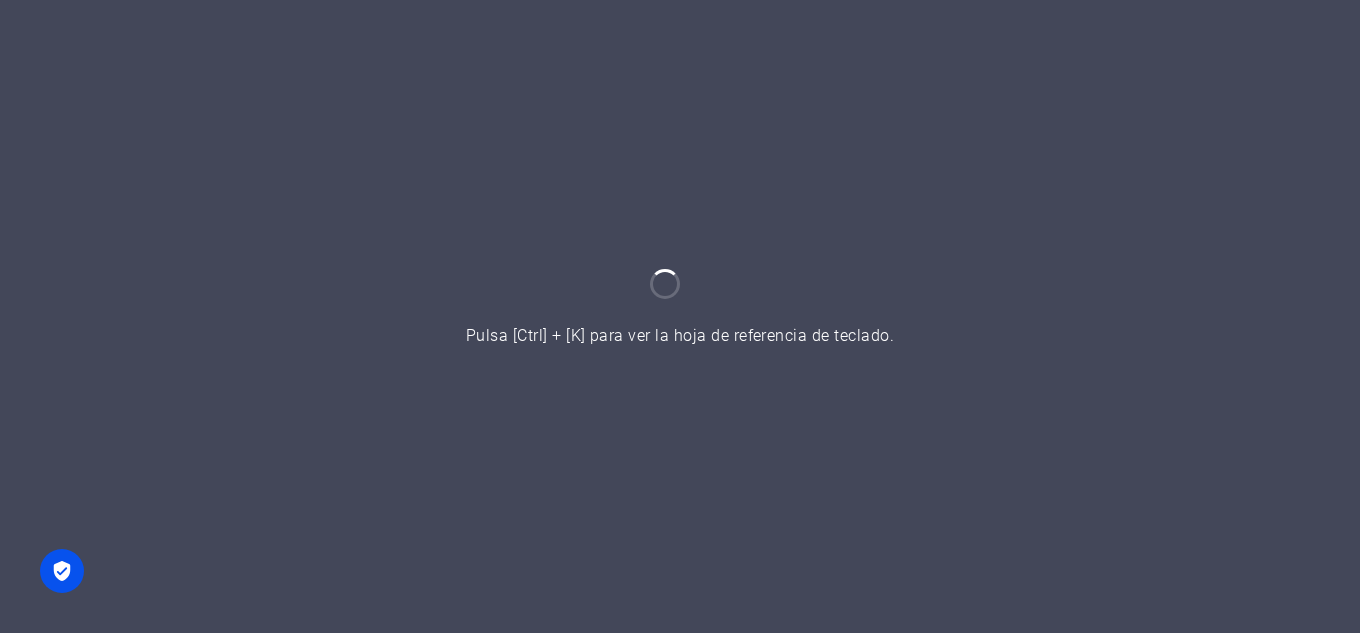 scroll, scrollTop: 0, scrollLeft: 0, axis: both 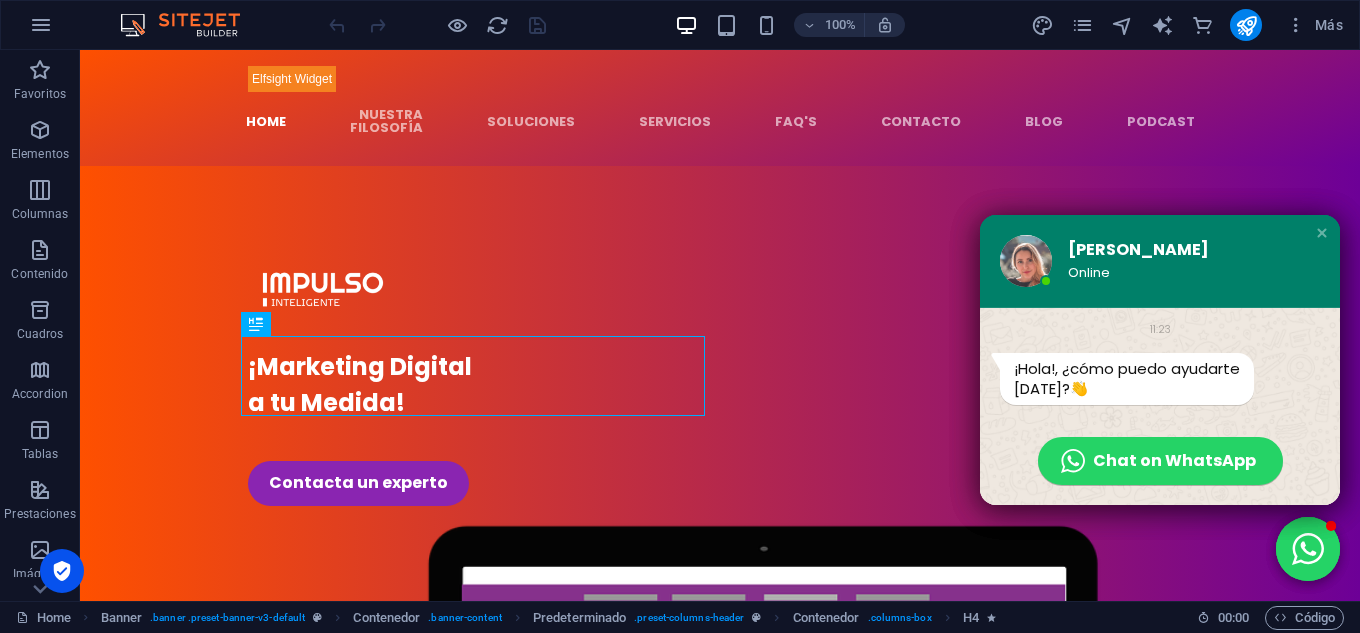 drag, startPoint x: 1305, startPoint y: 234, endPoint x: 1231, endPoint y: 104, distance: 149.58609 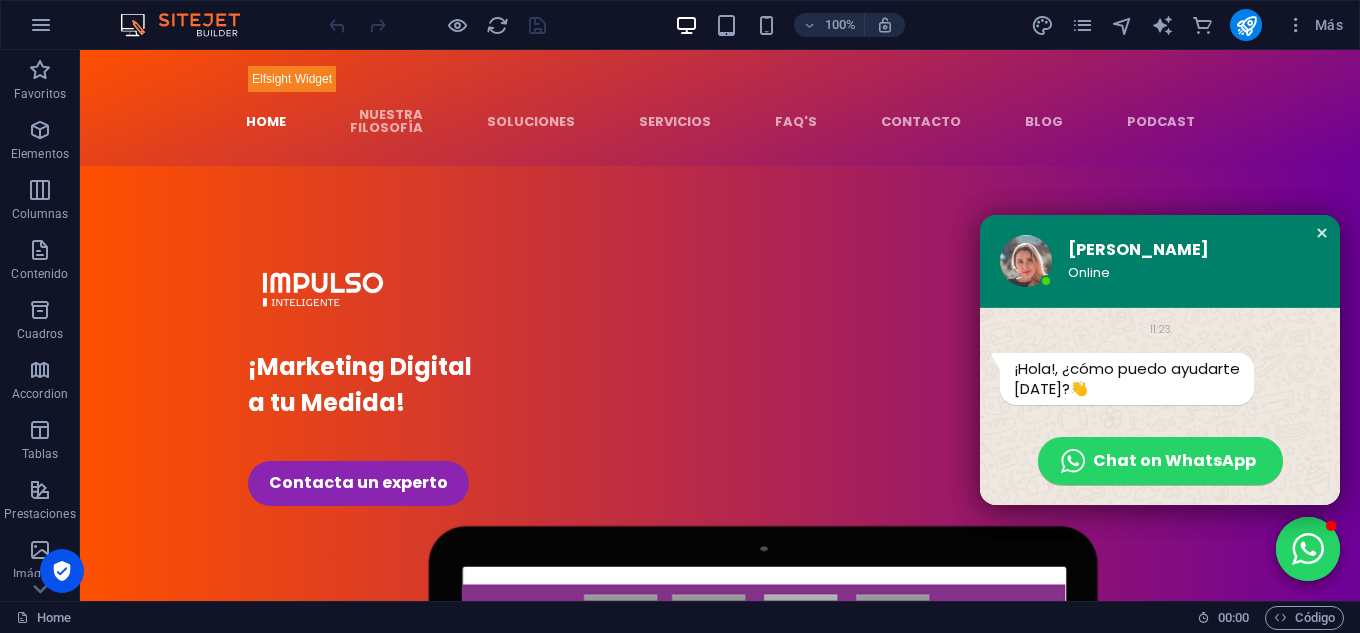 click on "[PERSON_NAME] Online 11:23 ¡Hola!, ¿cómo puedo ayudarte [DATE]?  👋 Chat on WhatsApp" at bounding box center (1160, 360) 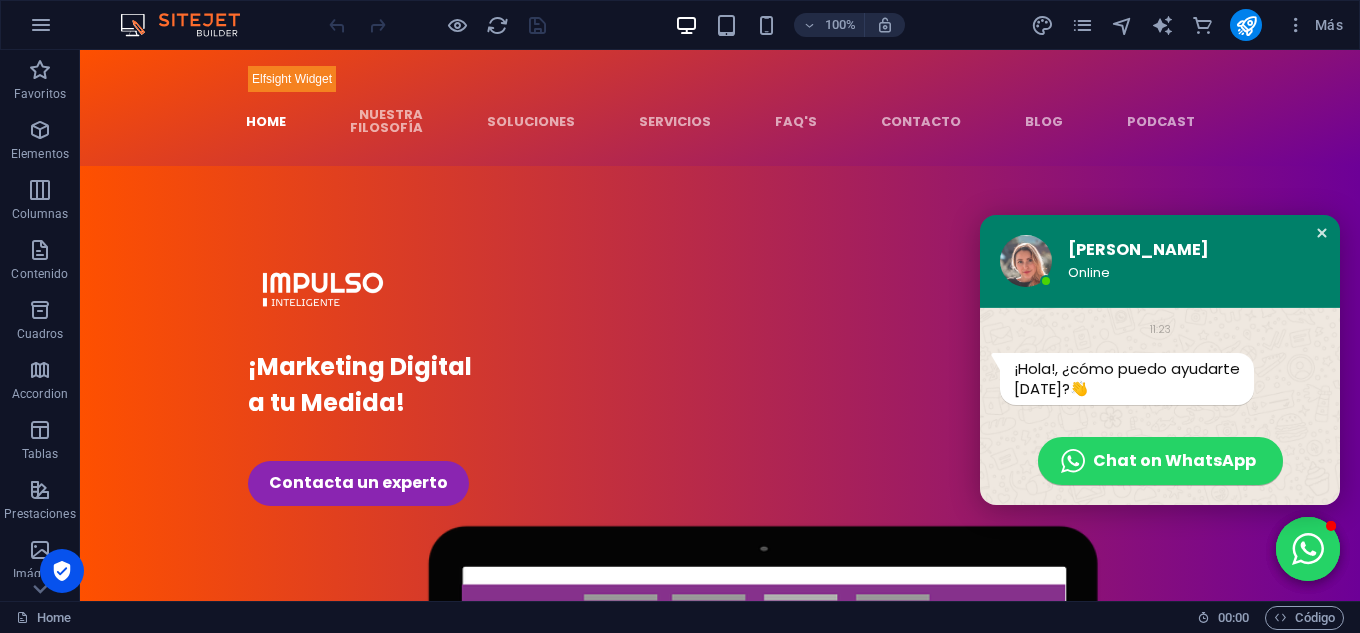 click at bounding box center (1322, 233) 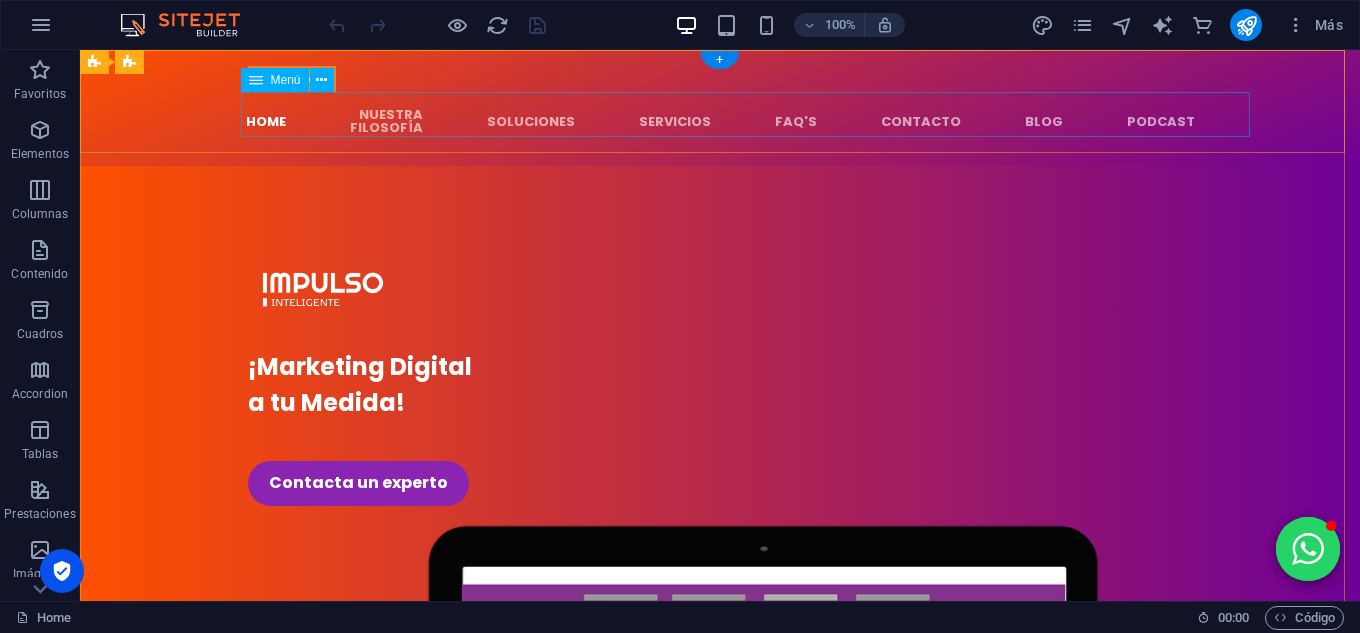 click on "Home Nuestra Filosofía Soluciones Servicios FAQ's Contacto Blog Podcast" at bounding box center (720, 121) 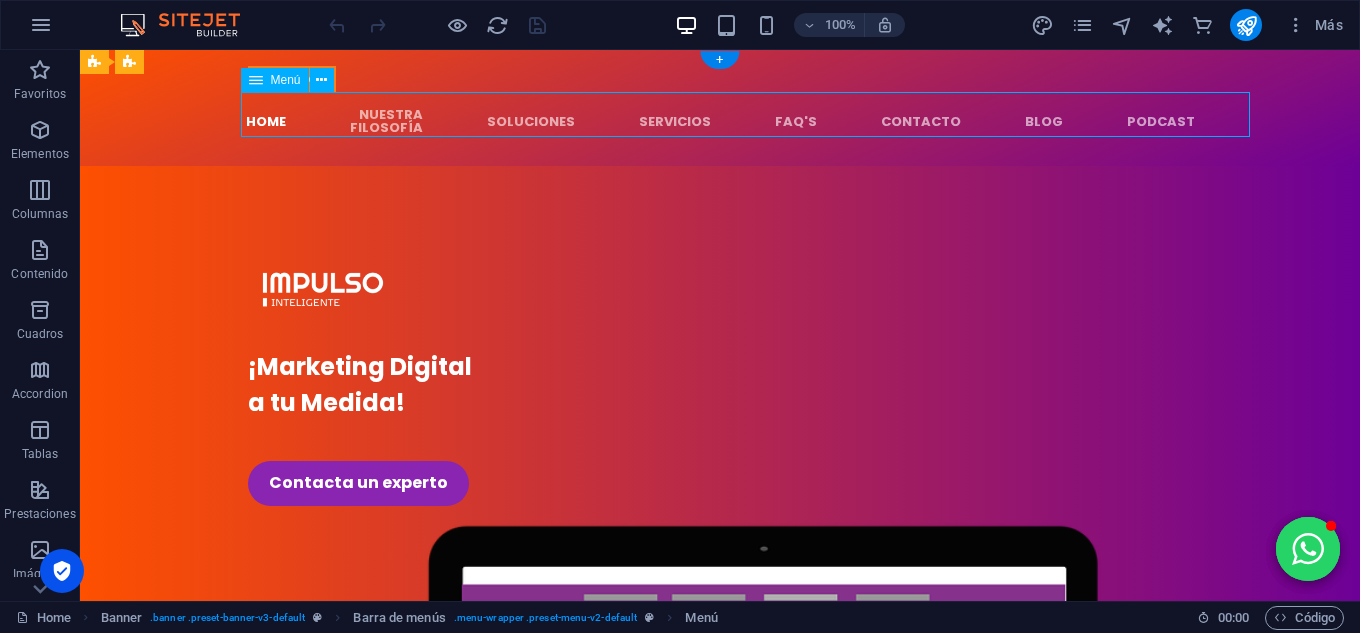 click on "Home Nuestra Filosofía Soluciones Servicios FAQ's Contacto Blog Podcast" at bounding box center [720, 121] 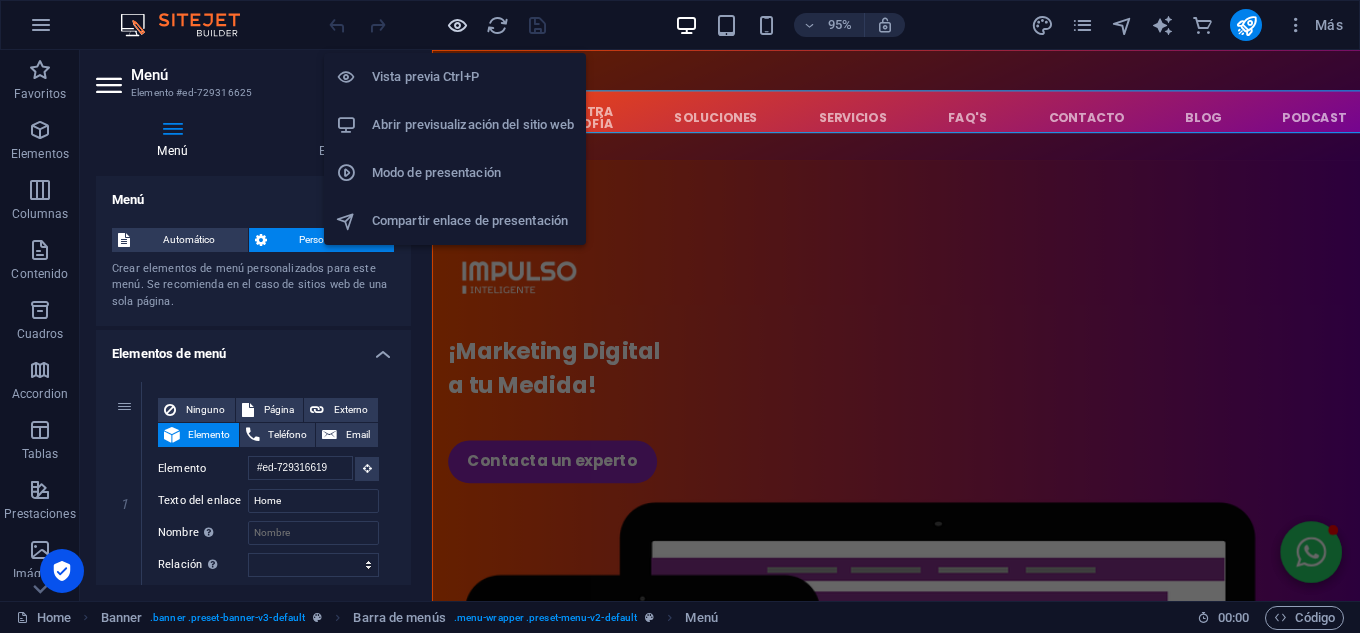 click at bounding box center [457, 25] 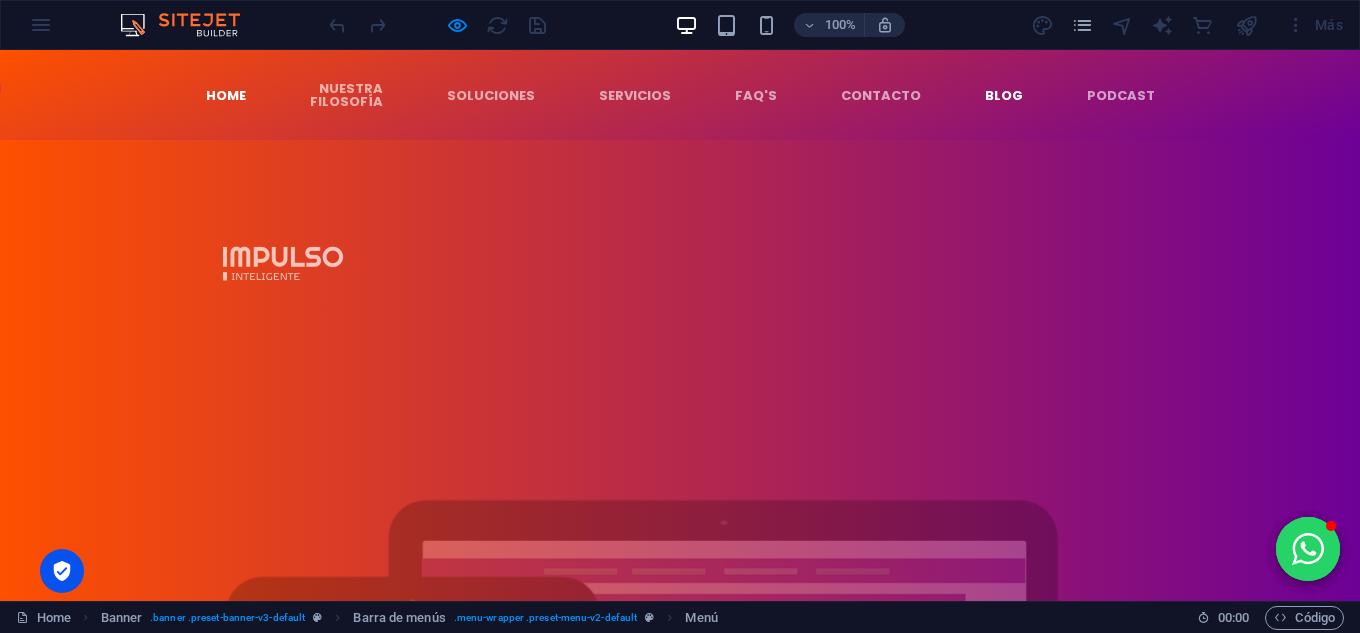 click on "Blog" at bounding box center (1004, 95) 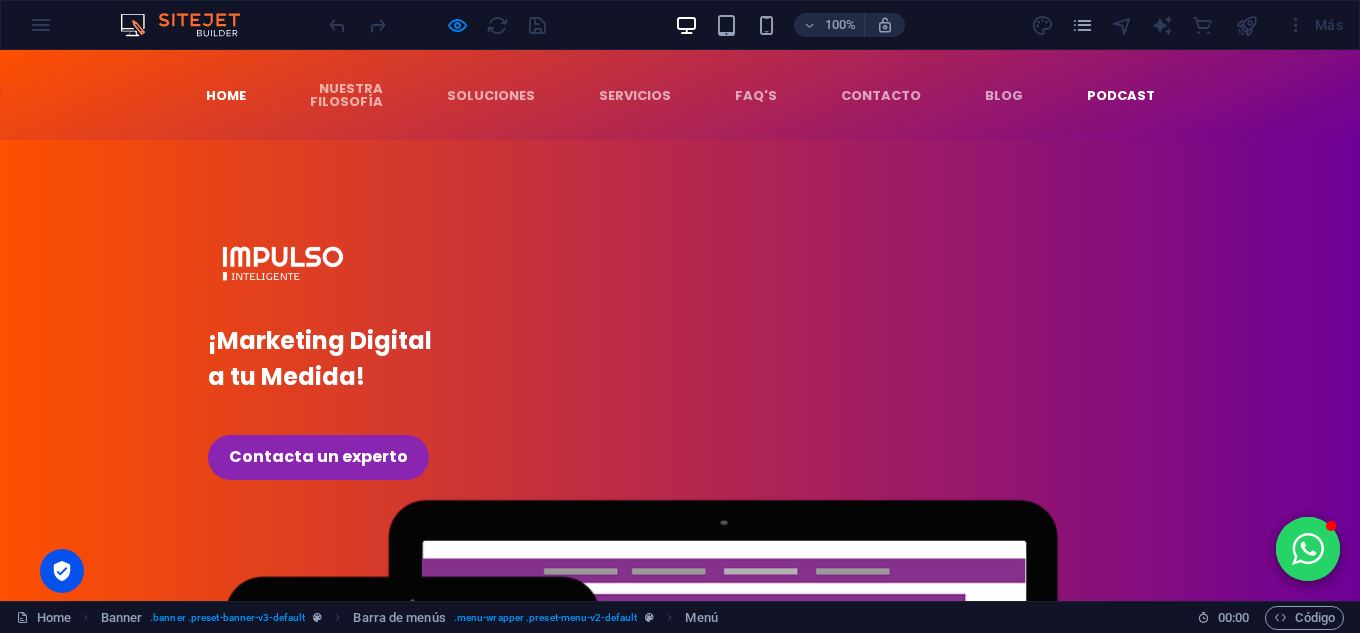 click on "Podcast" at bounding box center (1121, 95) 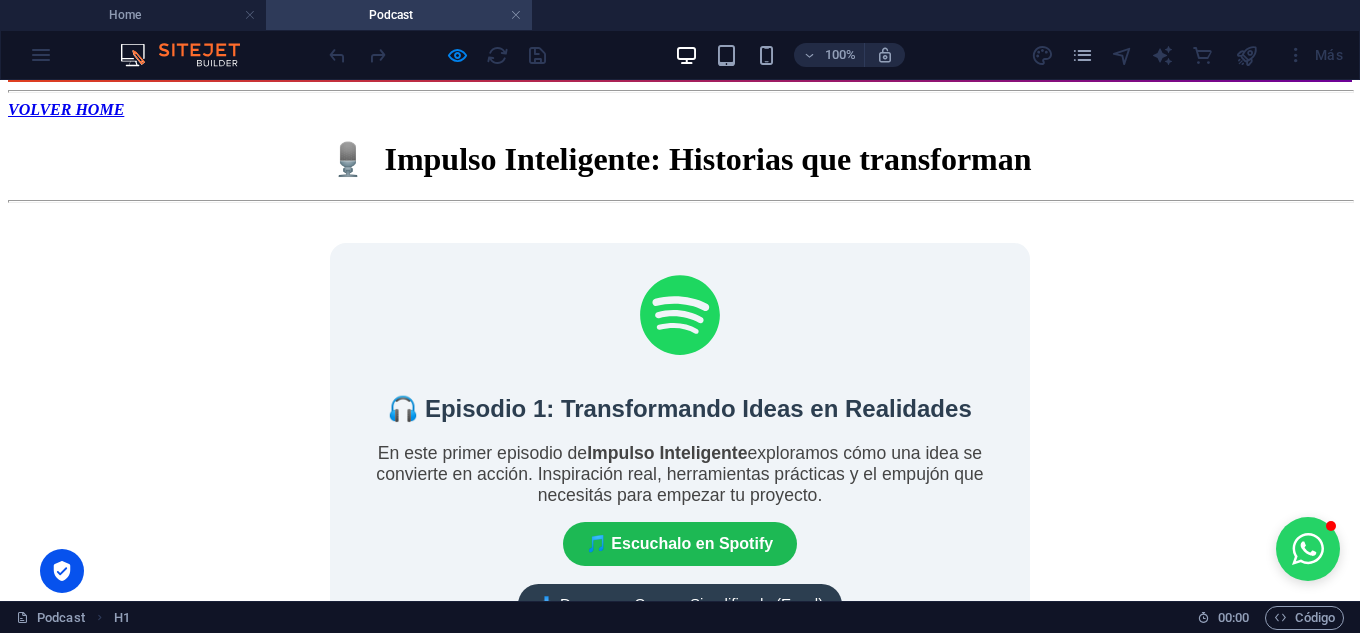 scroll, scrollTop: 0, scrollLeft: 0, axis: both 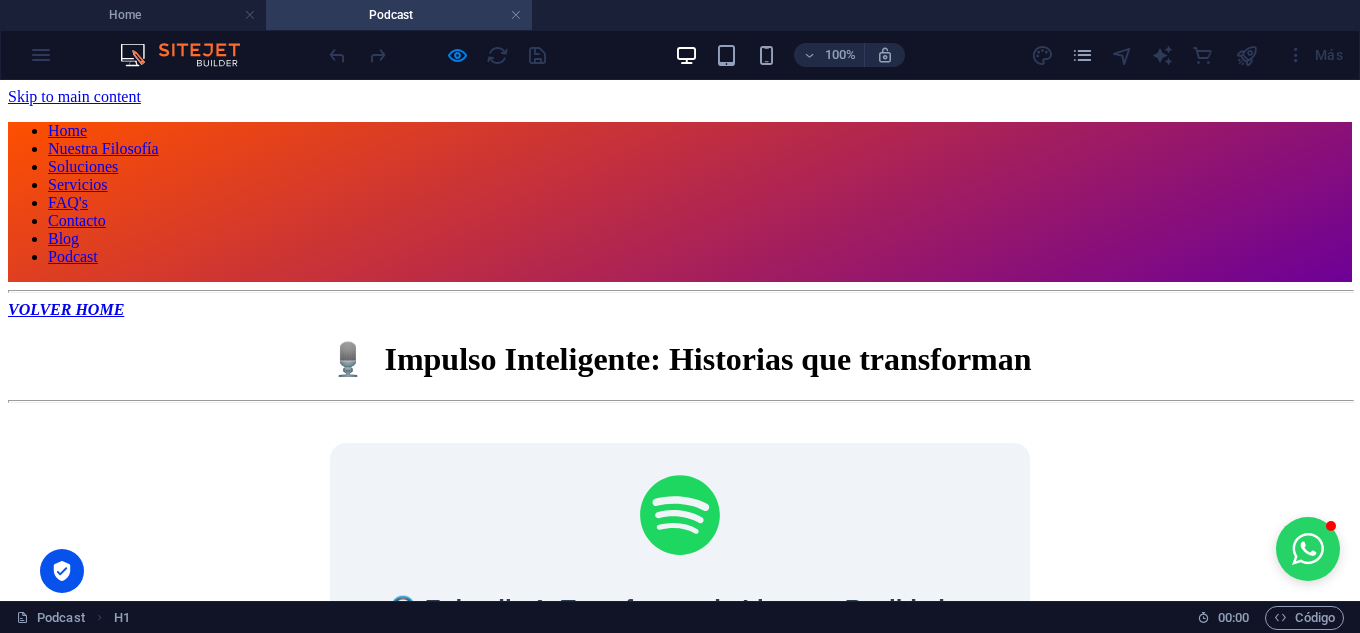 click on "Home Nuestra Filosofía Soluciones Servicios FAQ's Contacto Blog Podcast" at bounding box center (680, 194) 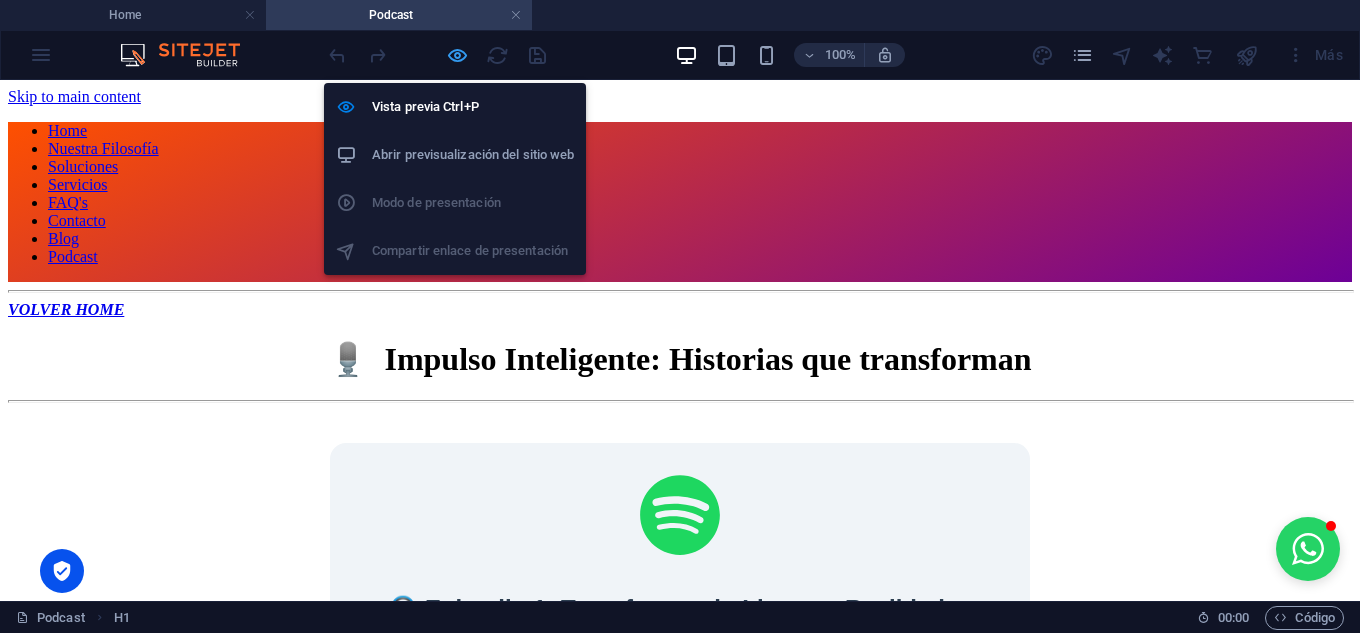 click at bounding box center [457, 55] 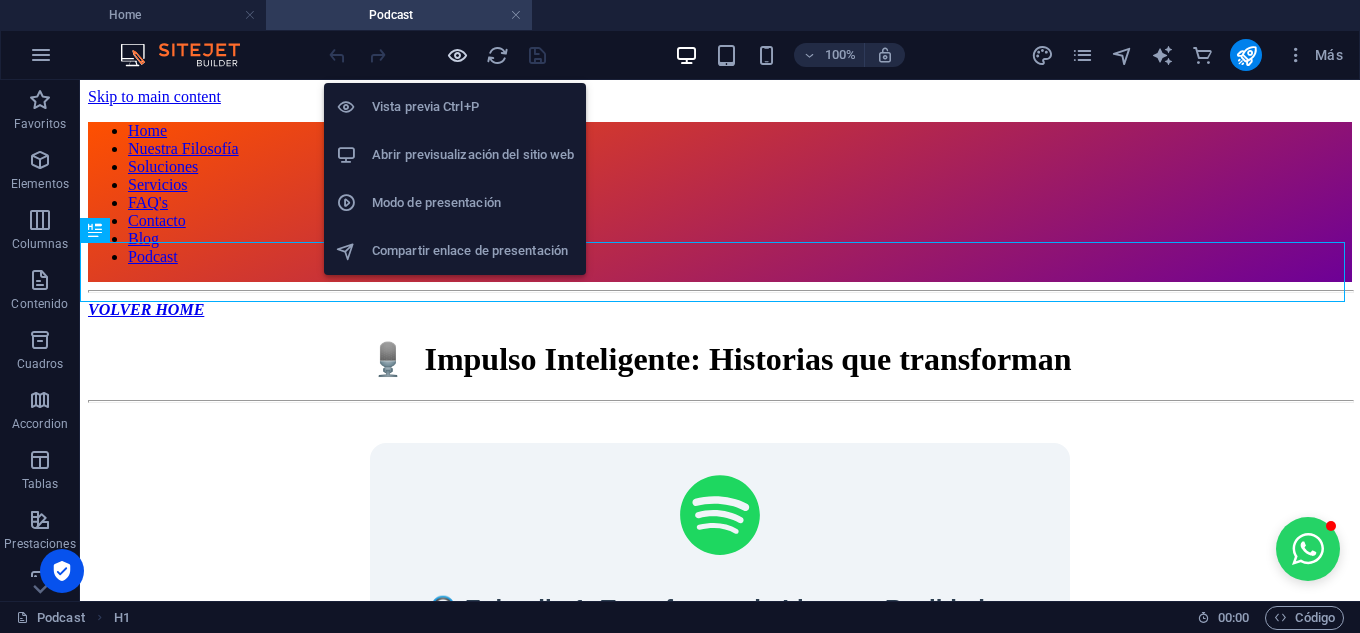 click at bounding box center [457, 55] 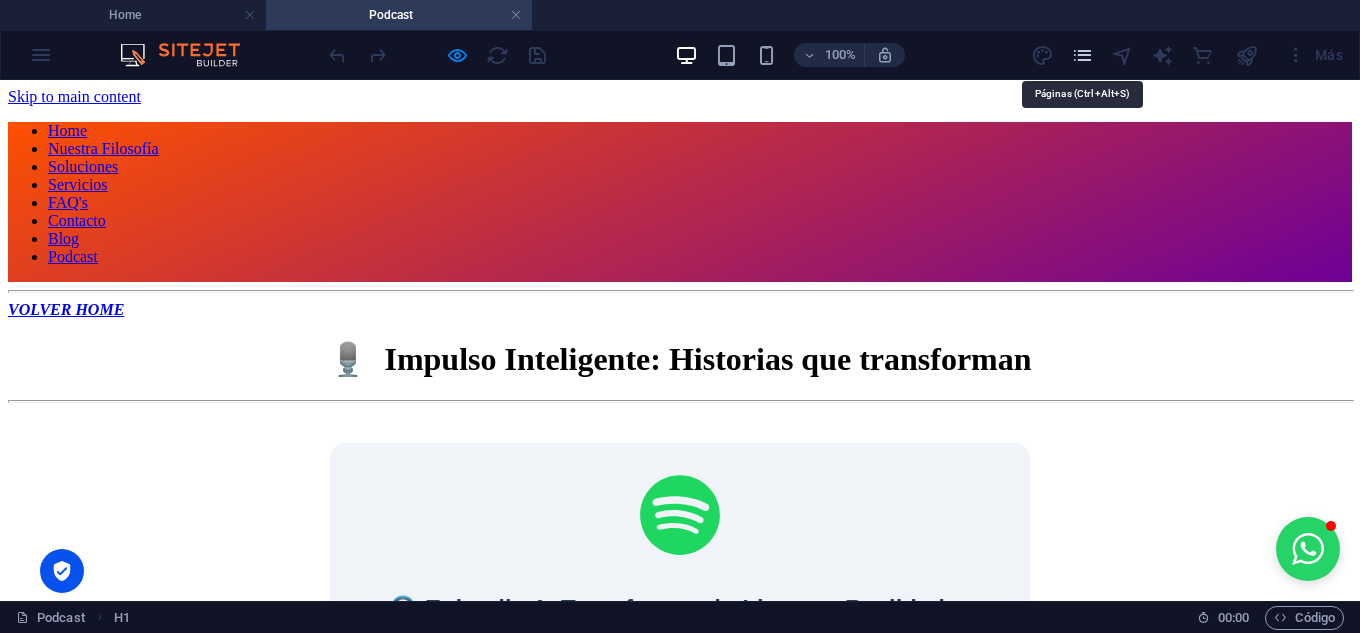 click at bounding box center (1082, 55) 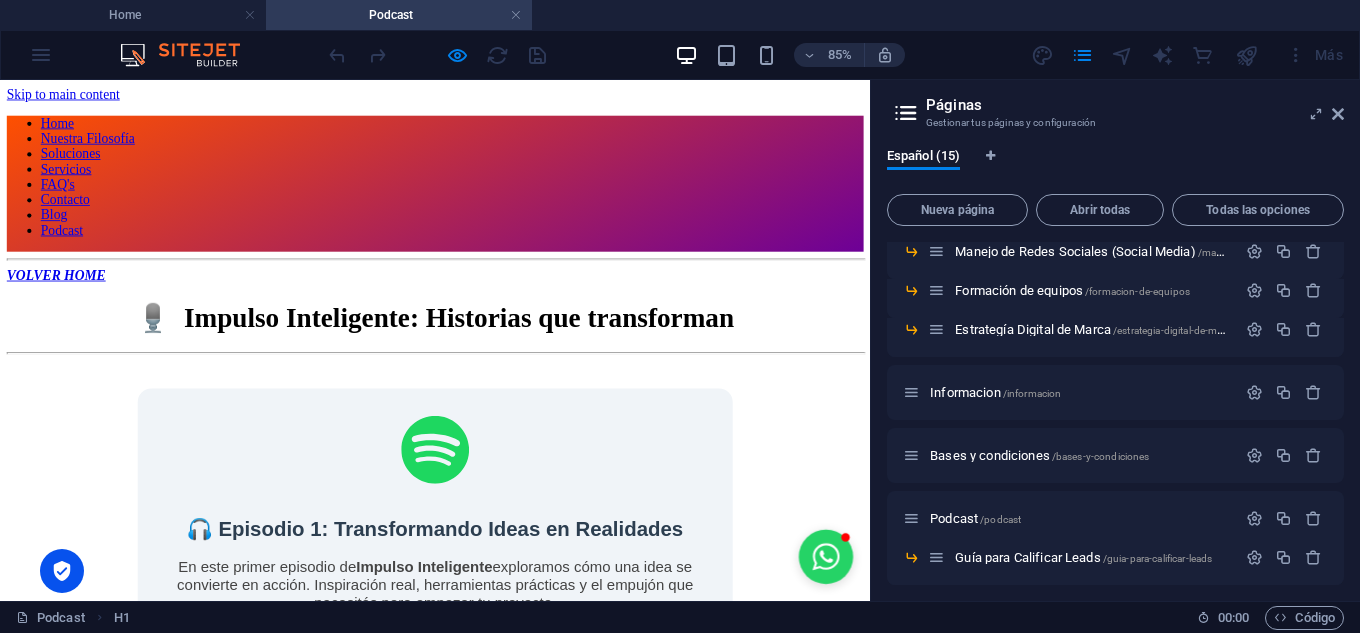 scroll, scrollTop: 434, scrollLeft: 0, axis: vertical 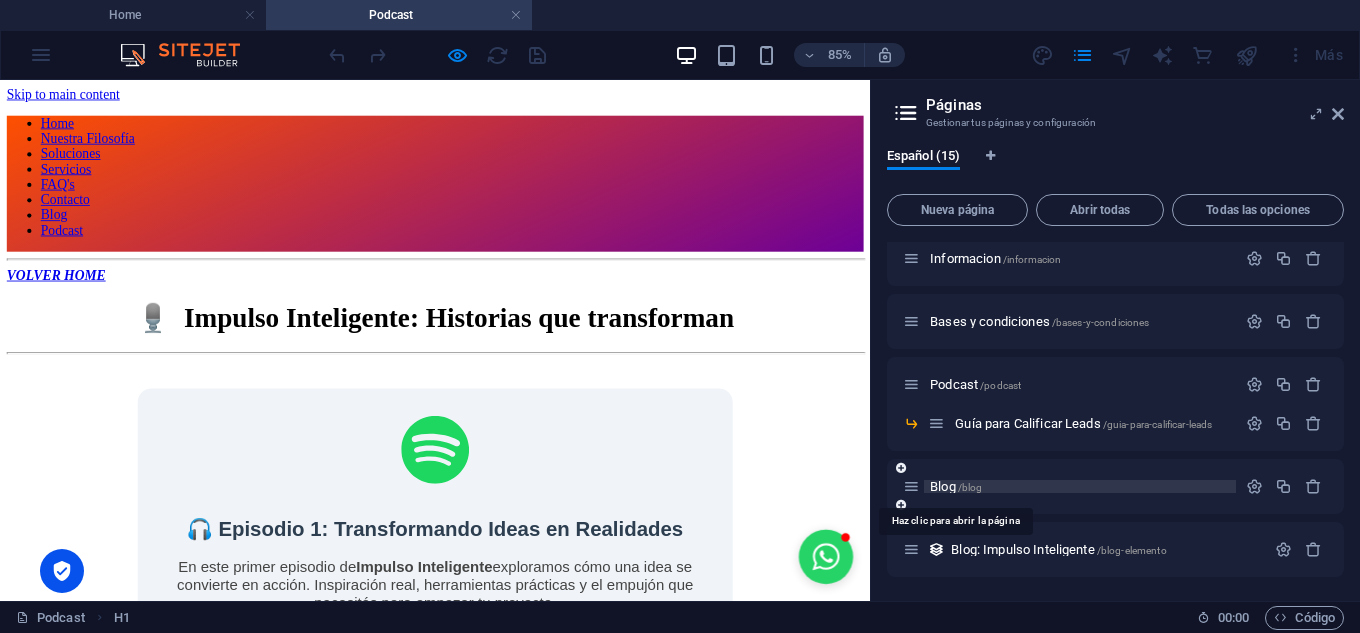 click on "Blog /blog" at bounding box center [956, 486] 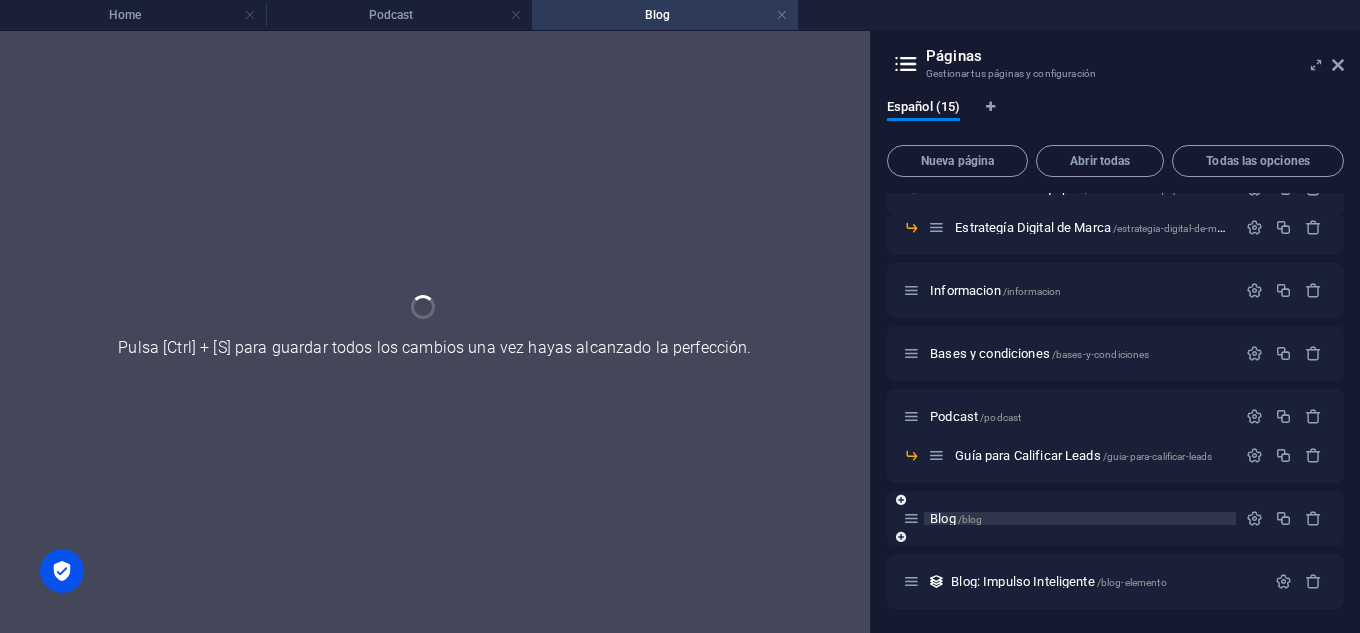 scroll, scrollTop: 353, scrollLeft: 0, axis: vertical 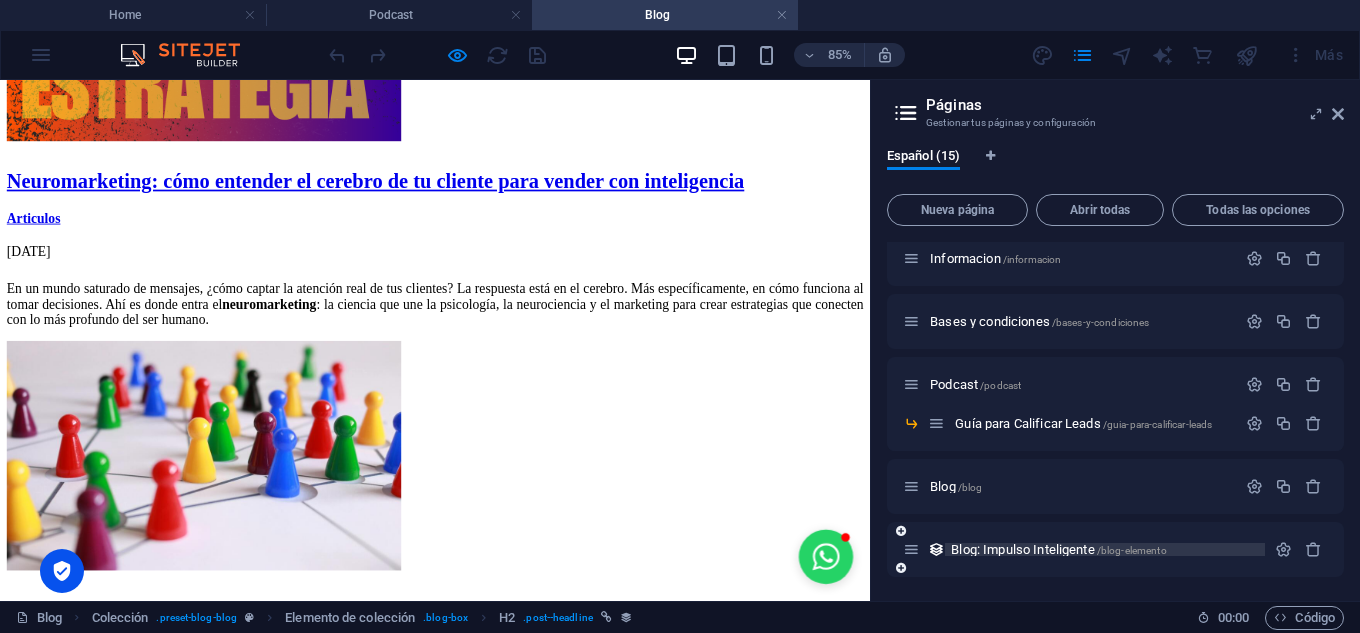 click on "Blog: Impulso Inteligente /blog-elemento" at bounding box center [1058, 549] 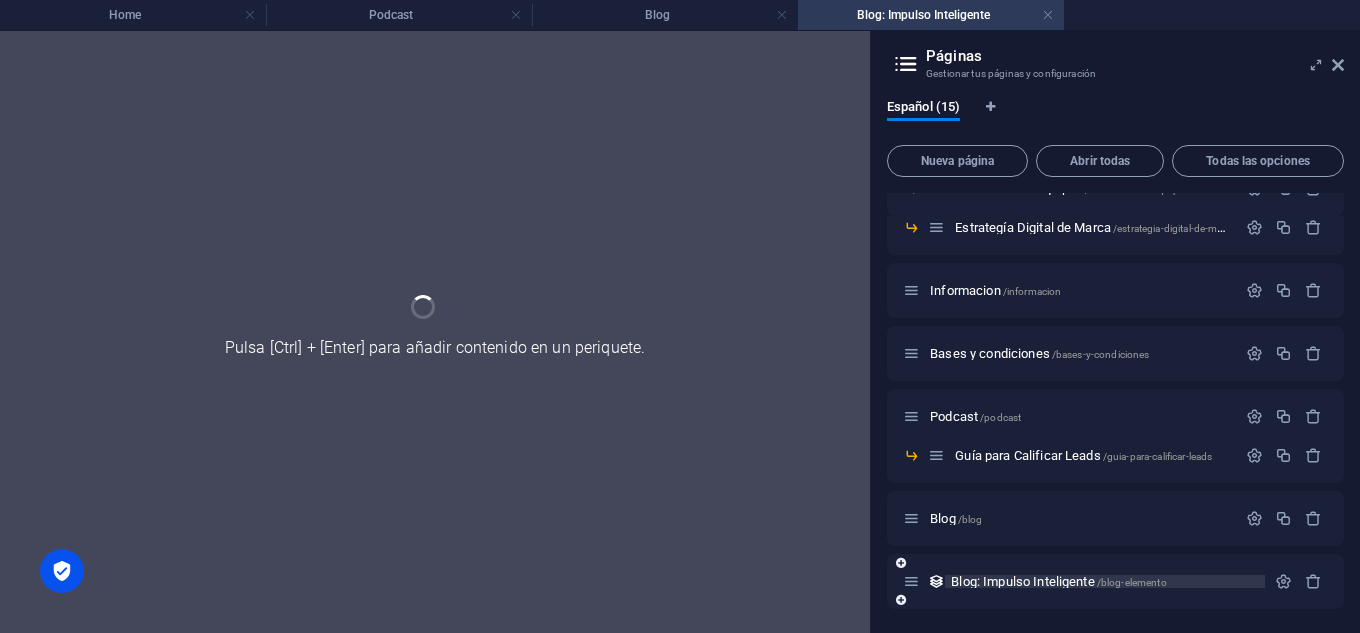 scroll, scrollTop: 353, scrollLeft: 0, axis: vertical 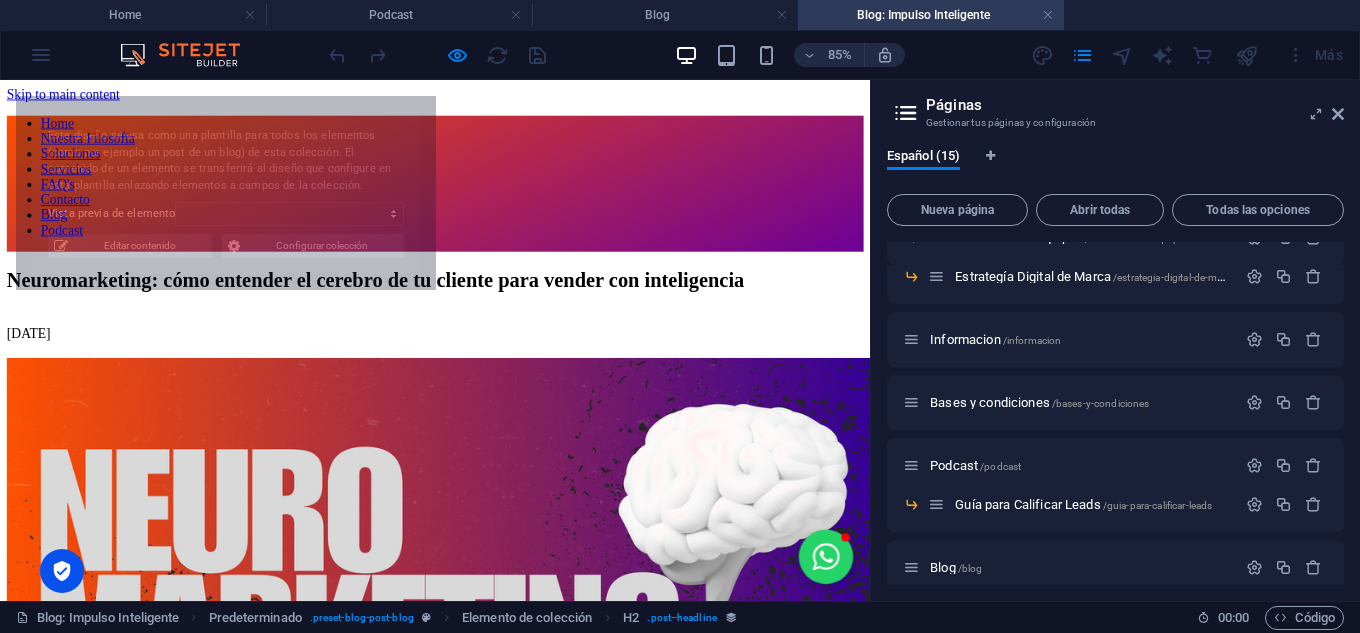 select on "6840831dda7575193c04c3d9" 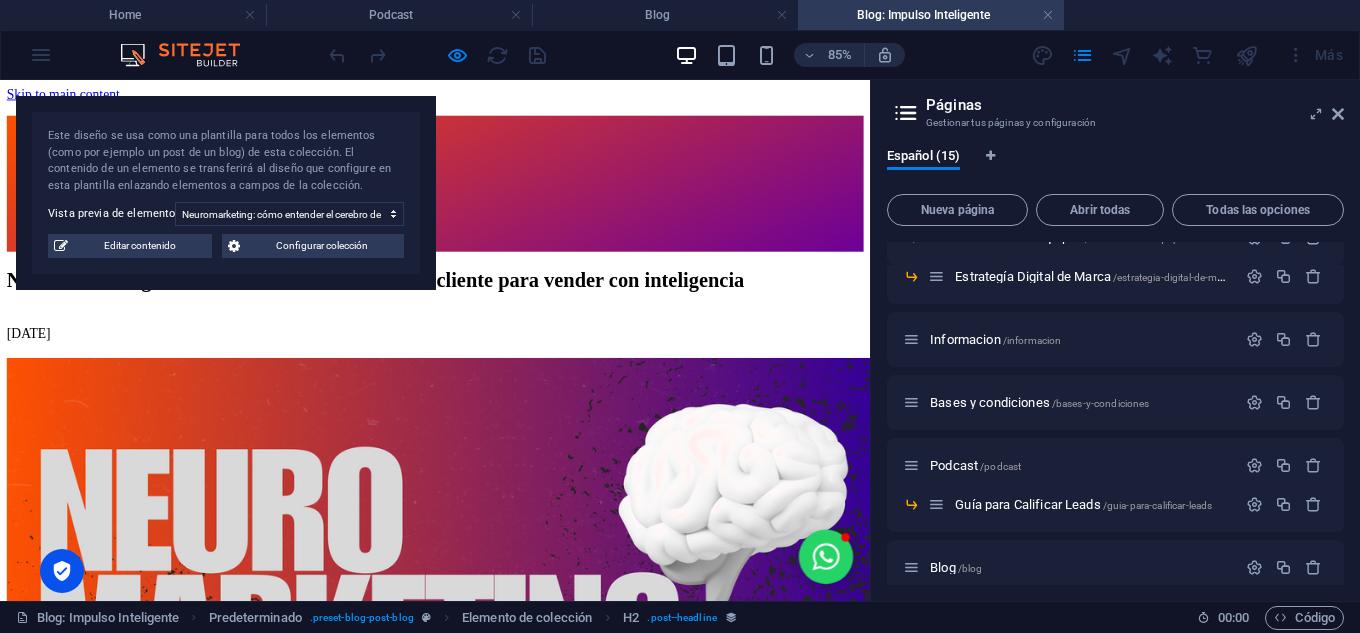 click at bounding box center [512, 359] 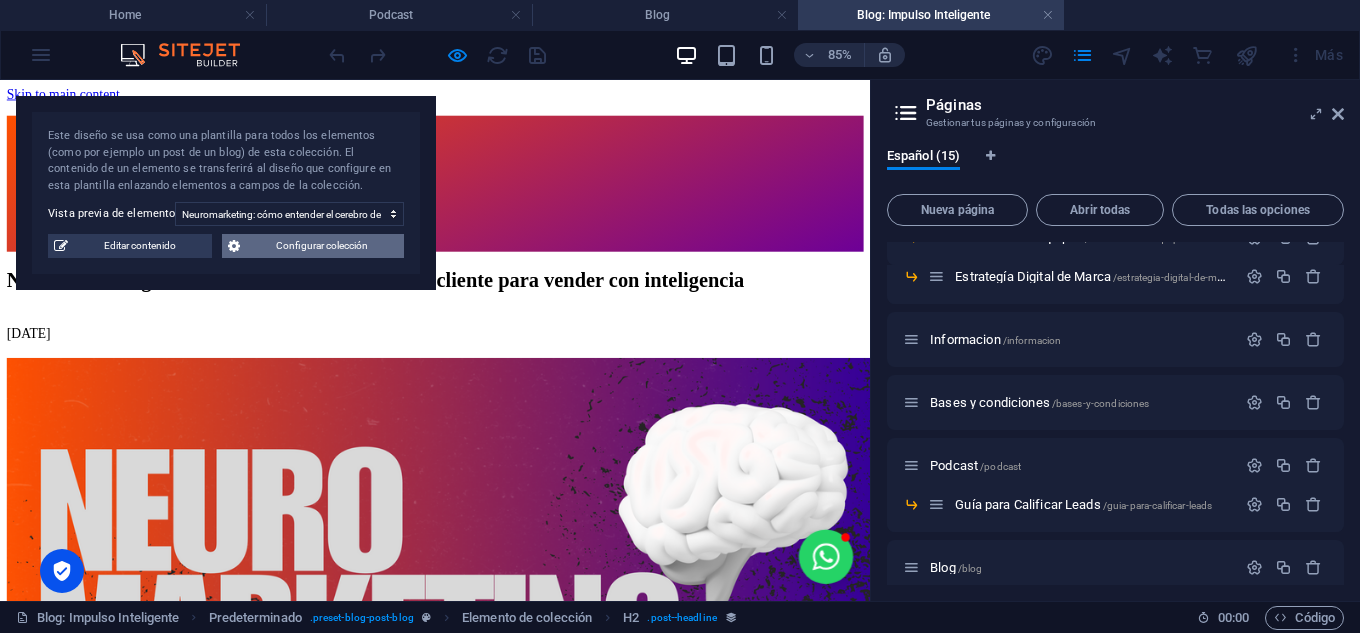 click on "Configurar colección" at bounding box center (322, 246) 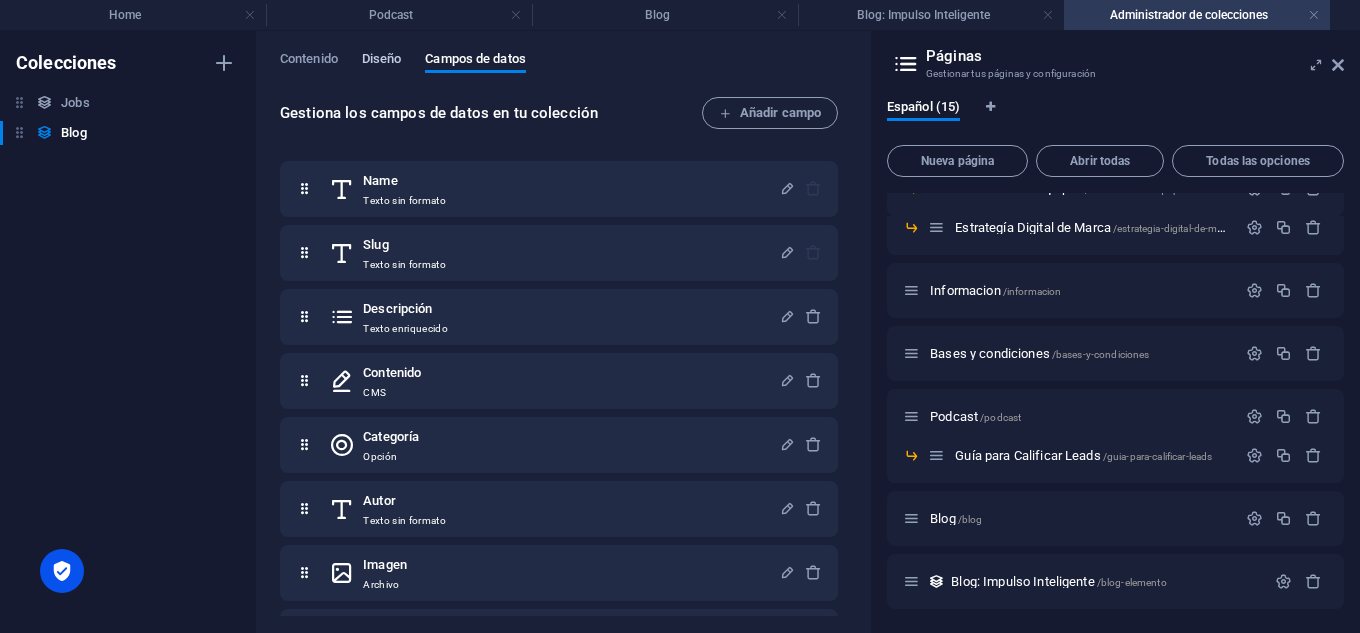 click on "Diseño" at bounding box center [382, 61] 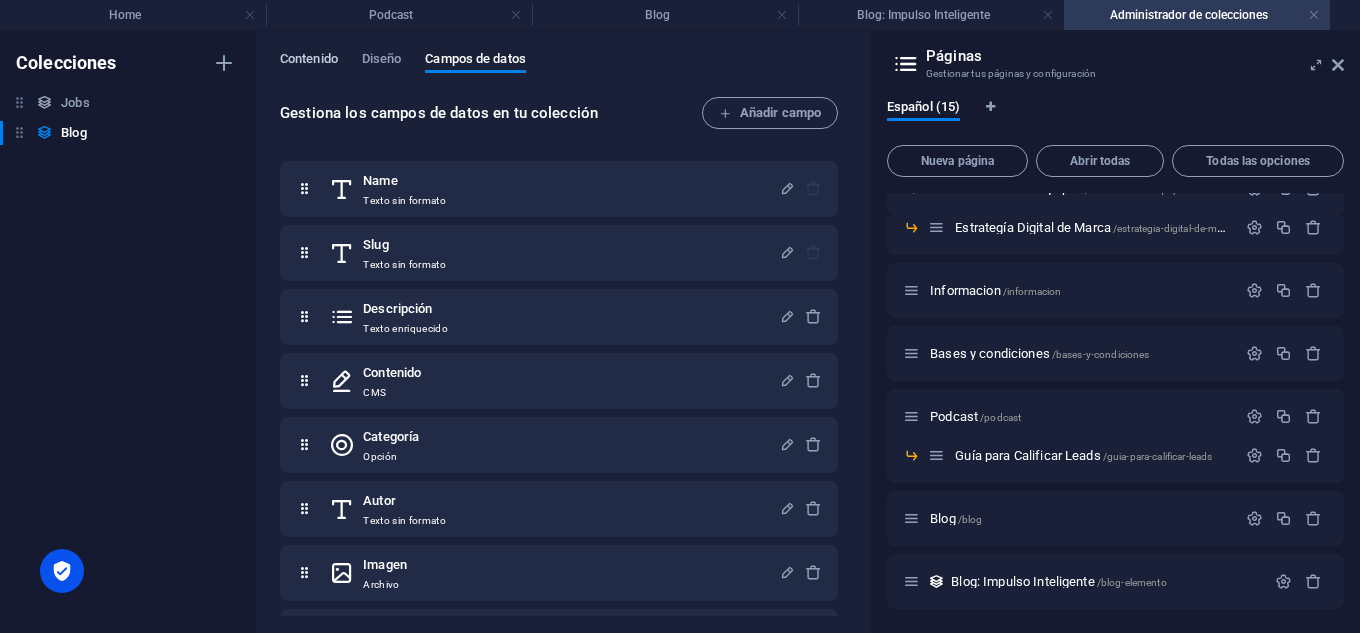 click on "Contenido" at bounding box center [309, 61] 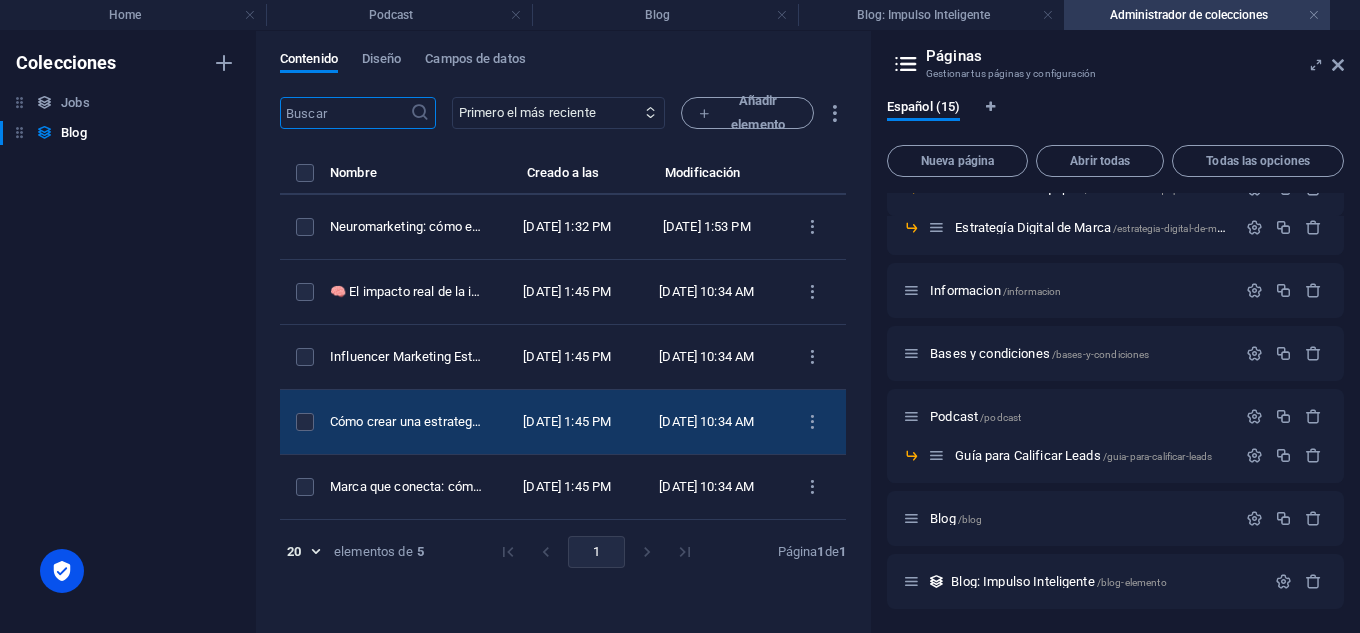 scroll, scrollTop: 76, scrollLeft: 0, axis: vertical 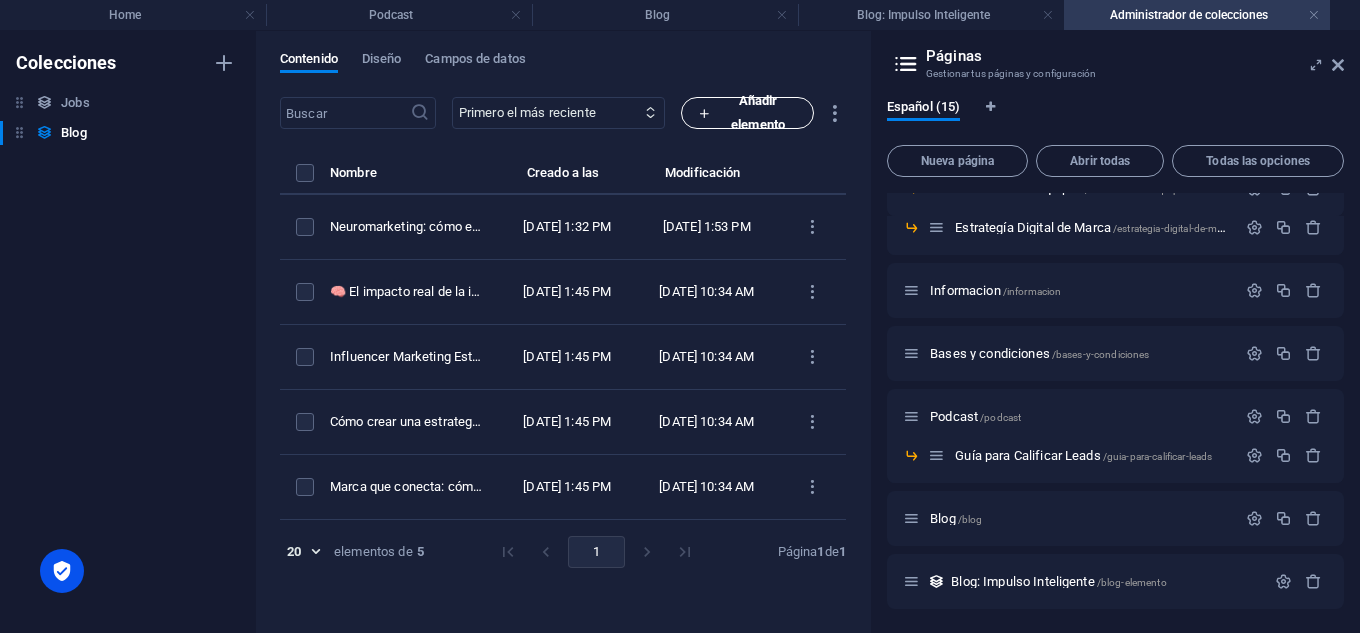 click on "Añadir elemento" at bounding box center [747, 113] 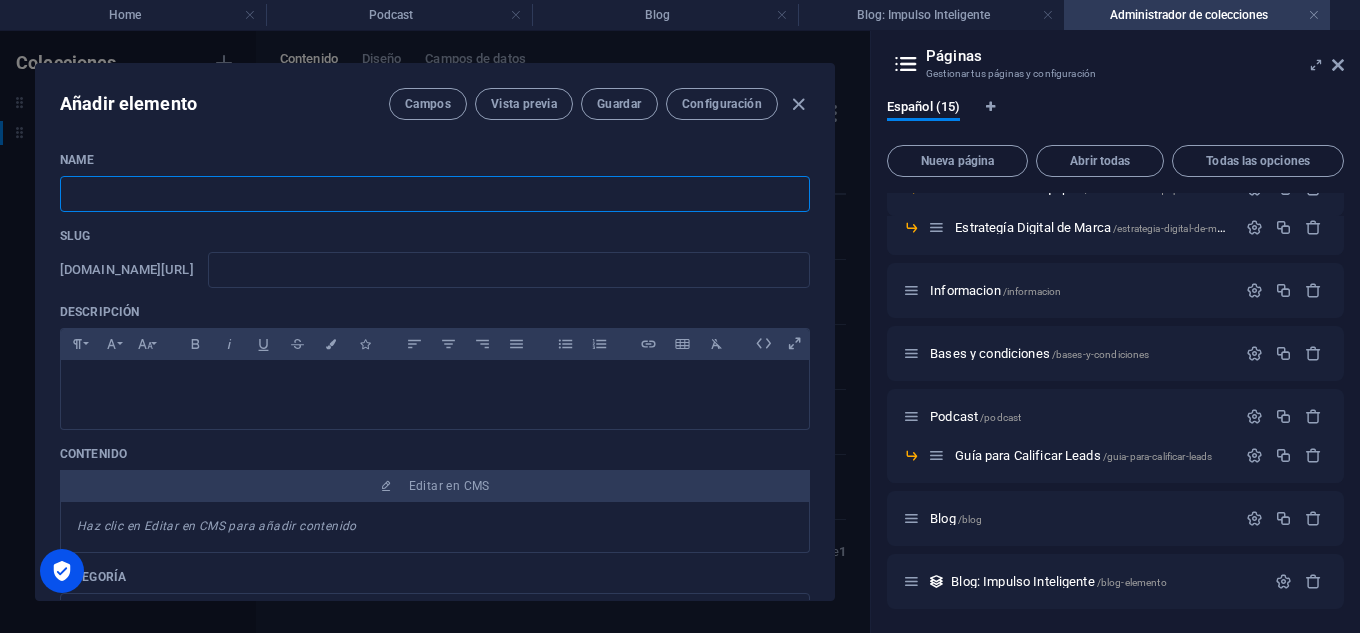 paste on "Antes de vender, hay que entender: el valor de diagnosticar tu negocio" 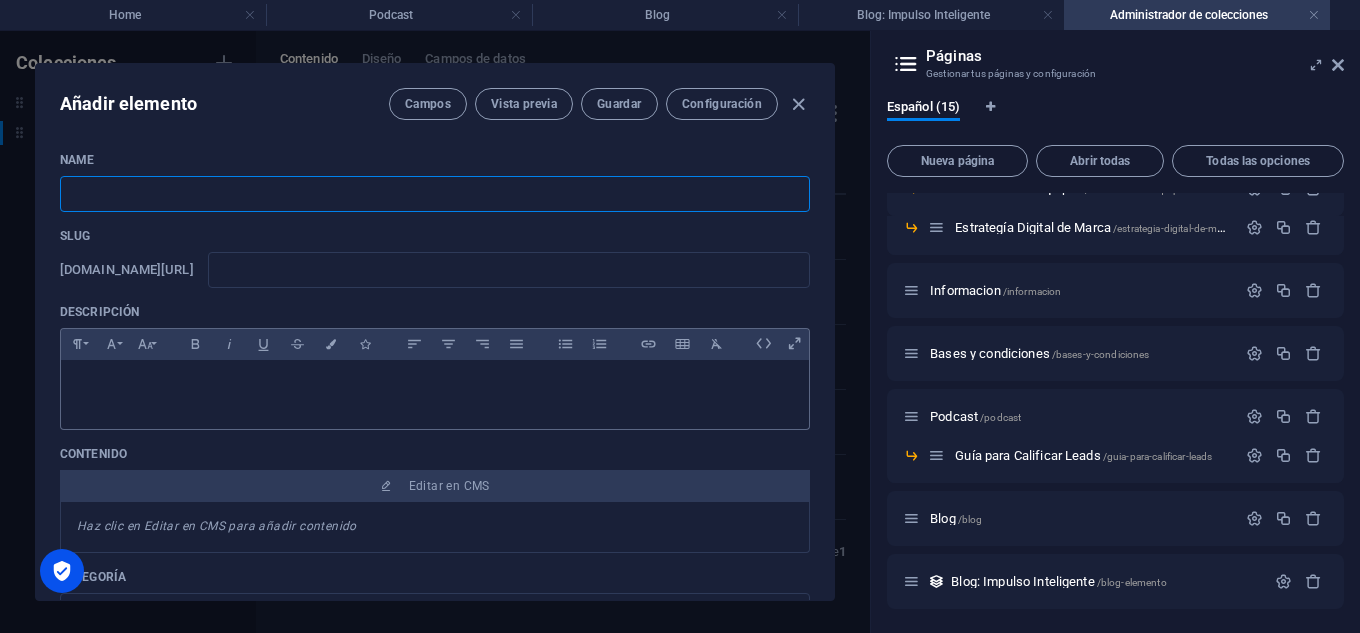 type on "Antes de vender, hay que entender: el valor de diagnosticar tu negocio" 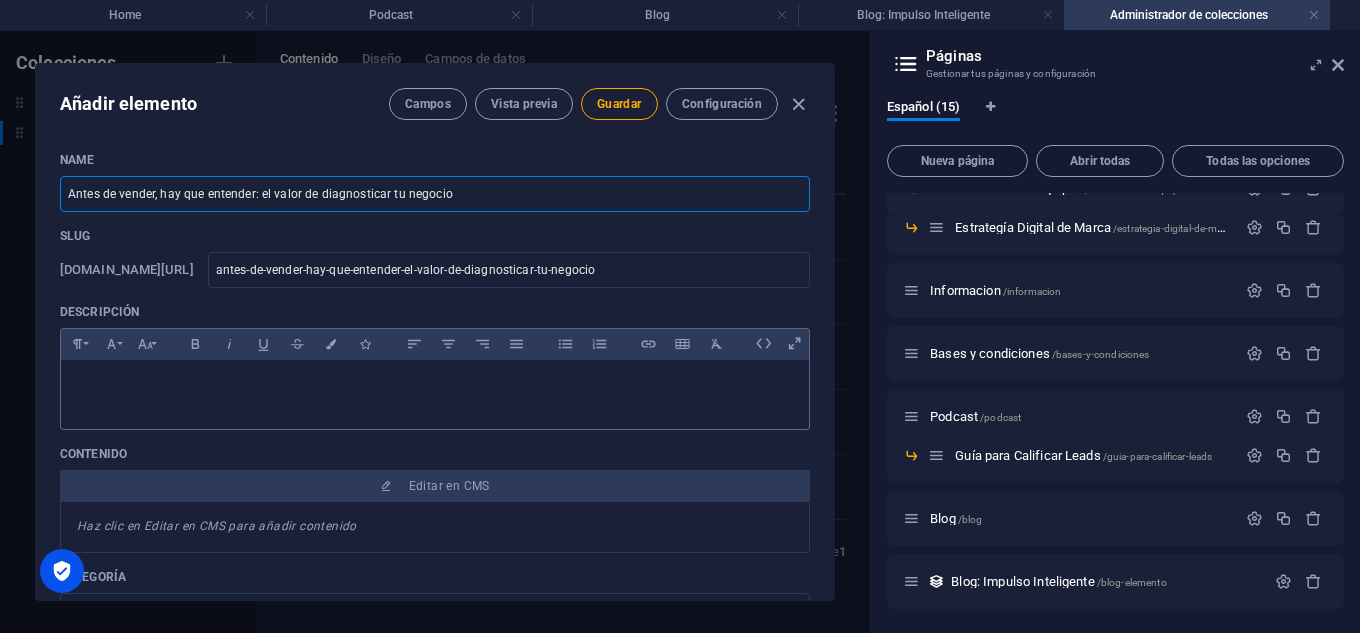 type on "Antes de vender, hay que entender: el valor de diagnosticar tu negocio" 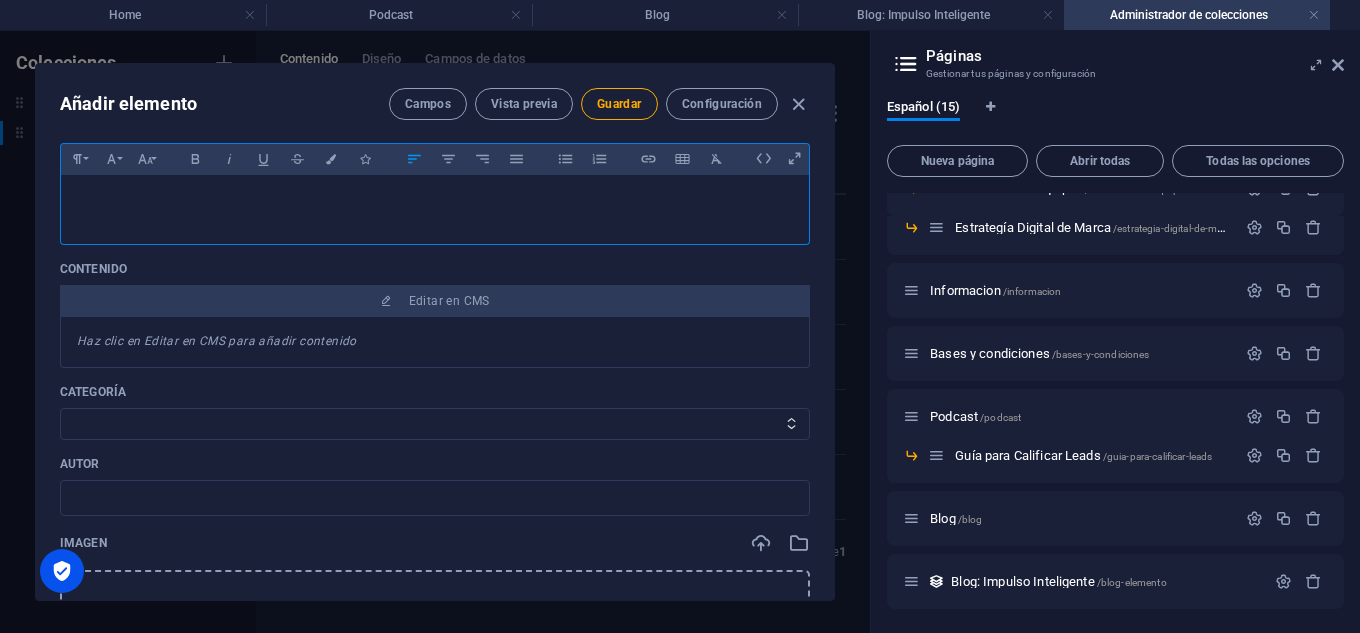 scroll, scrollTop: 100, scrollLeft: 0, axis: vertical 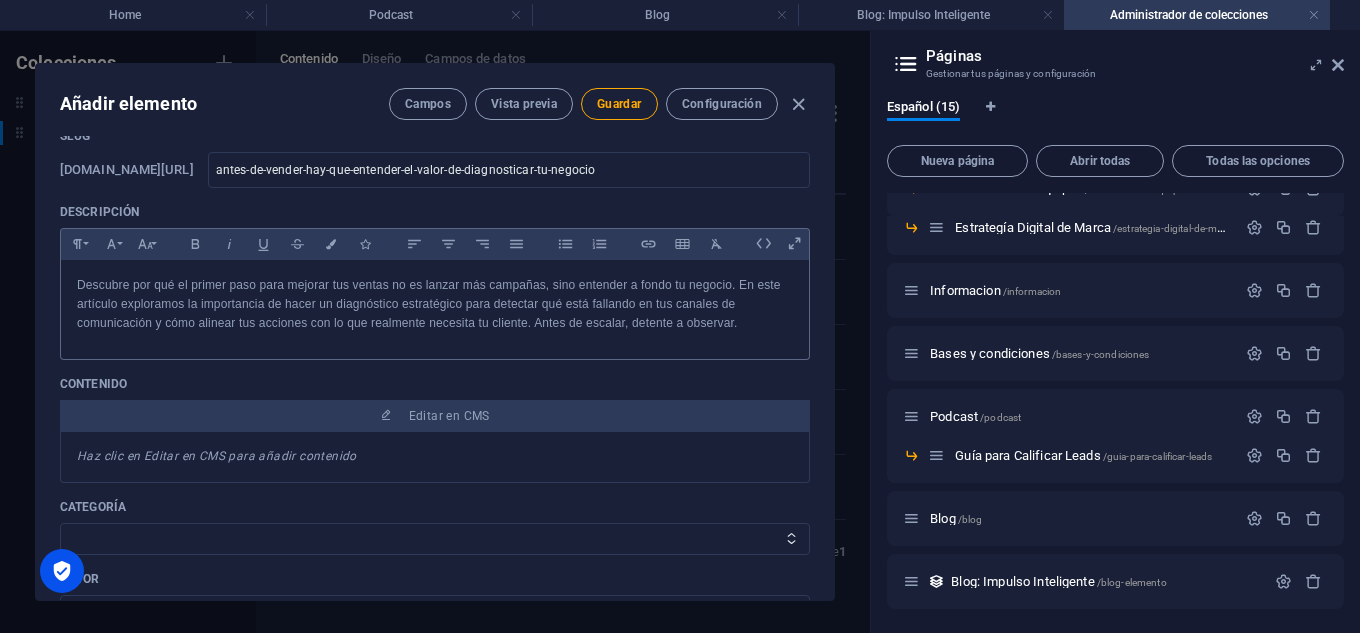 click on "Descubre por qué el primer paso para mejorar tus ventas no es lanzar más campañas, sino entender a fondo tu negocio. En este artículo exploramos la importancia de hacer un diagnóstico estratégico para detectar qué está fallando en tus canales de comunicación y cómo alinear tus acciones con lo que realmente necesita tu cliente. Antes de escalar, detente a observar." at bounding box center [435, 305] 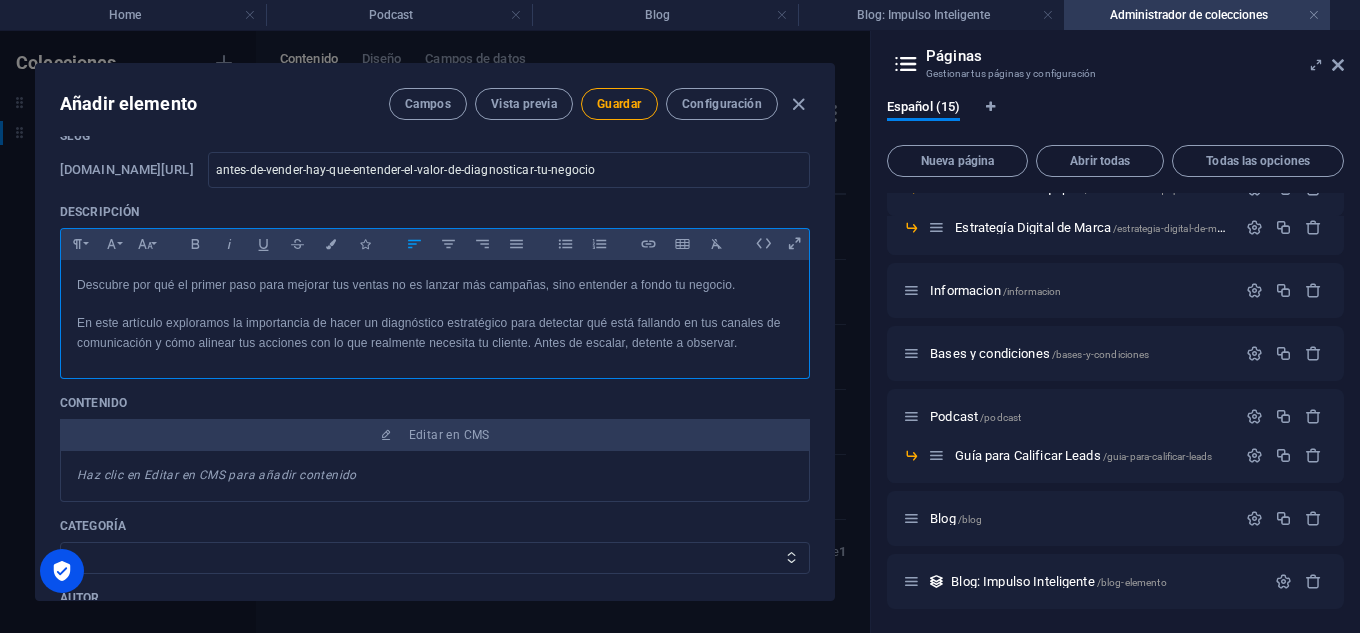 scroll, scrollTop: 300, scrollLeft: 0, axis: vertical 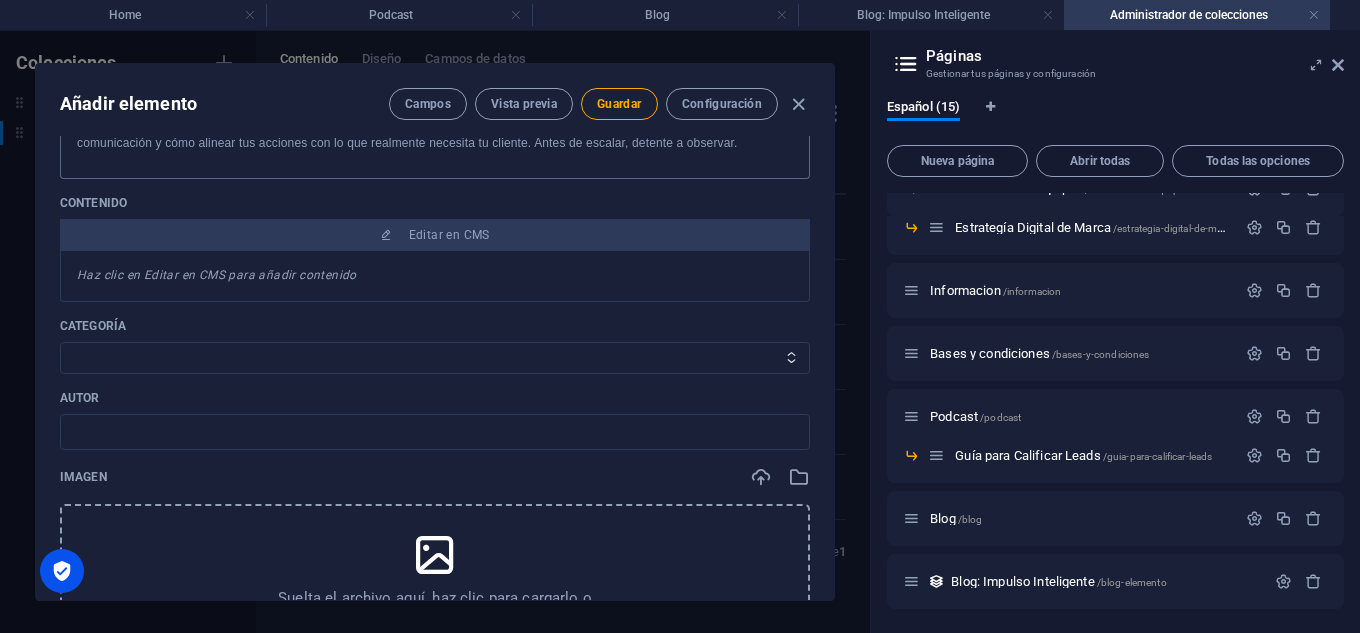 click on "Haz clic en Editar en CMS para añadir contenido" at bounding box center (217, 275) 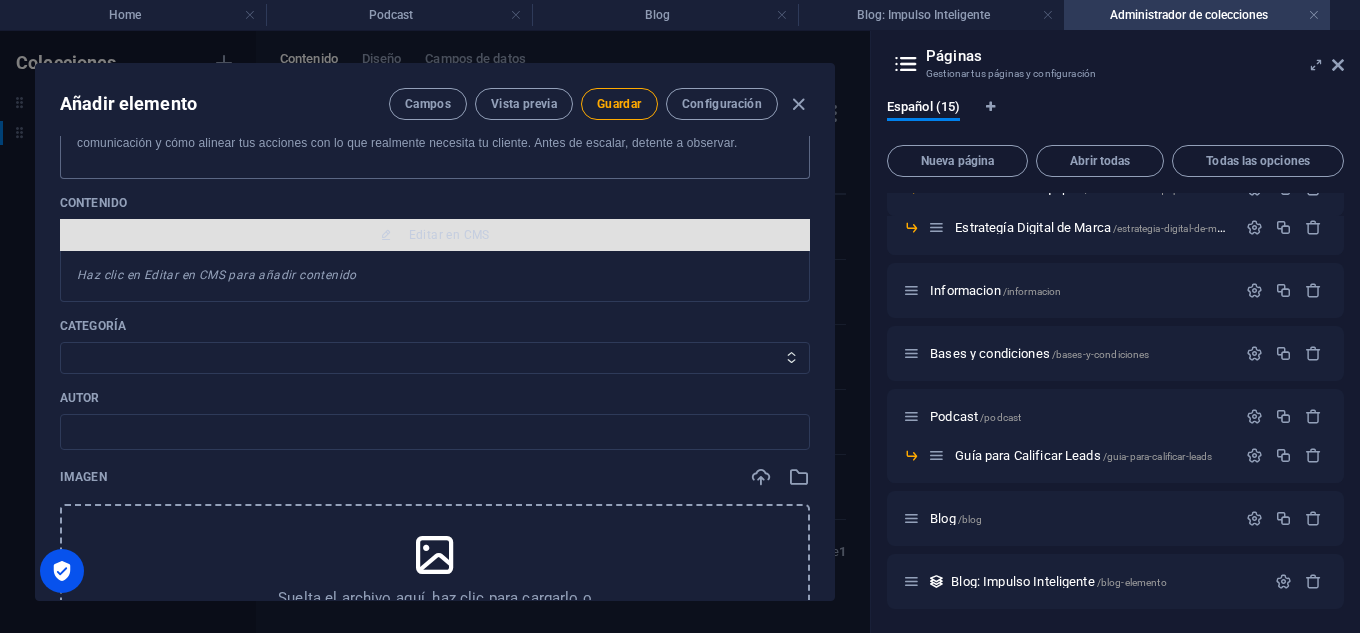 click on "Editar en CMS" at bounding box center [435, 235] 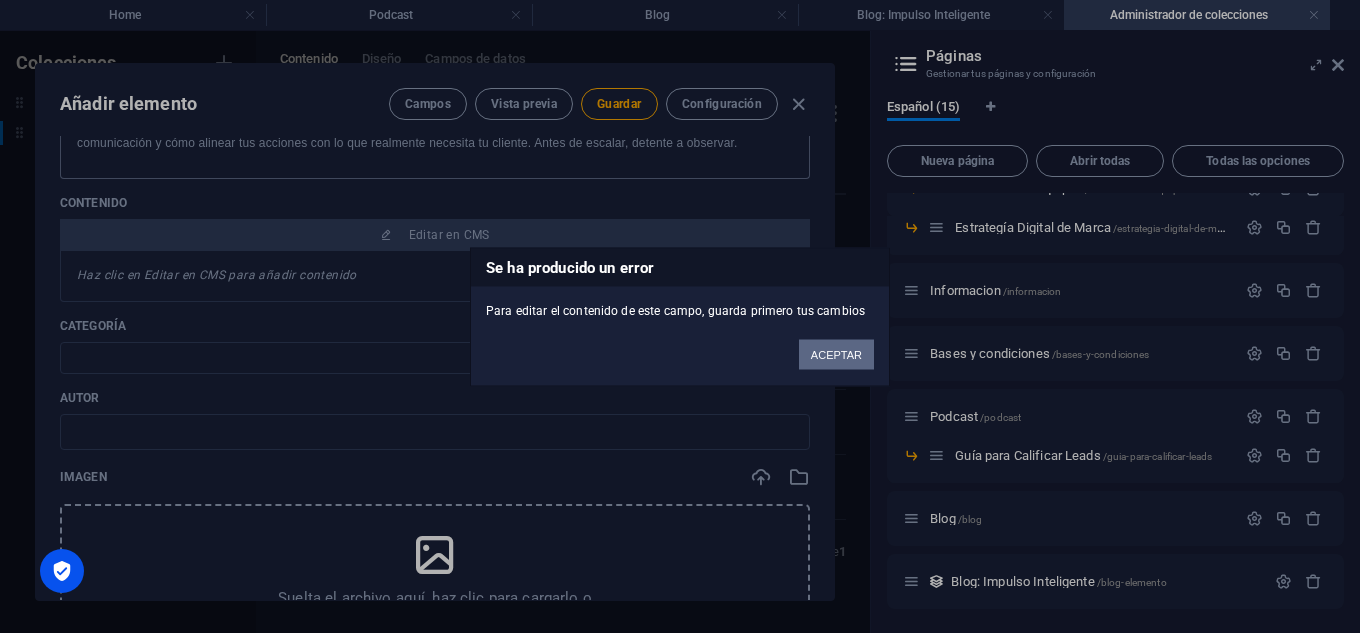 click on "ACEPTAR" at bounding box center (836, 354) 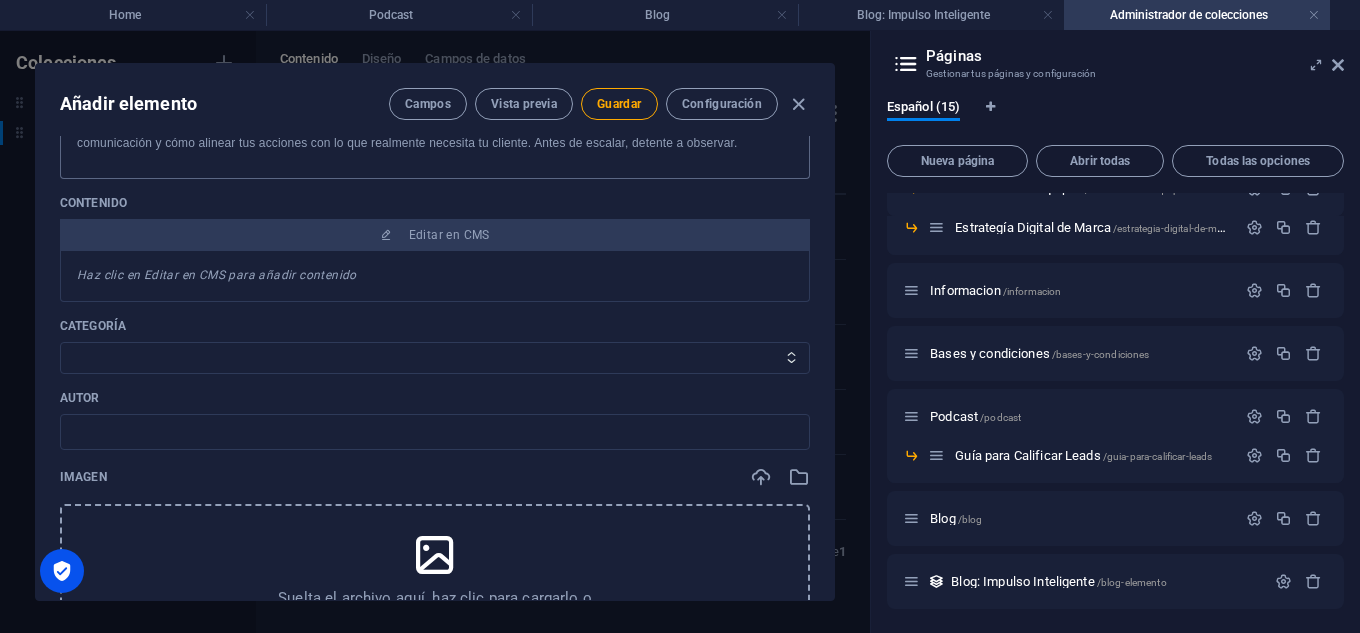 click on "Añadir elemento Campos Vista previa Guardar Configuración" at bounding box center [435, 100] 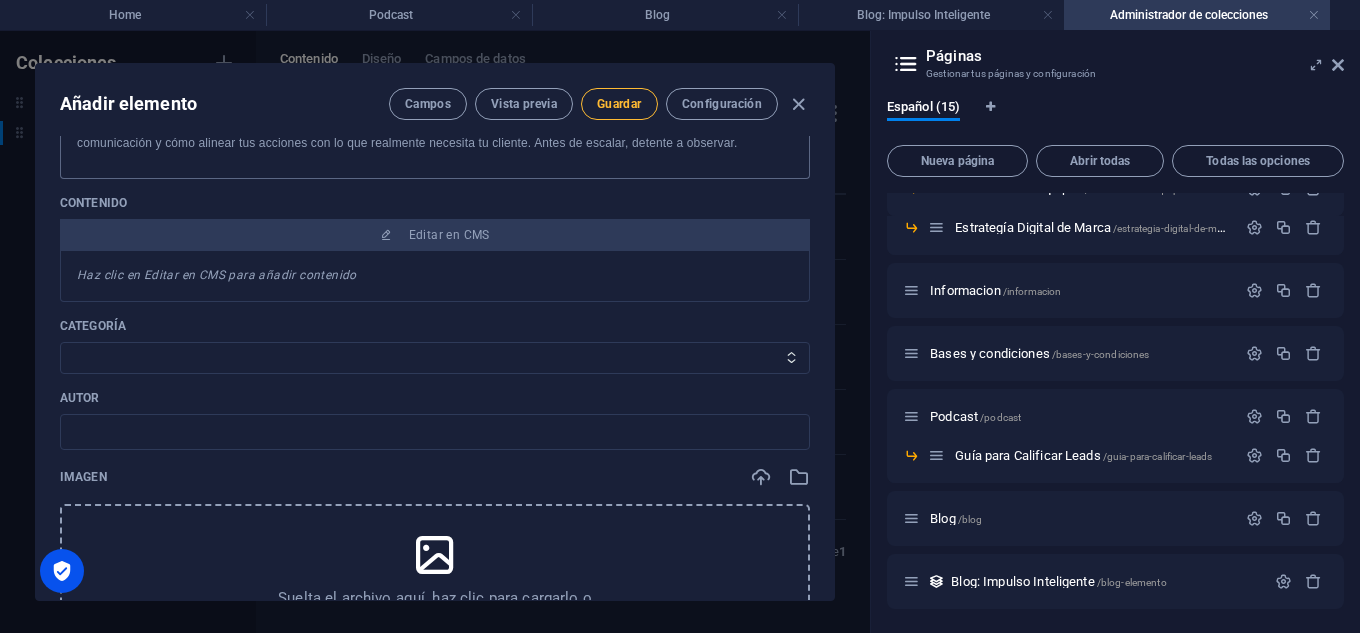 click on "Guardar" at bounding box center [619, 104] 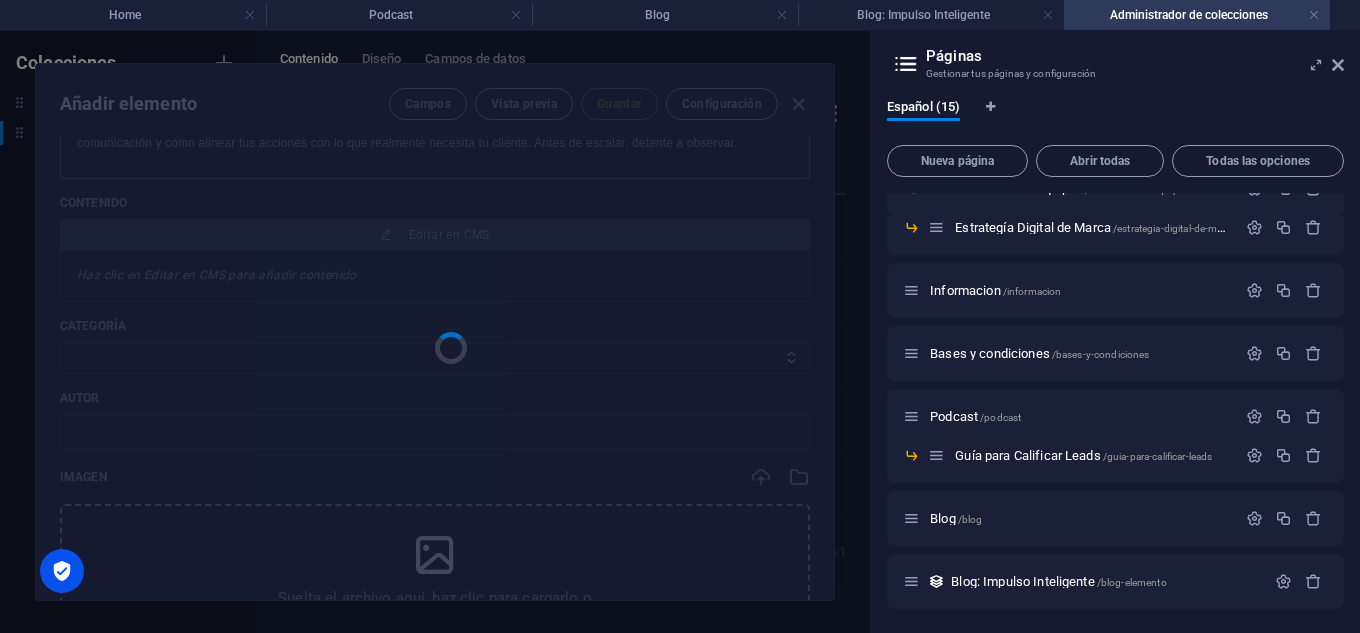 type on "antes-de-vender-hay-que-entender-el-valor-de-diagnosticar-tu-negocio" 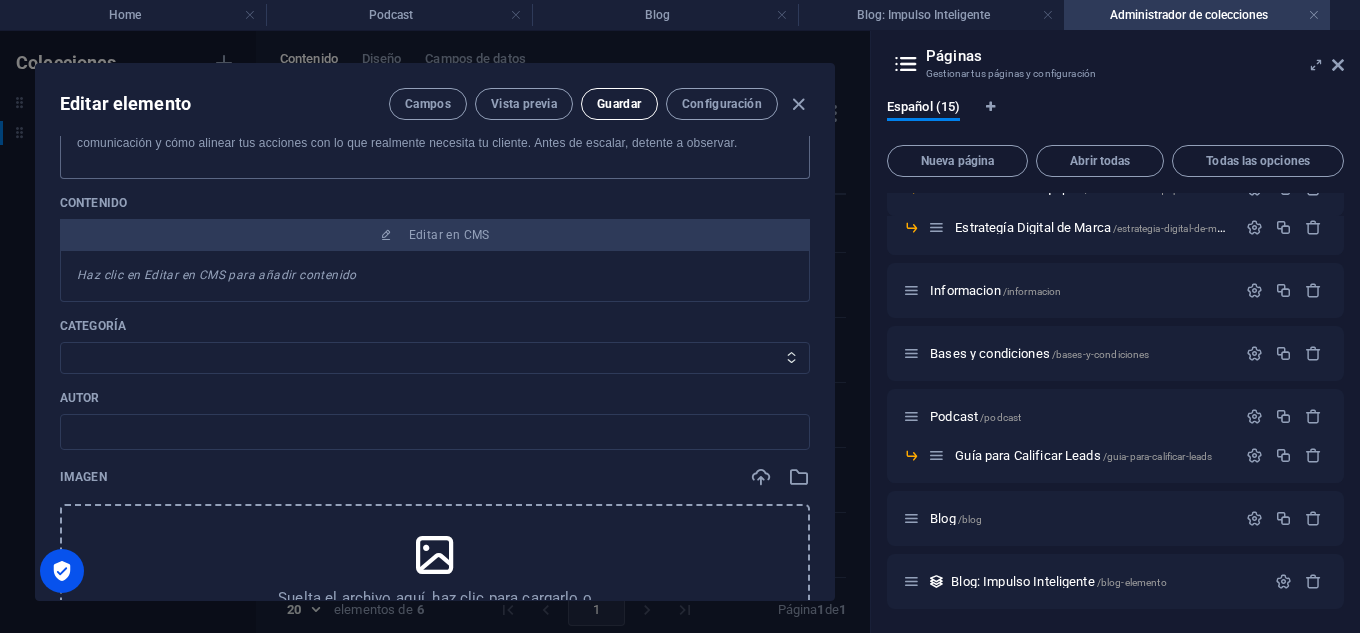 scroll, scrollTop: 163, scrollLeft: 0, axis: vertical 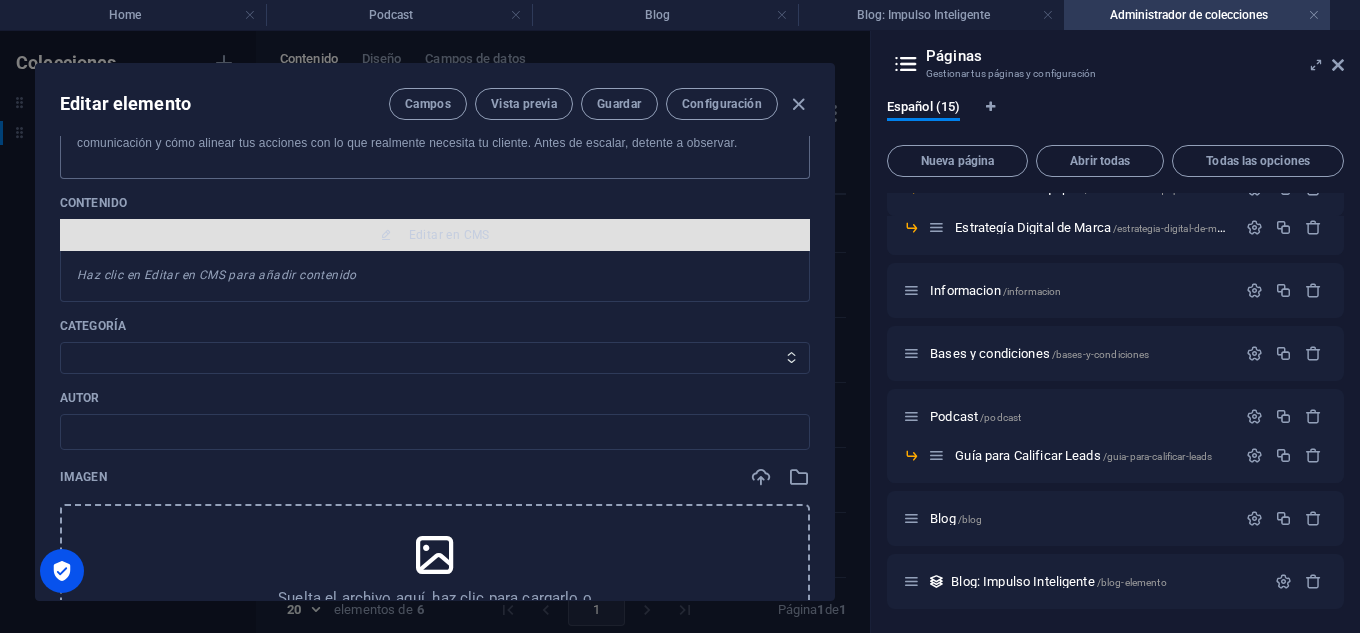 click on "Editar en CMS" at bounding box center [449, 235] 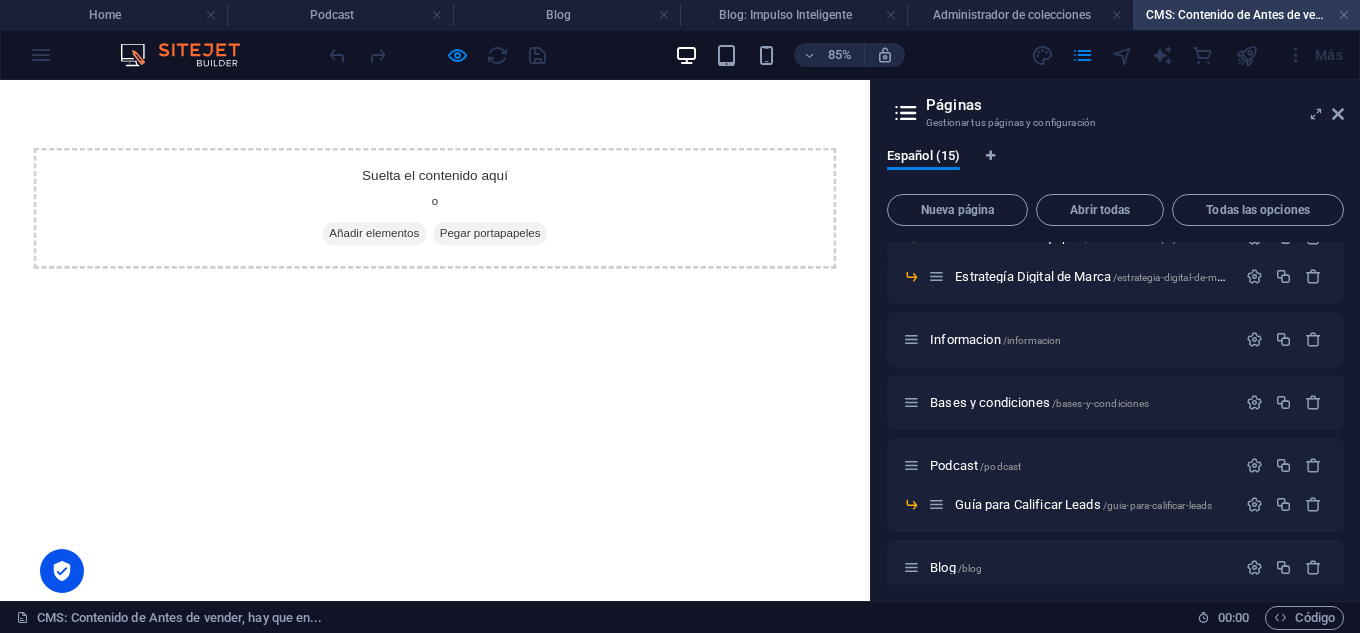 scroll, scrollTop: 0, scrollLeft: 0, axis: both 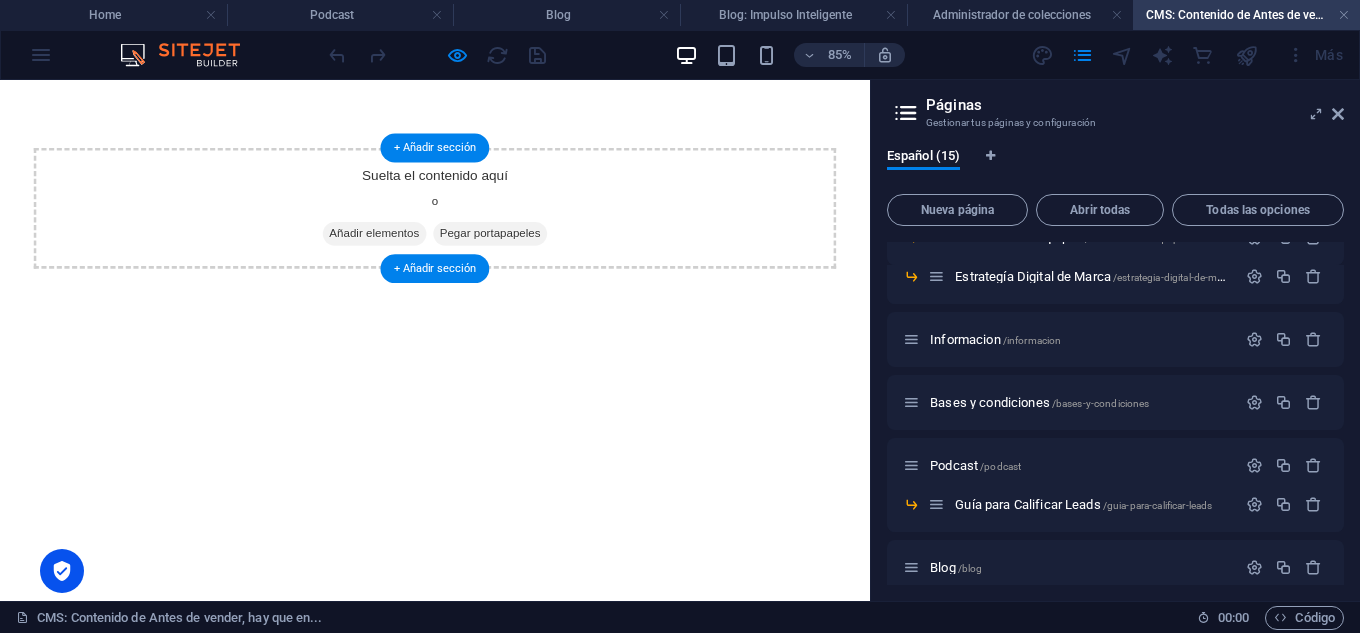 click on "Suelta el contenido aquí o  Añadir elementos  Pegar portapapeles" at bounding box center [512, 231] 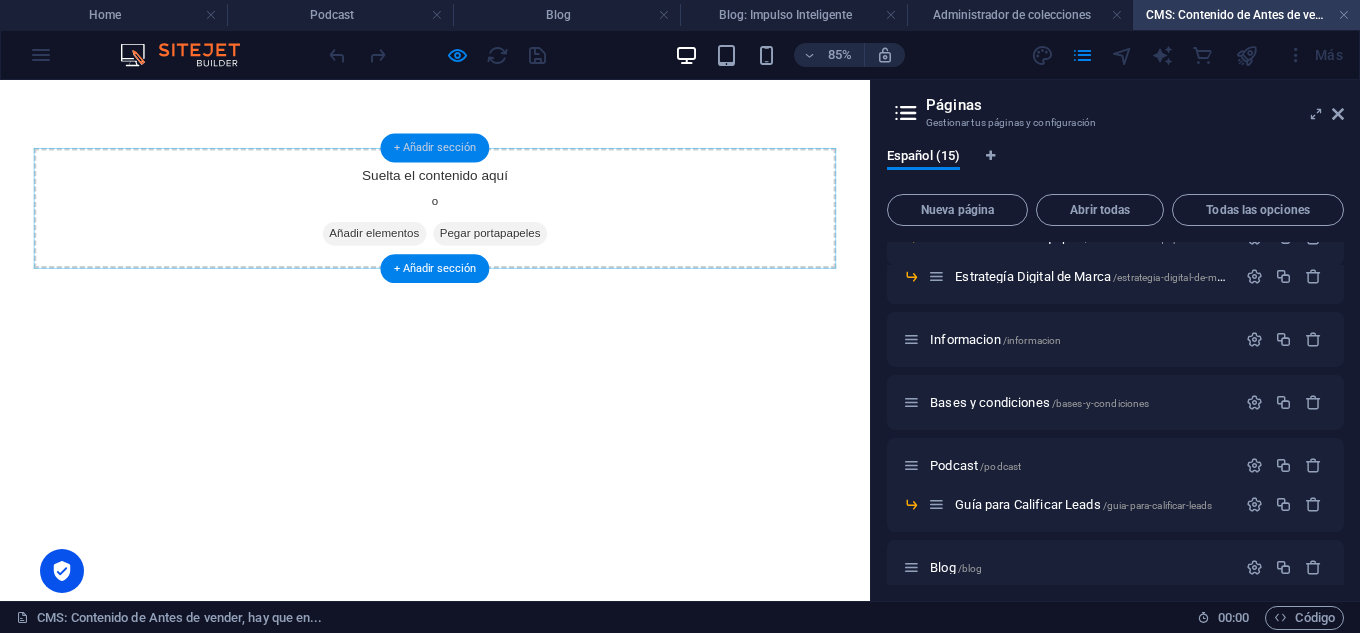 click on "+ Añadir sección" at bounding box center [435, 148] 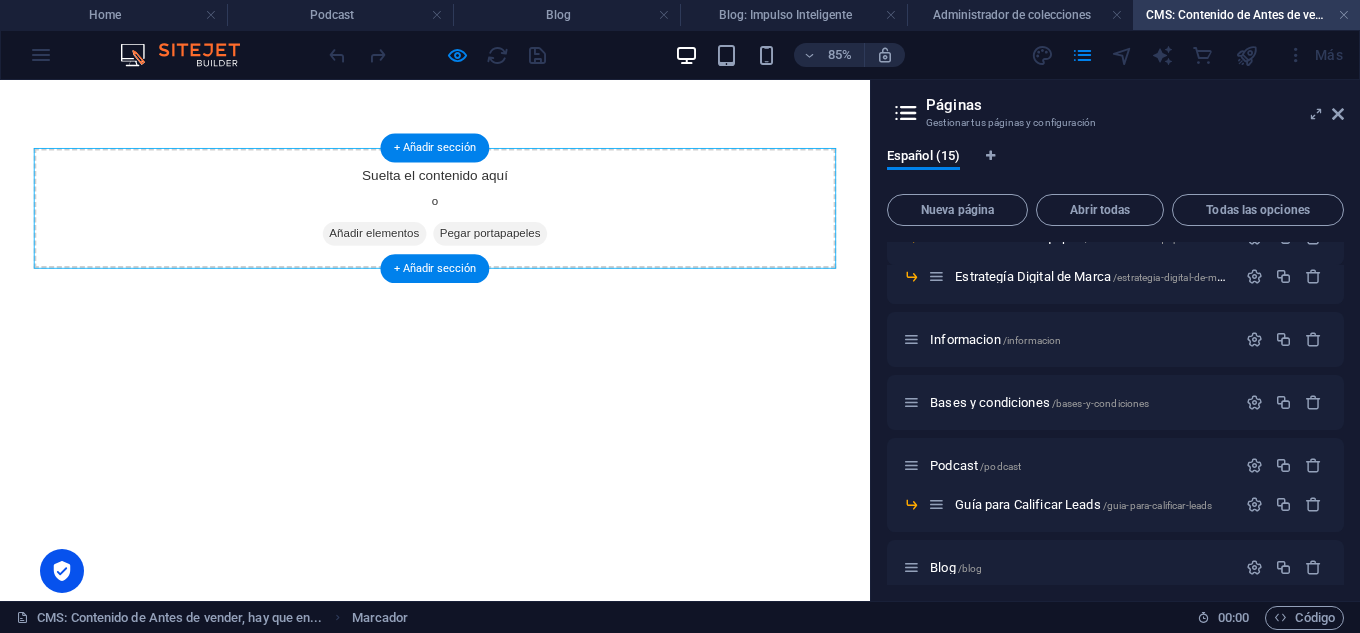 click on "Añadir elementos" at bounding box center [441, 261] 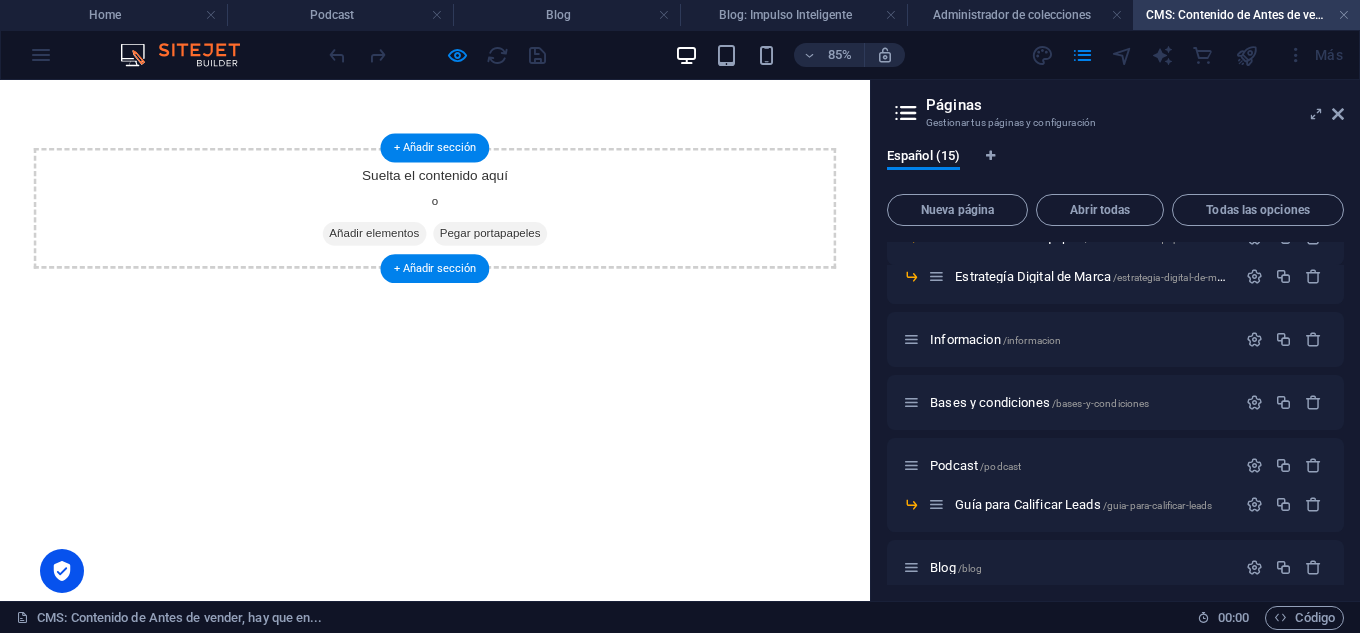 click on "Añadir elementos" at bounding box center (441, 261) 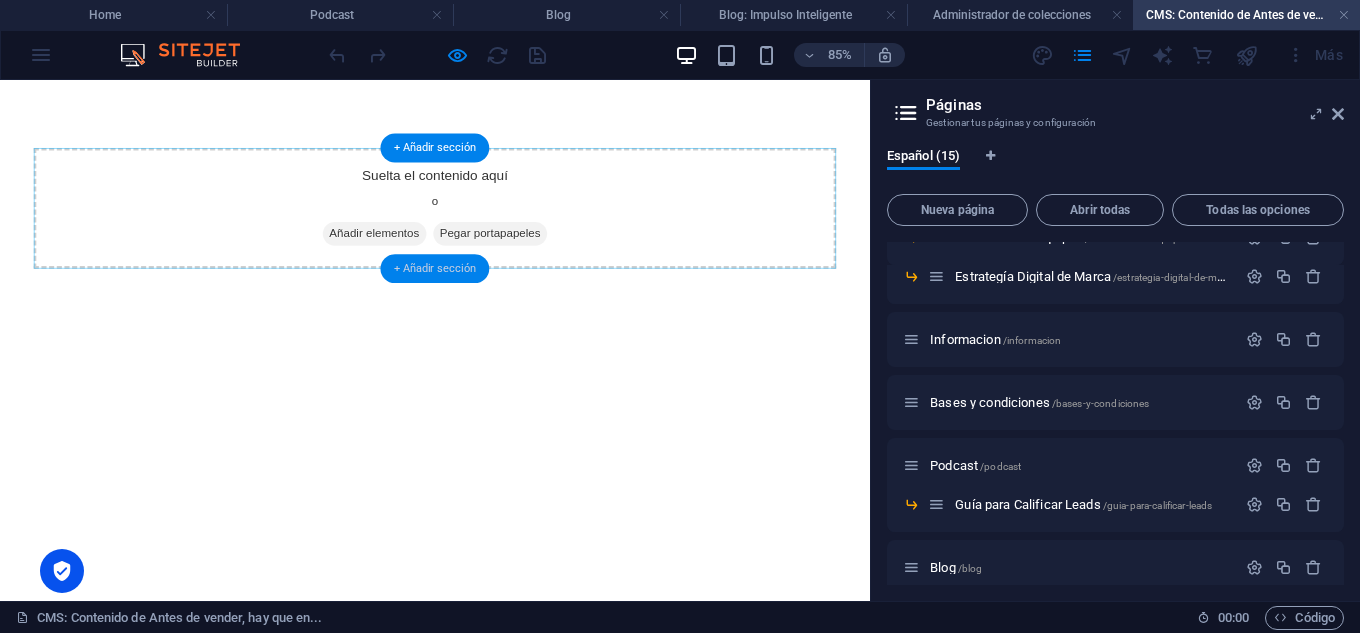 click on "+ Añadir sección" at bounding box center [435, 268] 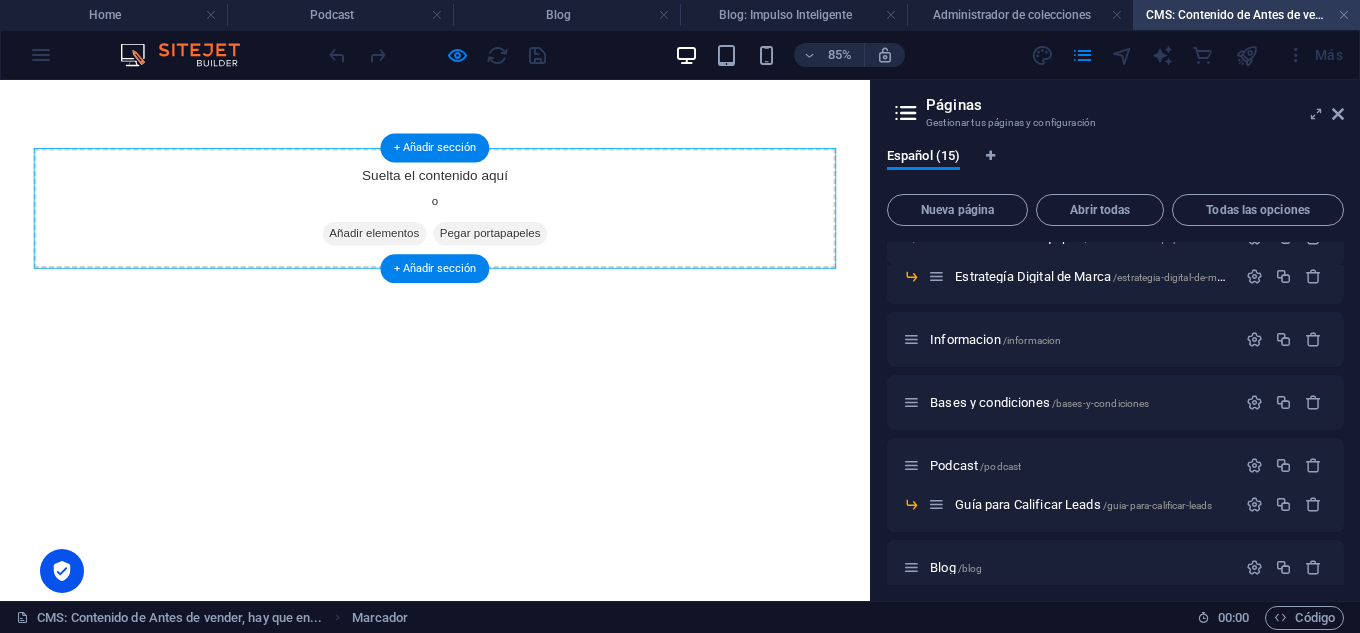 click on "Añadir elementos" at bounding box center [441, 261] 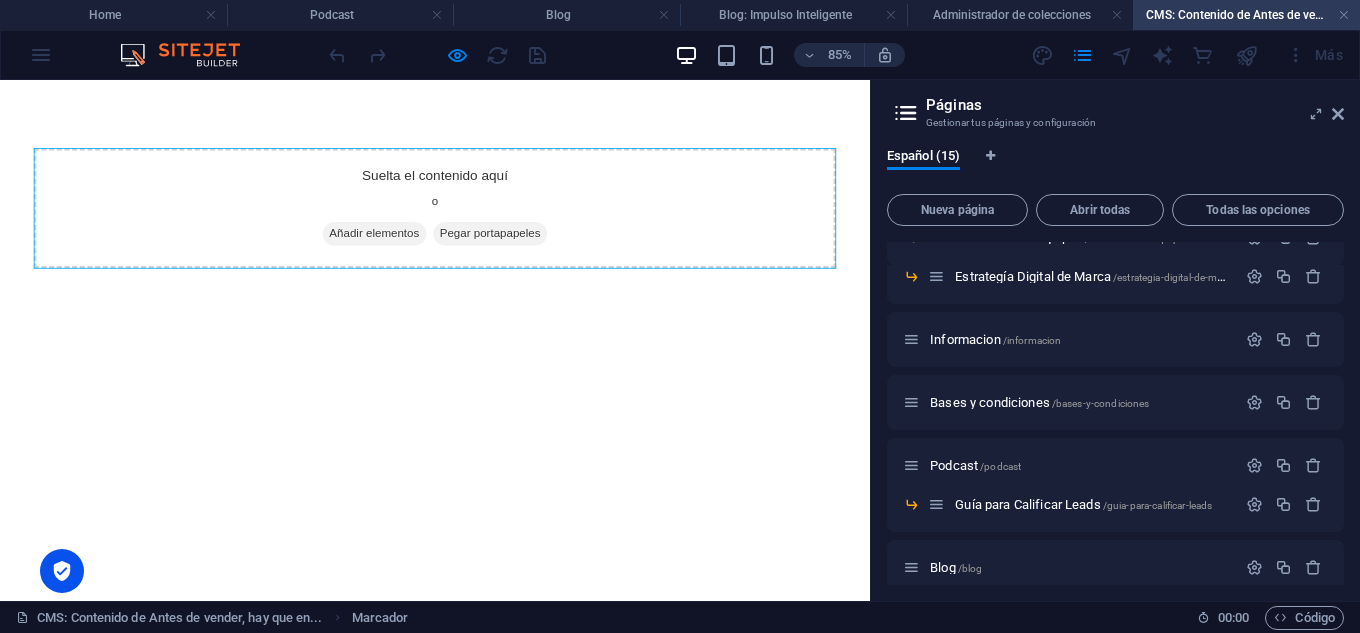 click on "Skip to main content
Suelta el contenido aquí o  Añadir elementos  Pegar portapapeles" at bounding box center [512, 231] 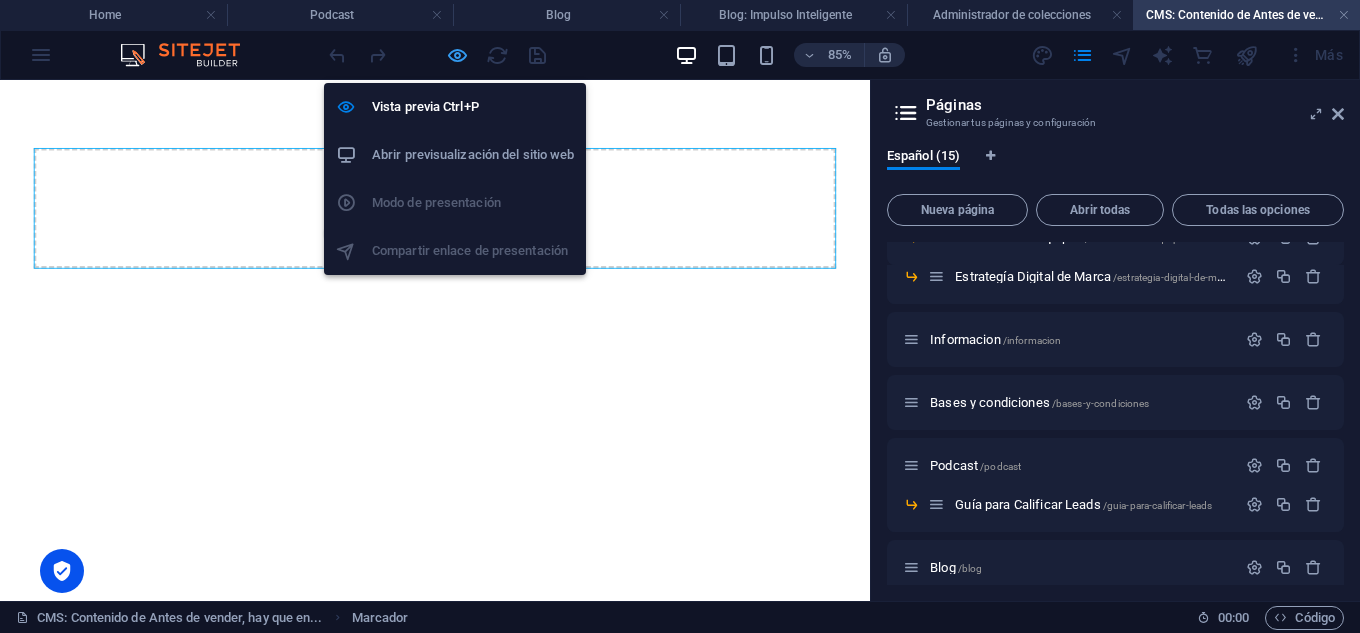 drag, startPoint x: 455, startPoint y: 60, endPoint x: 509, endPoint y: 2, distance: 79.24645 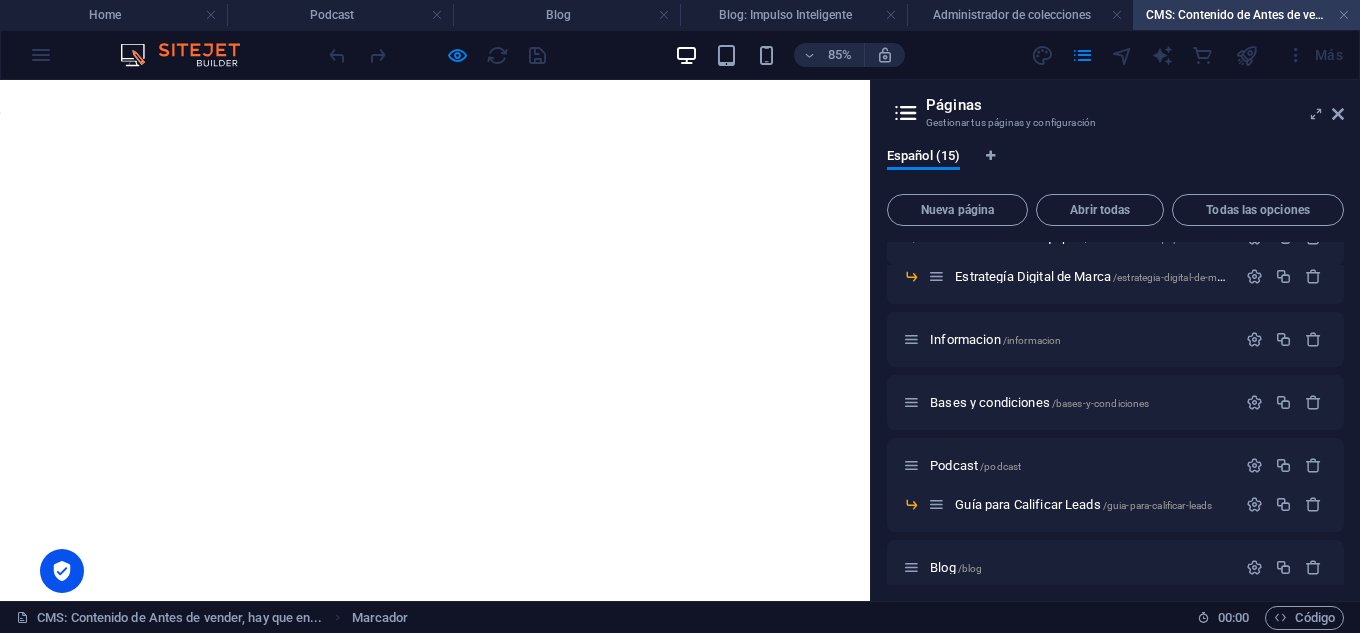 click at bounding box center [437, 55] 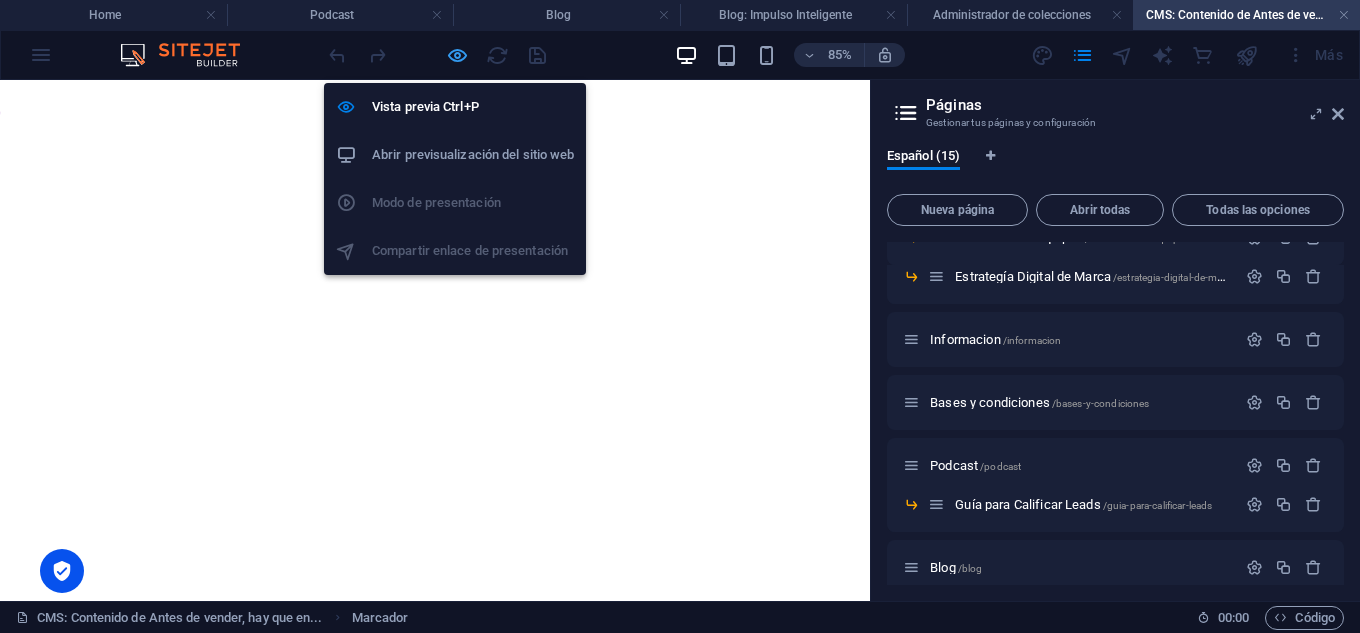 click at bounding box center [457, 55] 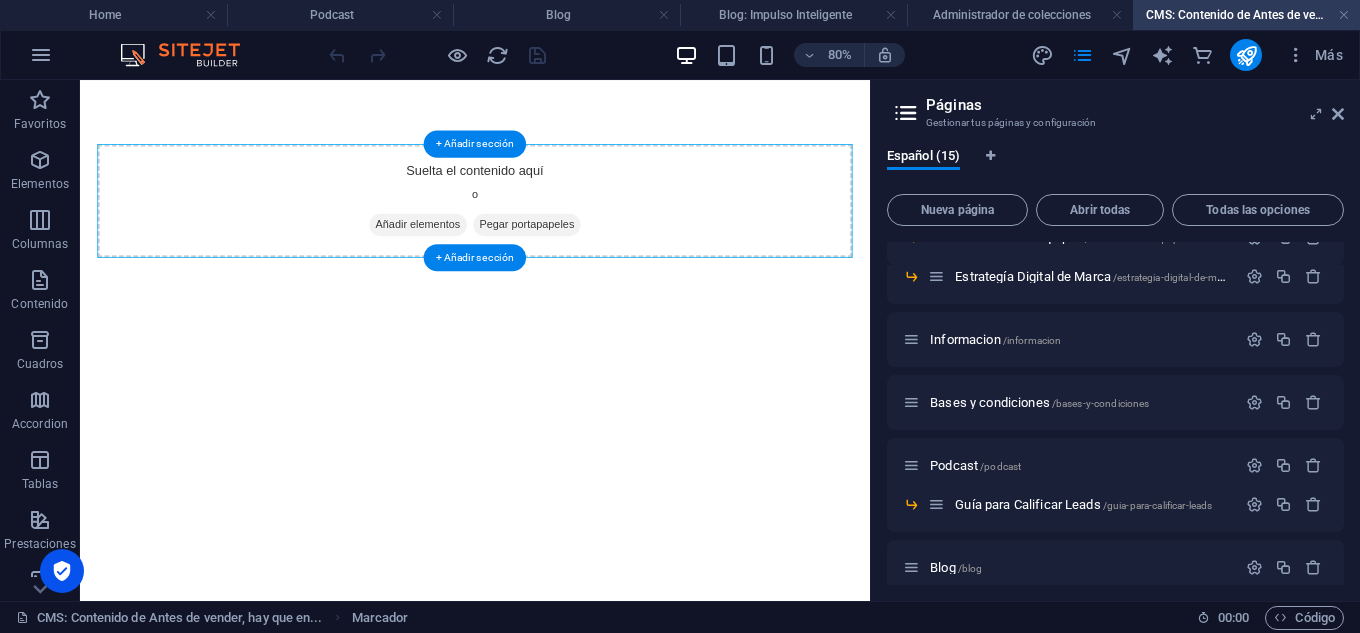 click on "Añadir elementos" at bounding box center (503, 261) 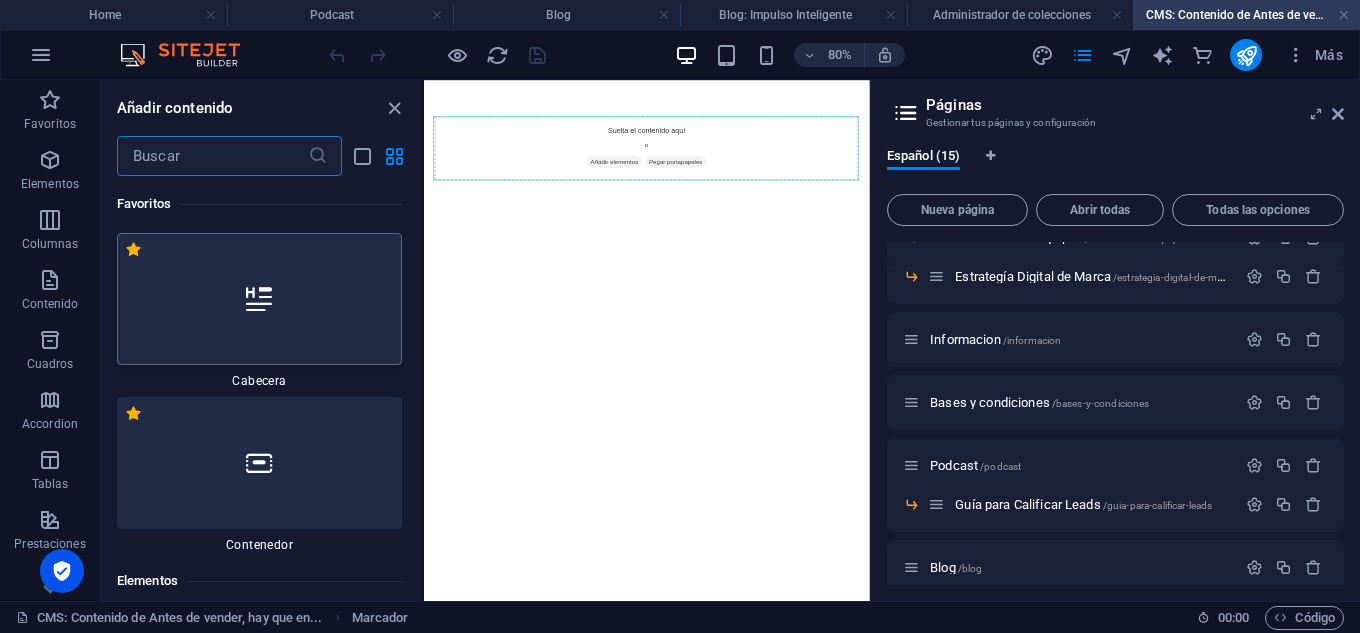 click on "Favoritos 1 Star Cabecera 1 Star Contenedor Elementos 1 Star Cabecera 1 Star Texto 1 Star Imagen 1 Star Contenedor 1 Star Separador 1 Star Separador 1 Star HTML 1 Star Icono 1 Star Botón 1 Star Logo 1 Star SVG 1 Star Control deslizante de imágenes 1 Star Control deslizante 1 Star Galería 1 Star Menú 1 Star Mapa 1 Star Facebook 1 Star Video 1 Star YouTube 1 Star Vimeo 1 Star Documento 1 Star Audio 1 Star Iframe 1 Star Privacidad 1 Star Idiomas Columnas 1 Star Contenedor 1 Star 2 columnas 1 Star 3 columnas 1 Star 4 columnas 1 Star 5 columnas 1 Star 6 columnas 1 Star 40-60 1 Star 20-80 1 Star 80-20 1 Star 30-70 1 Star 70-30 1 Star Columnas desiguales 1 Star 25-25-50 1 Star 25-50-25 1 Star 50-25-25 1 Star 20-60-20 1 Star [PHONE_NUMBER] 1 Star [PHONE_NUMBER] 1 Star Cuadrícula 2-1 1 Star Cuadrícula 1-2 1 Star Cuadrícula 3-1 1 Star Cuadrícula 1-3 1 Star Grid 4-1 1 Star Cuadrícula 1-4 1 Star Cuadrícula 1-2-1 1 Star Cuadrícula 1-1-2 1 Star Cuadrícula 2h-2v 1 Star Cuadrícula 2v-2h 1 Star Cuadrícula 2-1-2 1 Star" at bounding box center (261, 380) 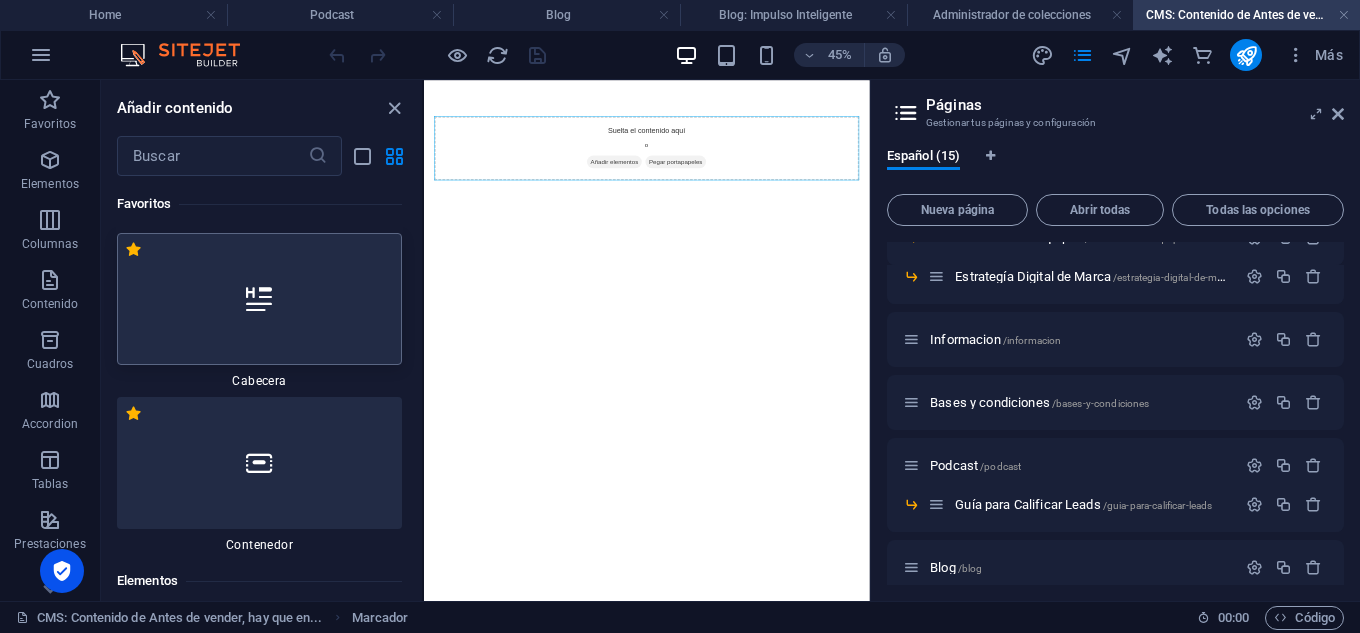 click at bounding box center [259, 299] 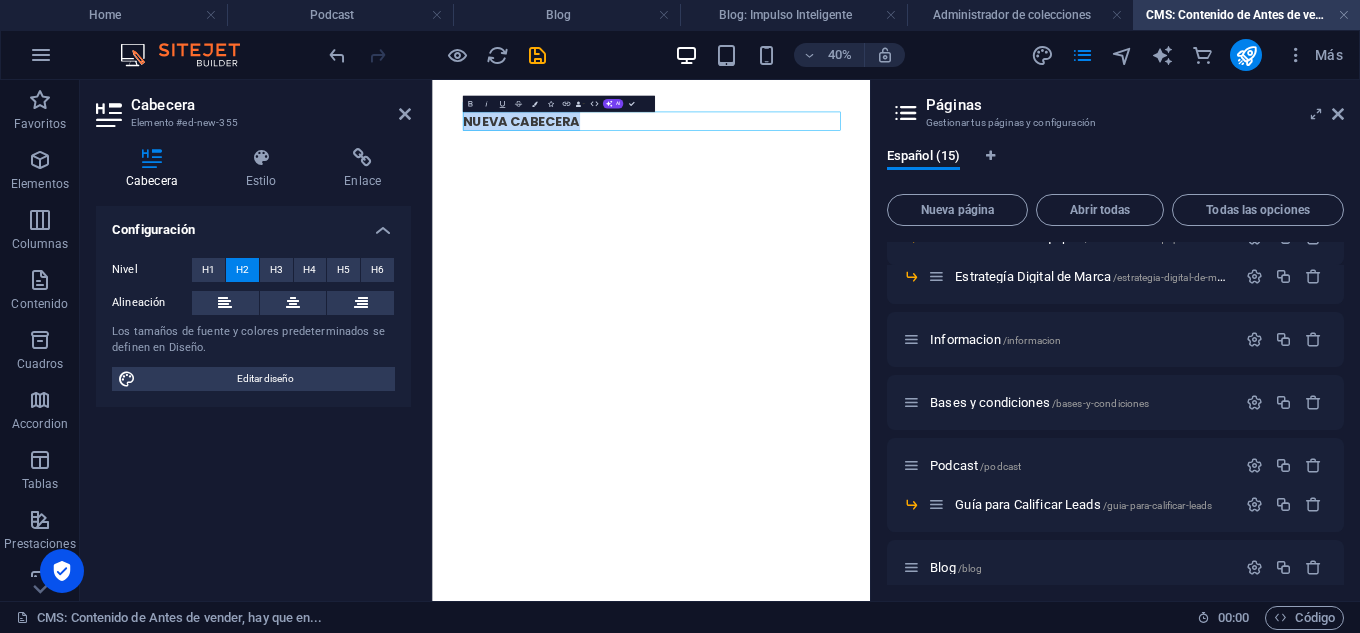 click on "Nueva cabecera" at bounding box center [980, 184] 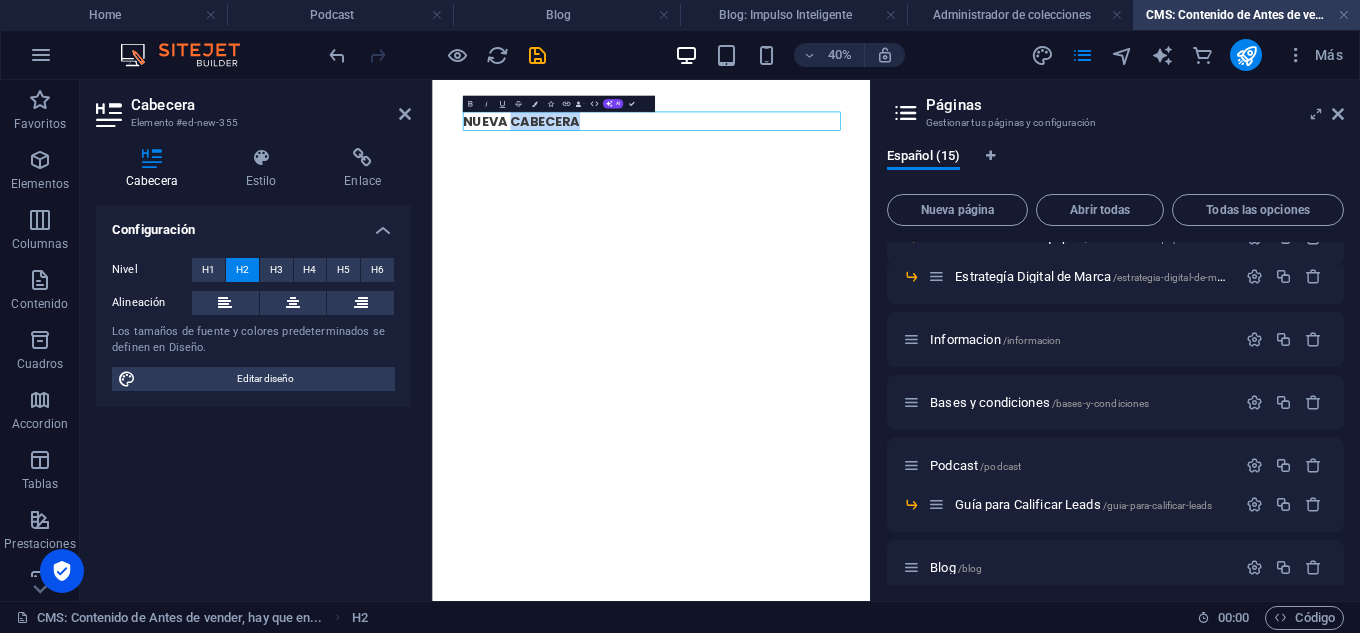 click on "Nueva cabecera" at bounding box center [980, 184] 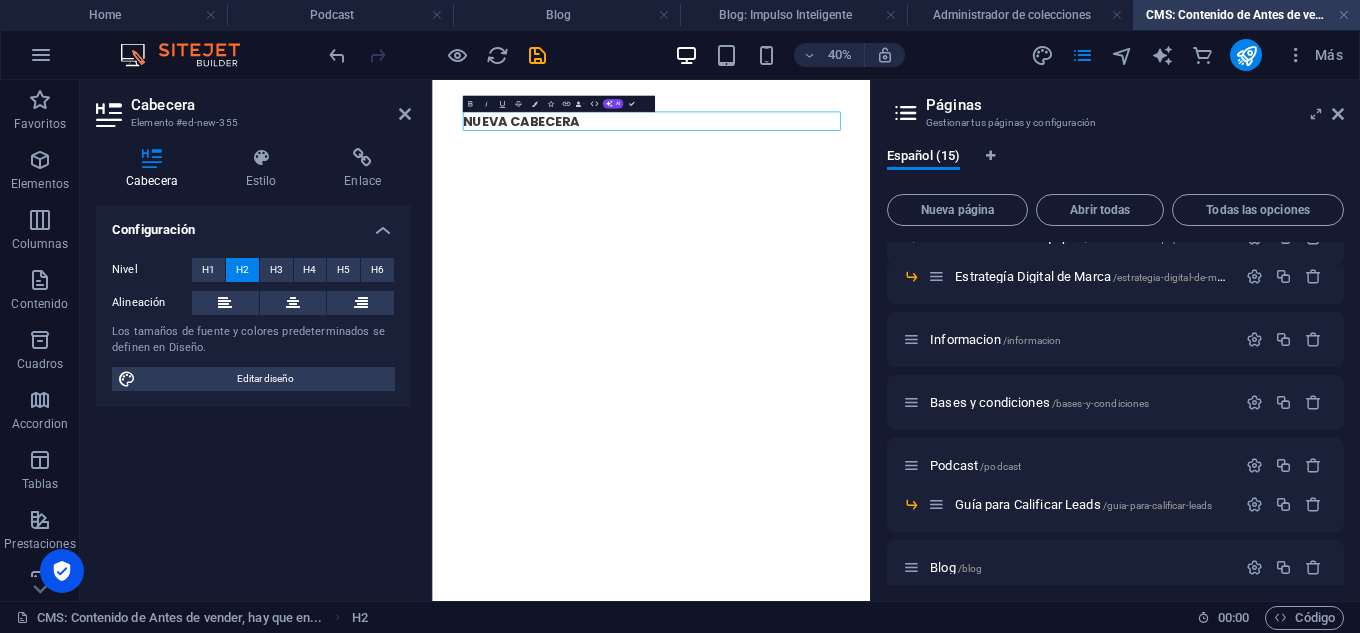 click on "Nueva cabecera" at bounding box center [980, 184] 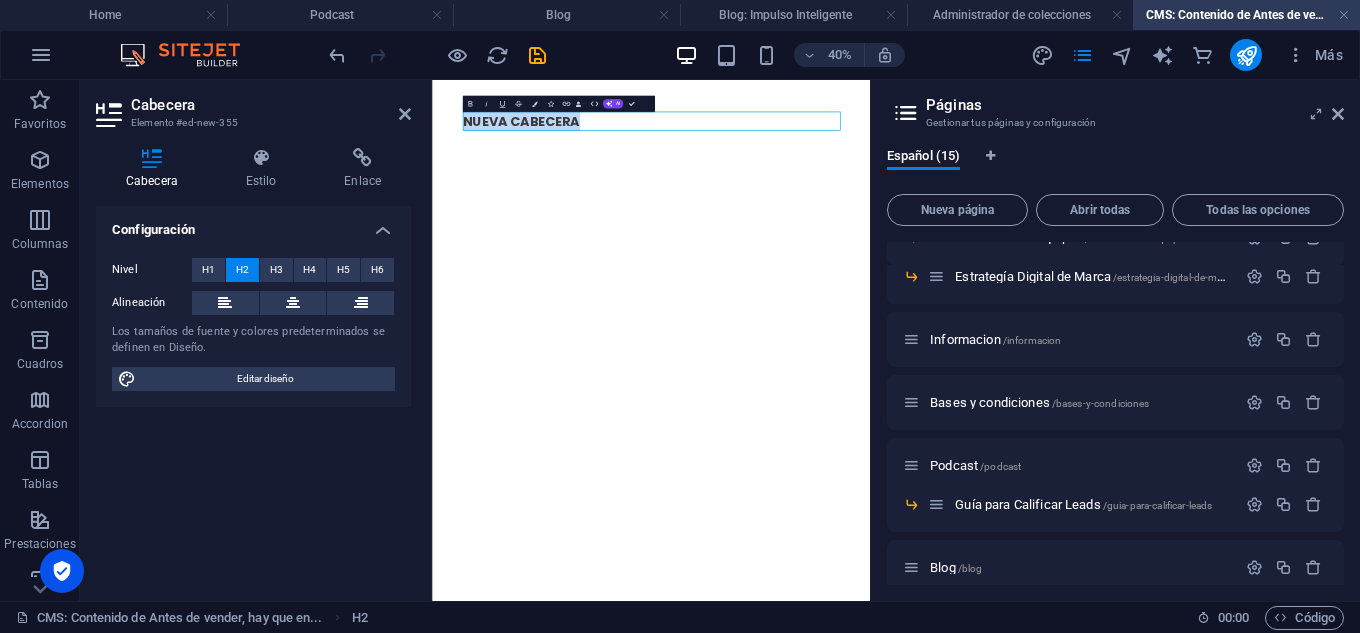 drag, startPoint x: 819, startPoint y: 187, endPoint x: 504, endPoint y: 187, distance: 315 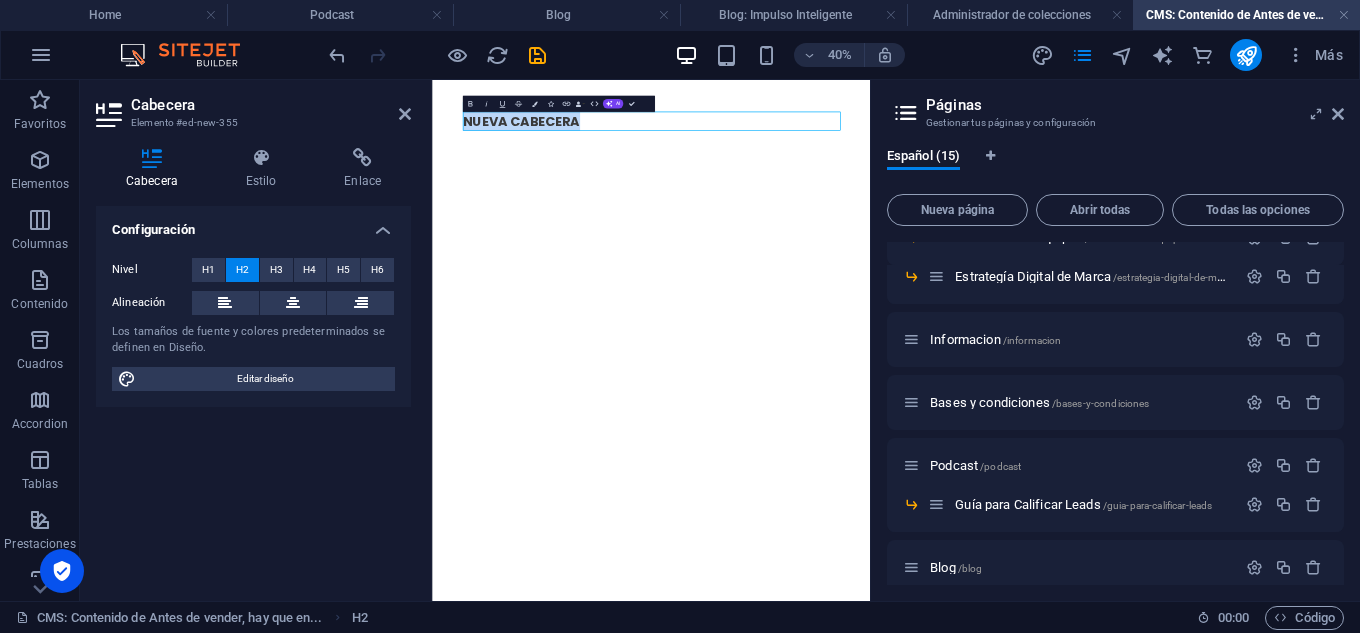 click on "Nueva cabecera" at bounding box center [980, 184] 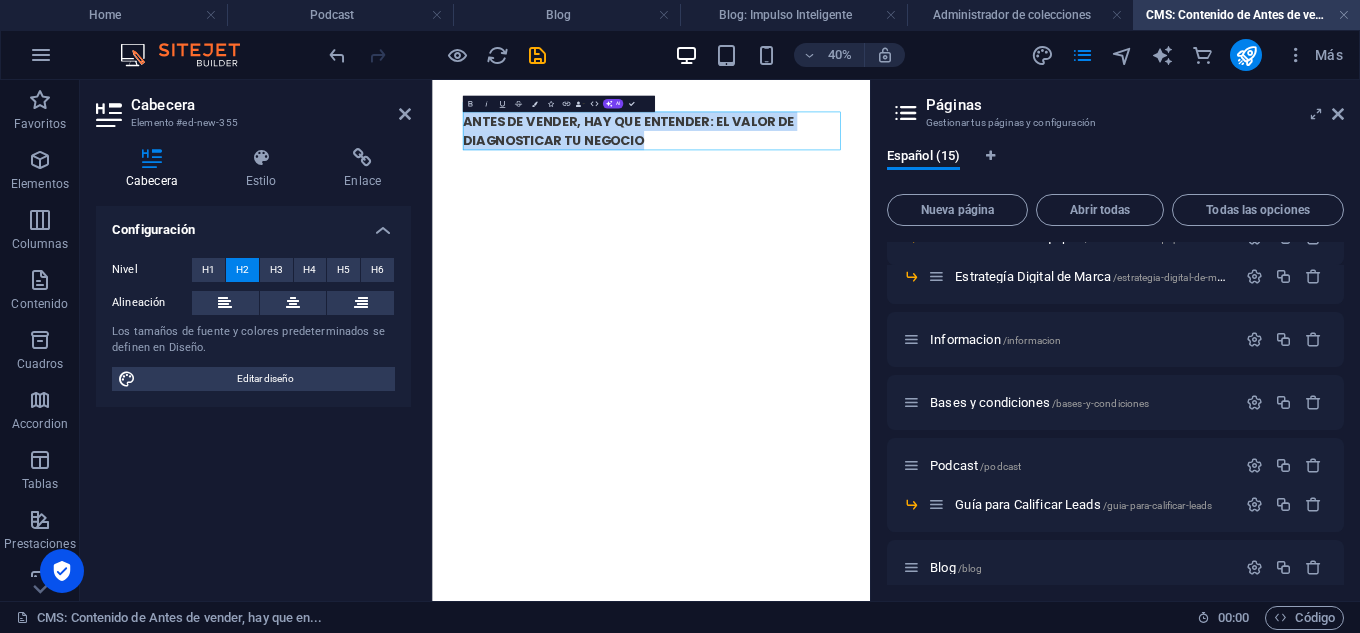 drag, startPoint x: 957, startPoint y: 237, endPoint x: 517, endPoint y: 170, distance: 445.0719 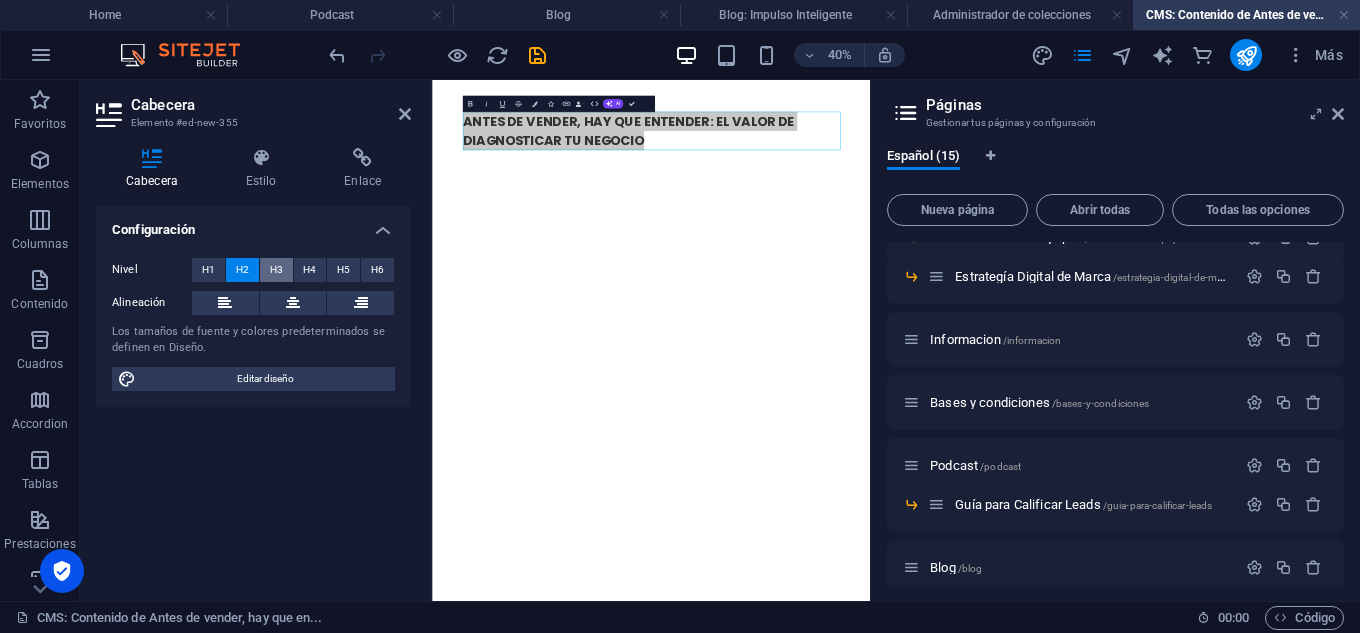 click on "H3" at bounding box center (276, 270) 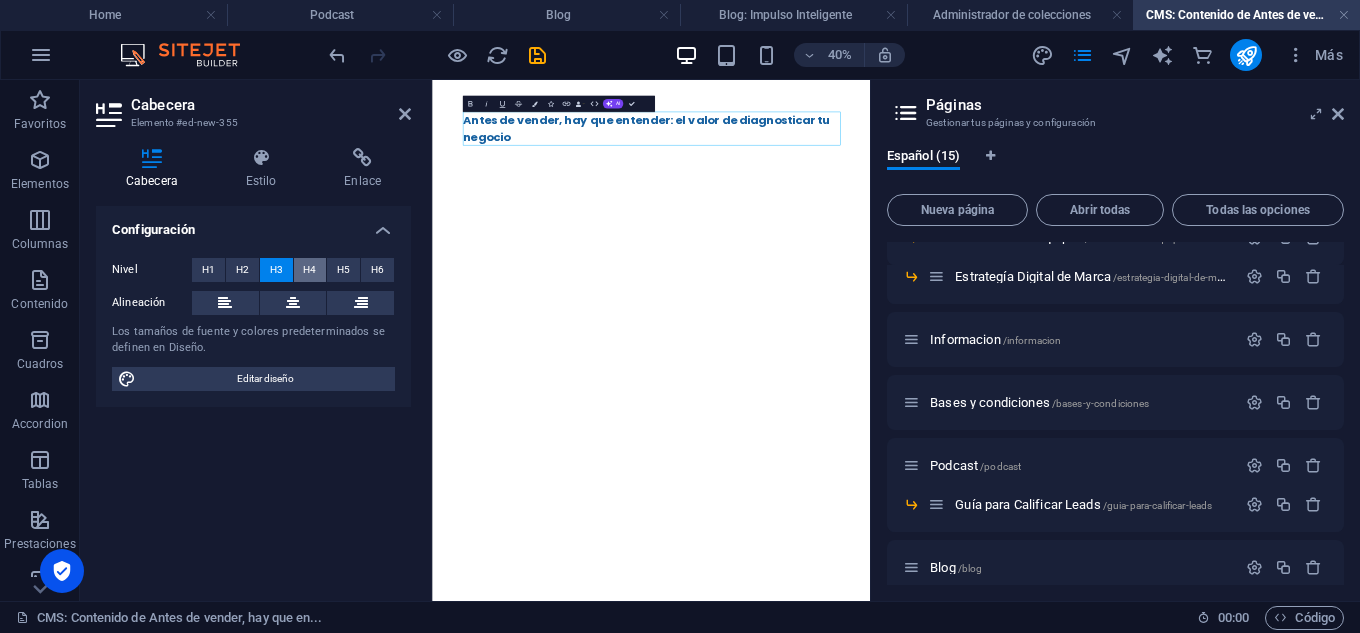 click on "H4" at bounding box center [309, 270] 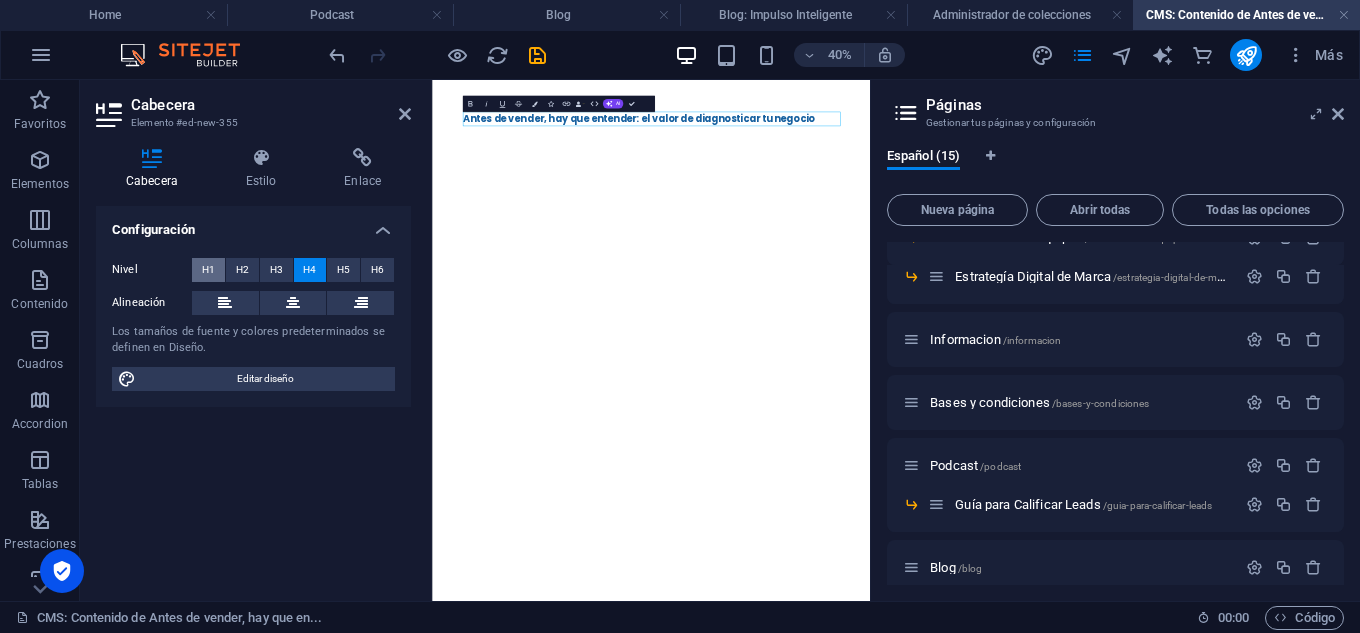 click on "H1" at bounding box center (208, 270) 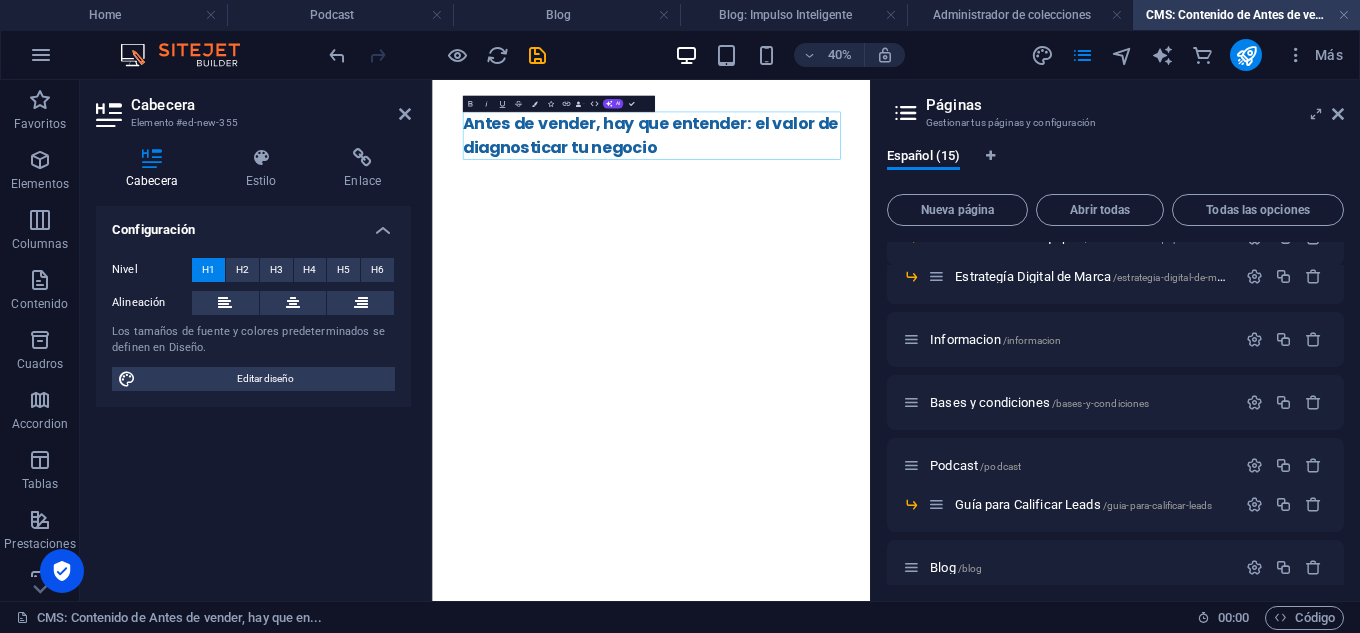 click on "Antes de vender, hay que entender: el valor de diagnosticar tu negocio" at bounding box center (980, 220) 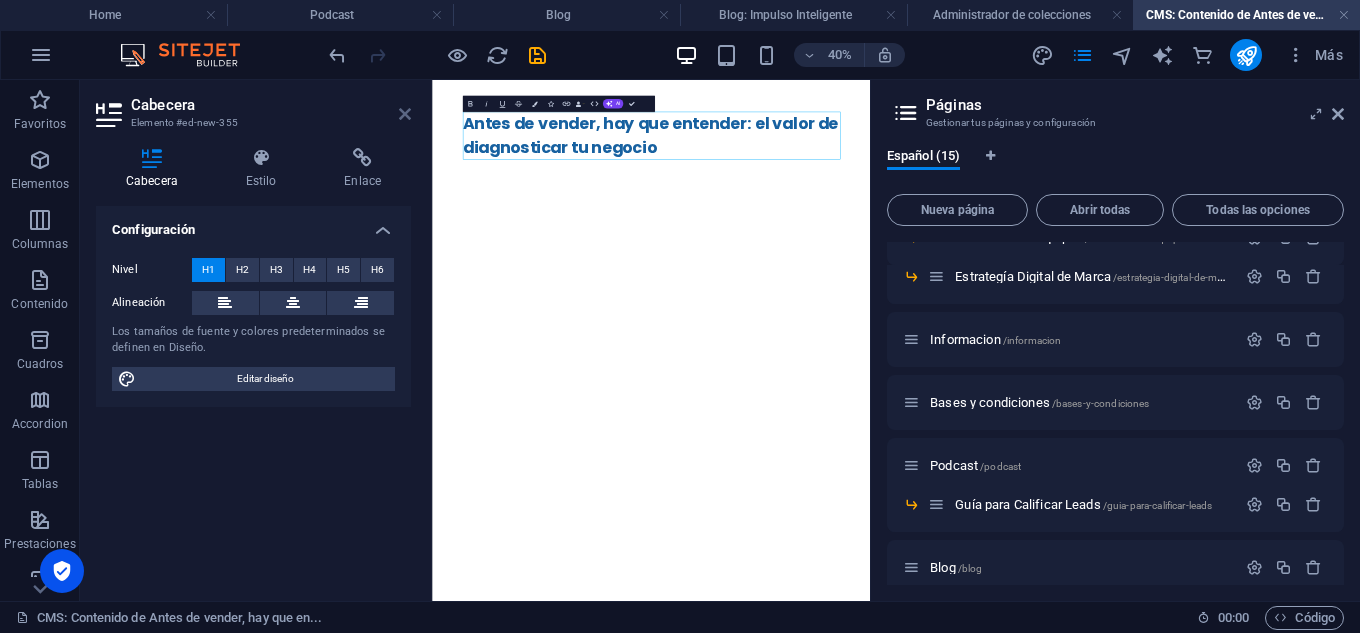 click at bounding box center (405, 114) 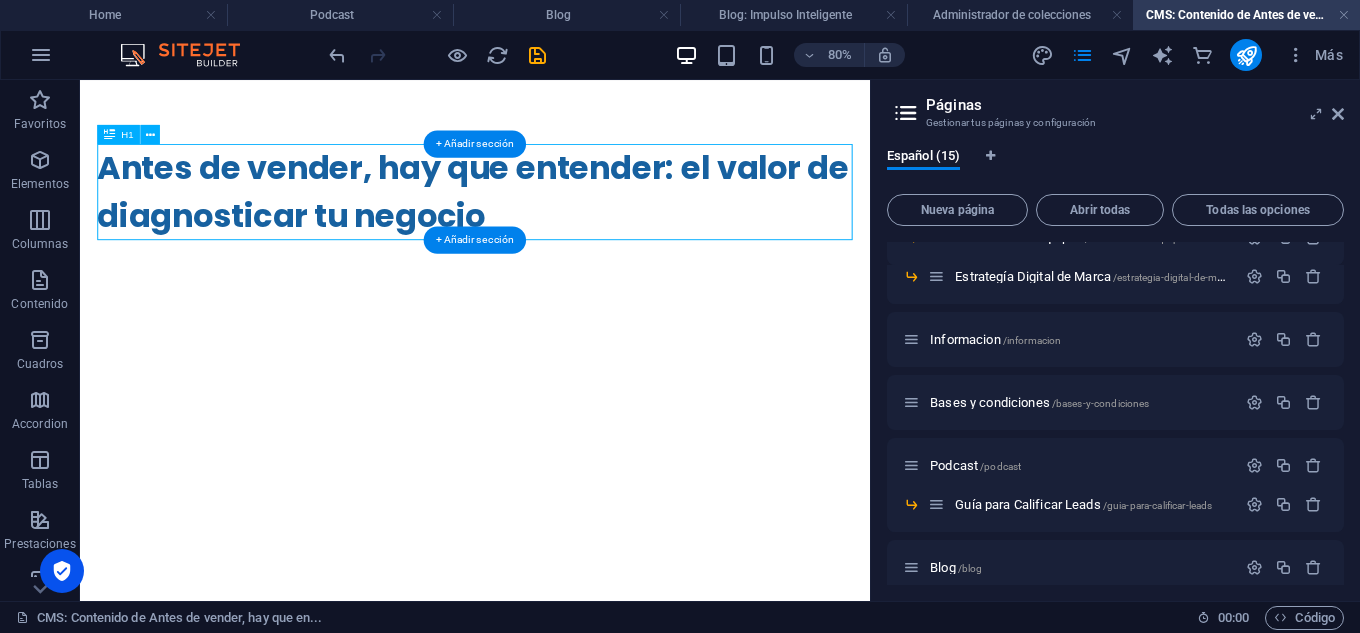 click on "Antes de vender, hay que entender: el valor de diagnosticar tu negocio" at bounding box center [574, 220] 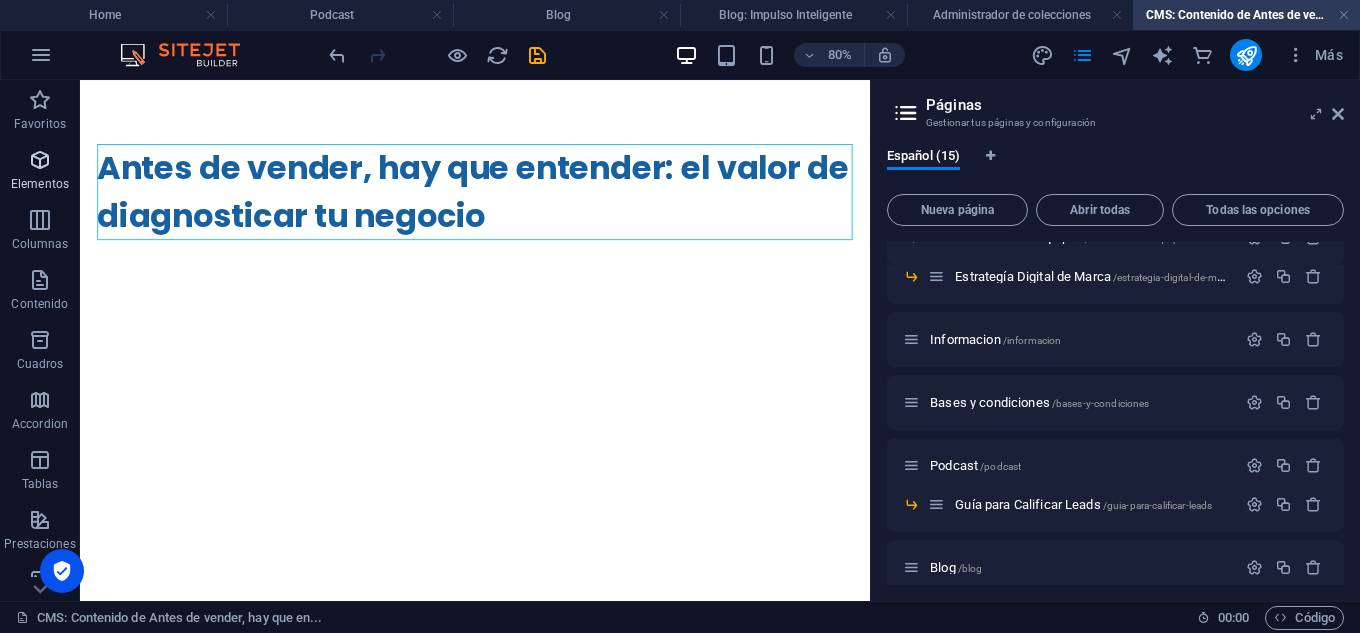 click at bounding box center (40, 160) 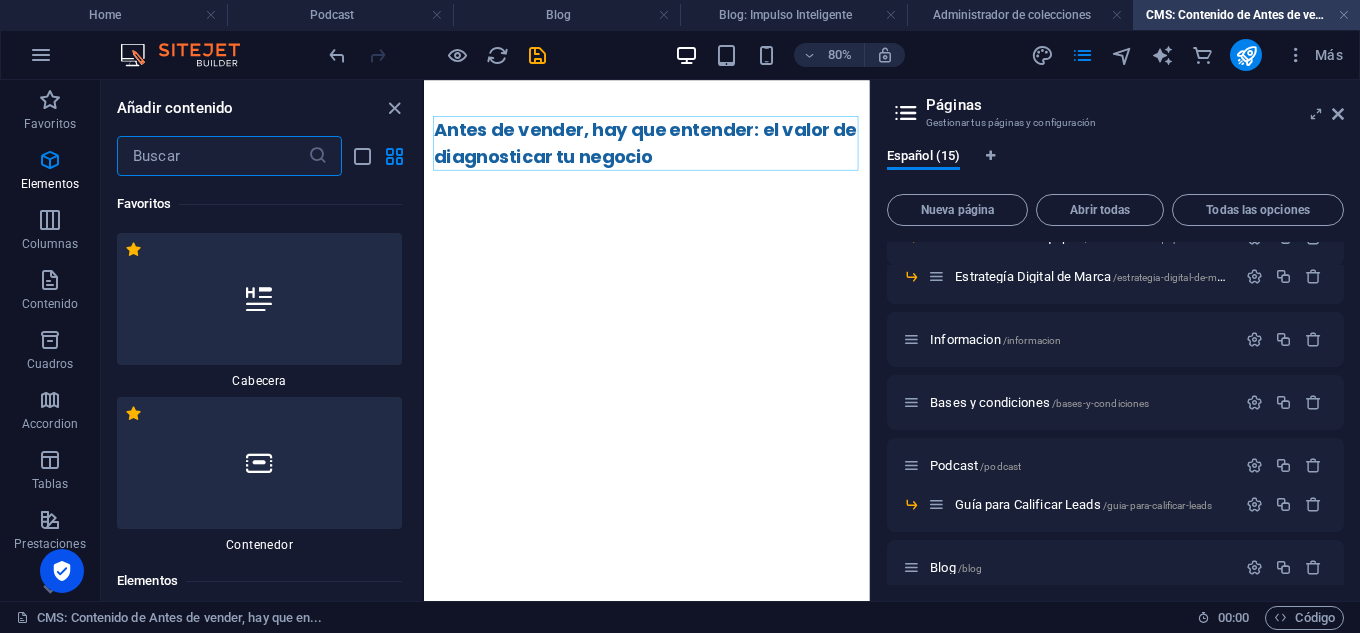 scroll, scrollTop: 377, scrollLeft: 0, axis: vertical 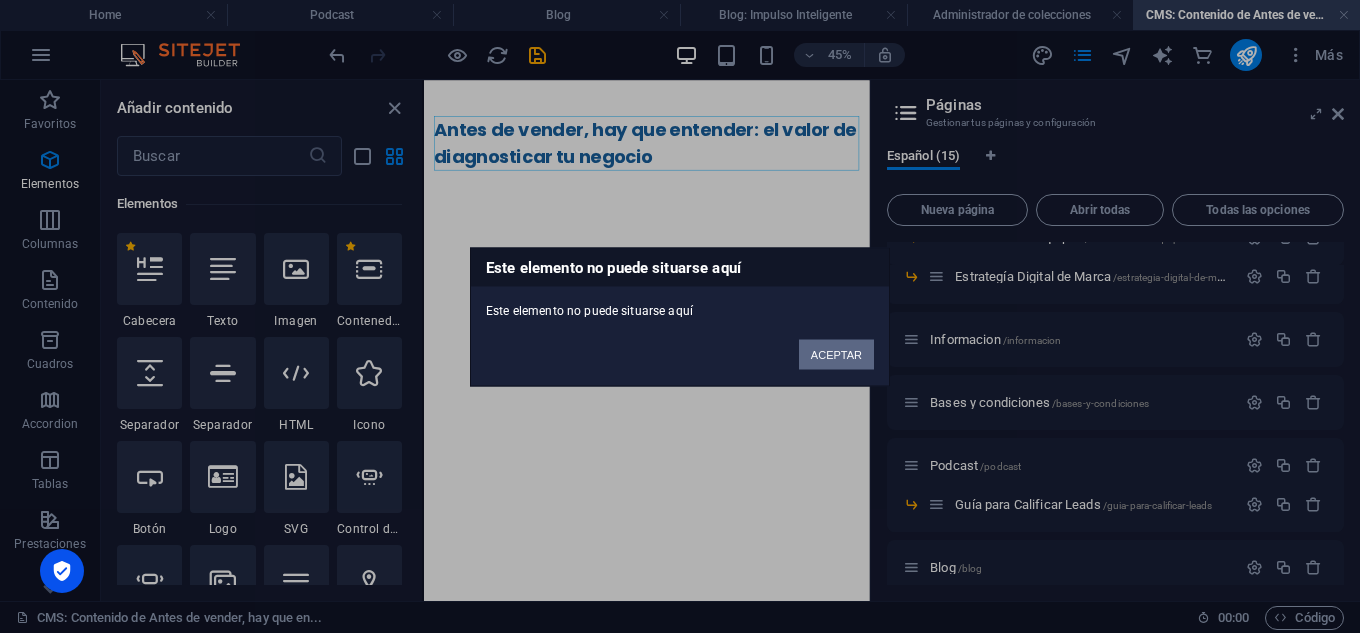drag, startPoint x: 857, startPoint y: 356, endPoint x: 873, endPoint y: 593, distance: 237.53947 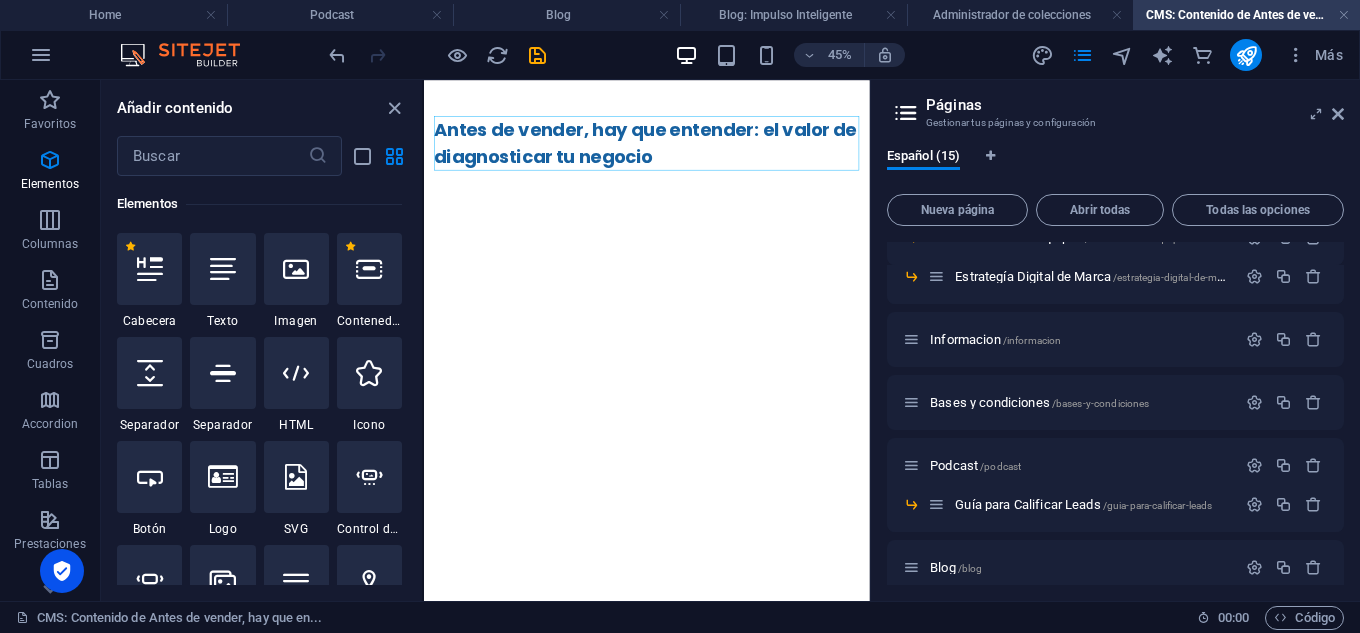 click on "Skip to main content
Antes de vender, hay que entender: el valor de diagnosticar tu negocio" at bounding box center (919, 220) 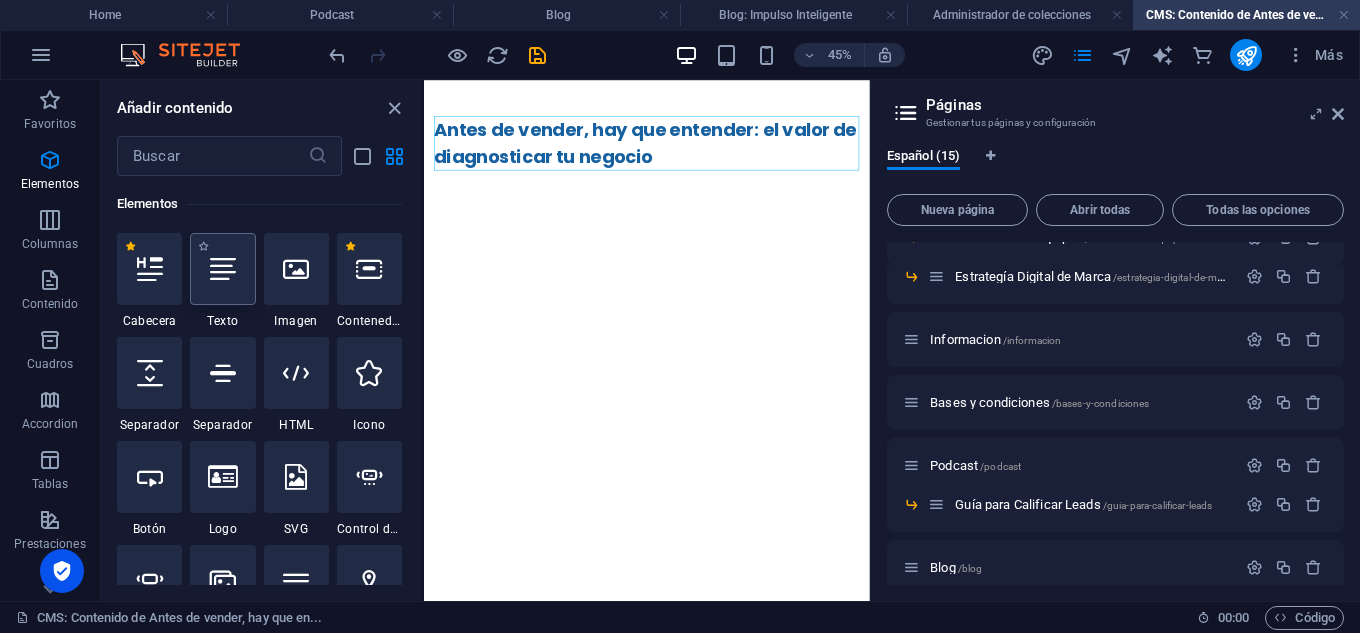 click at bounding box center [222, 269] 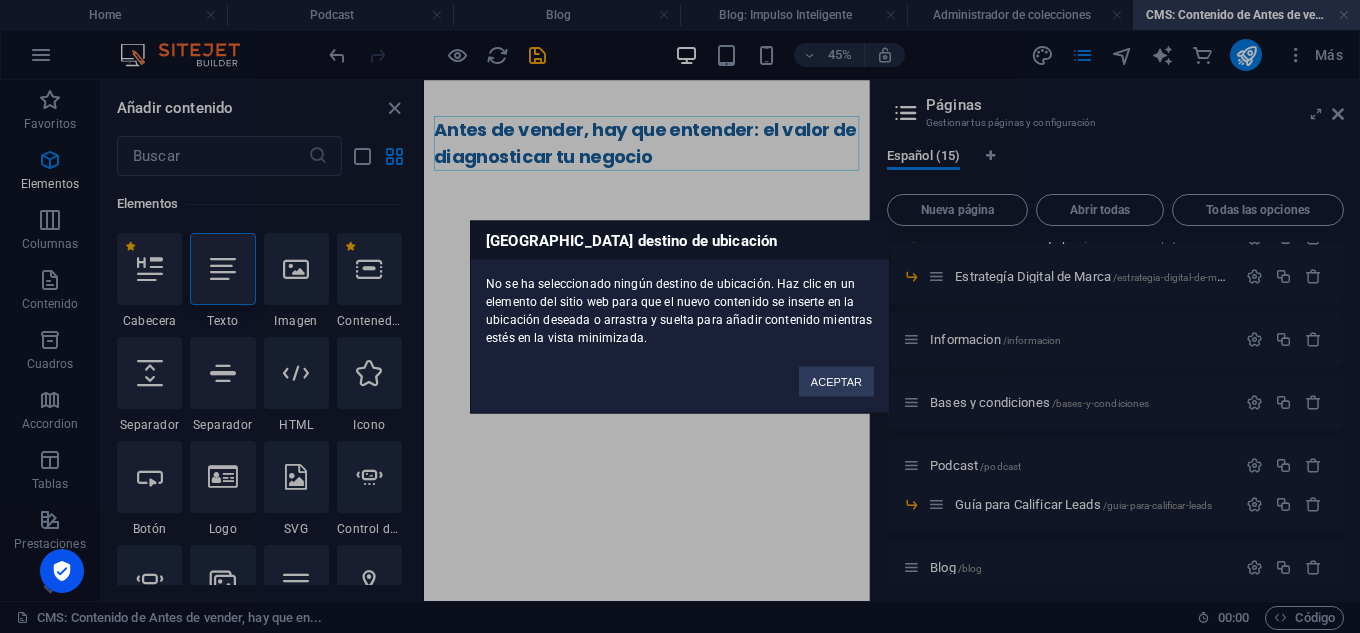 drag, startPoint x: 771, startPoint y: 379, endPoint x: 793, endPoint y: 378, distance: 22.022715 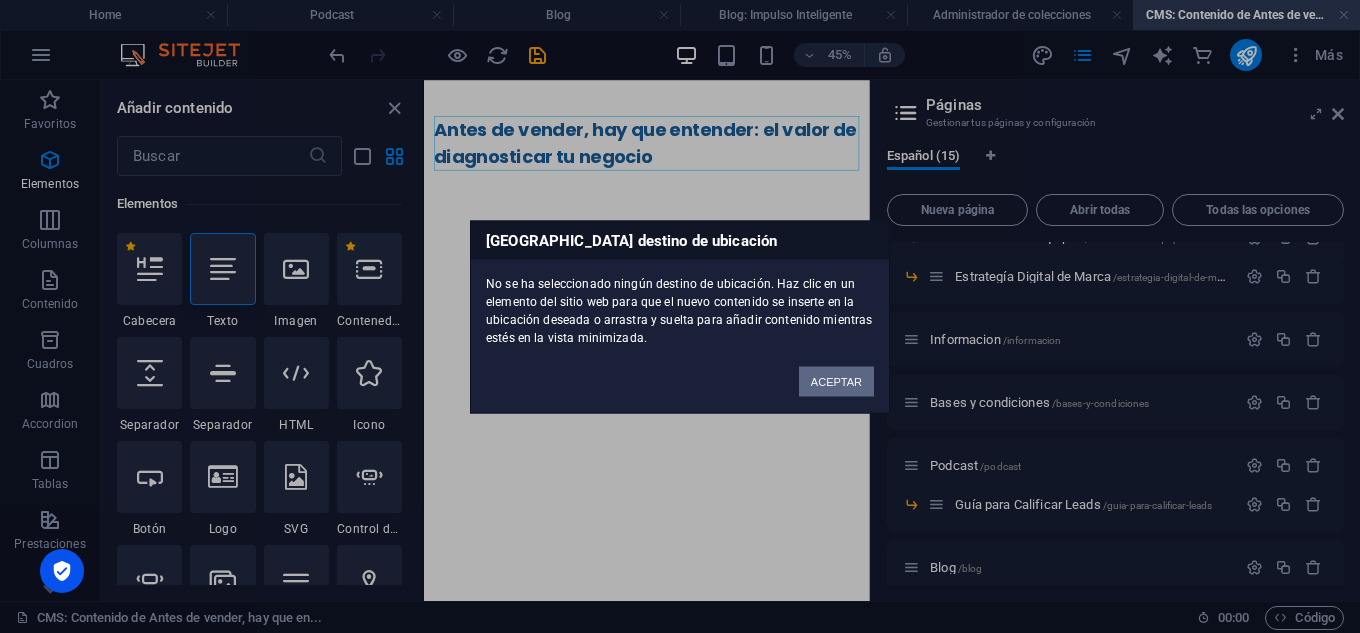 click on "ACEPTAR" at bounding box center (836, 381) 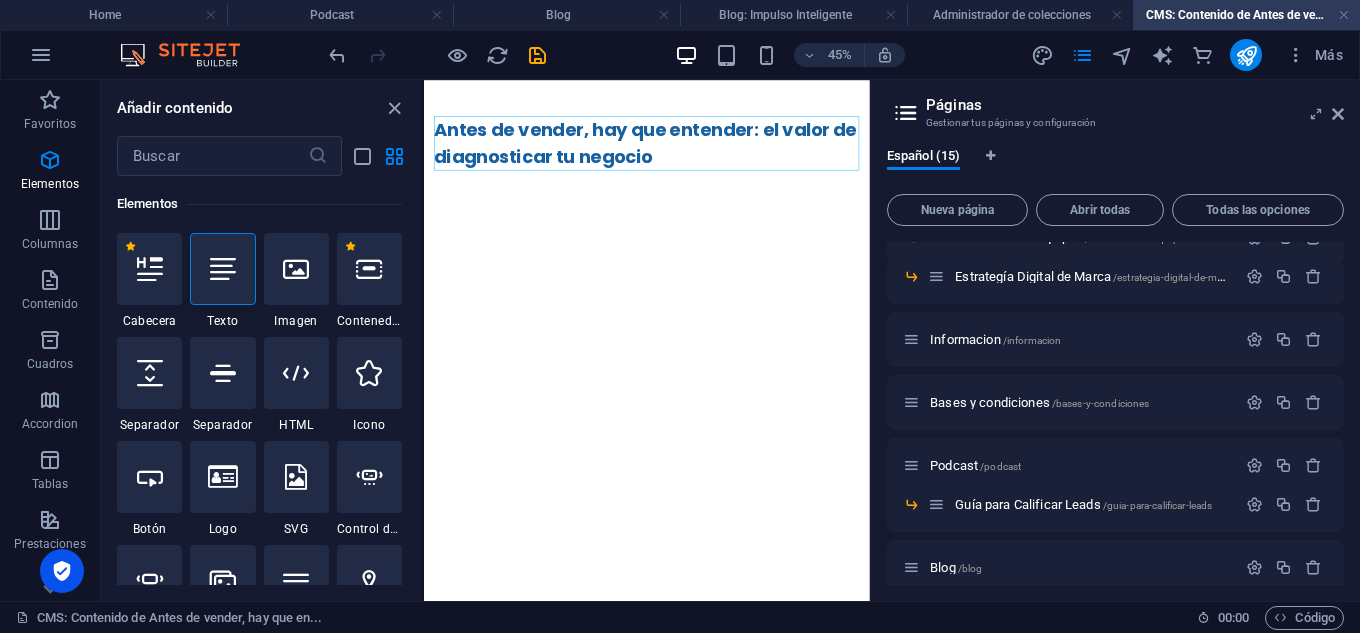 click on "Skip to main content
Antes de vender, hay que entender: el valor de diagnosticar tu negocio" at bounding box center [919, 220] 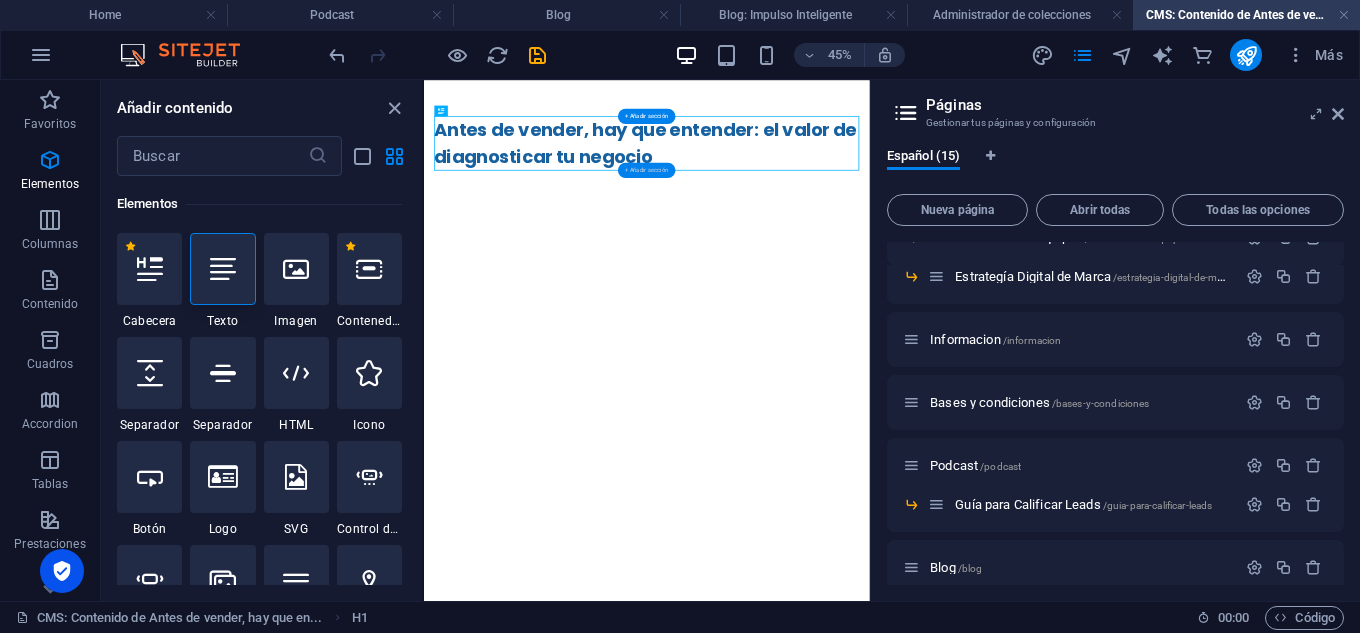 click on "+ Añadir sección" at bounding box center [647, 169] 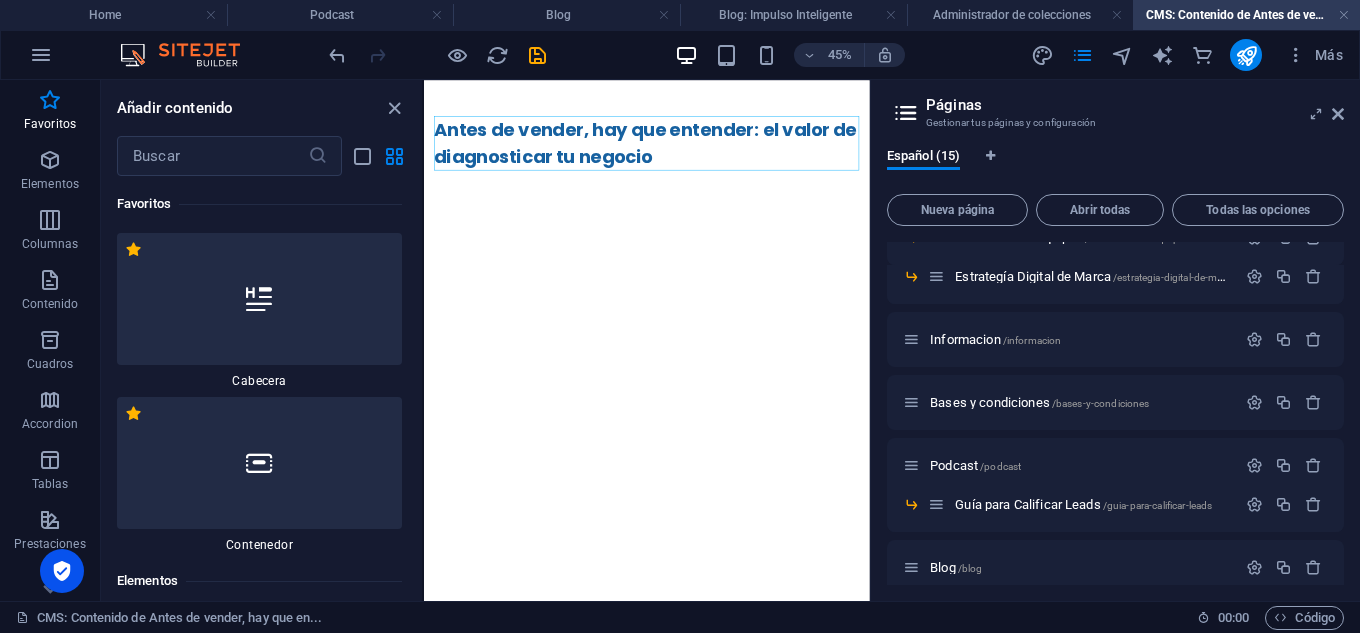 scroll, scrollTop: 300, scrollLeft: 0, axis: vertical 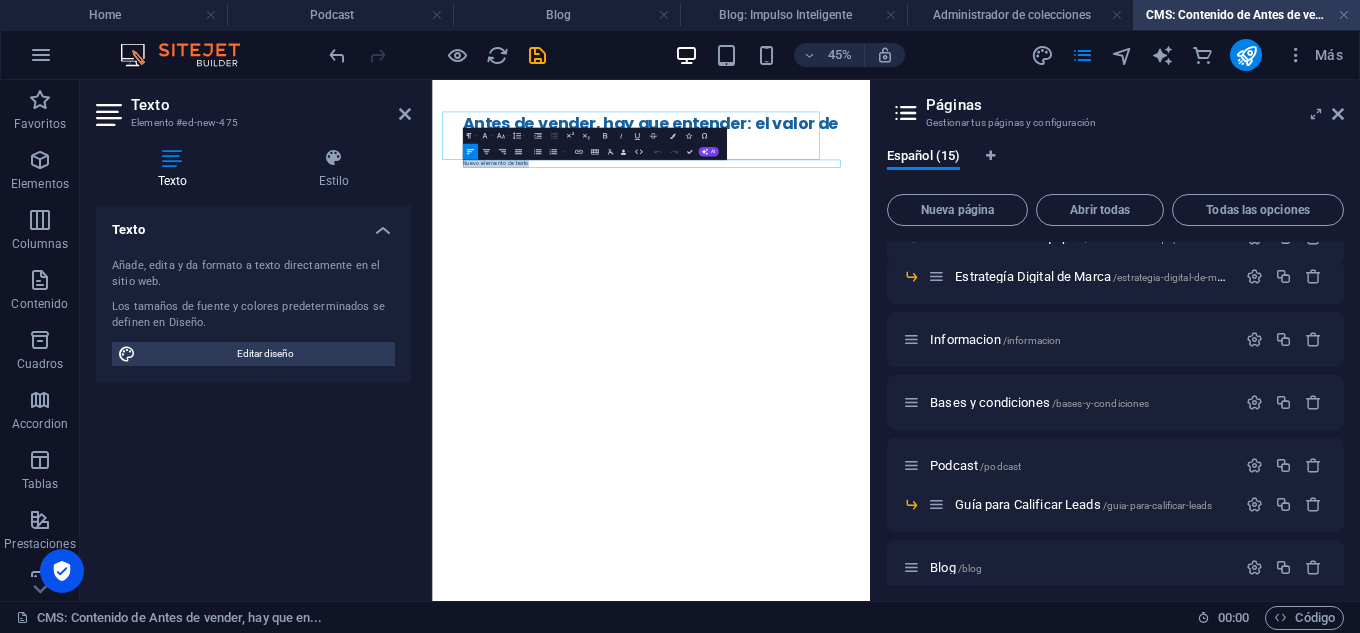 click on "Antes de vender, hay que entender: el valor de diagnosticar tu negocio Nuevo elemento de texto" at bounding box center [980, 230] 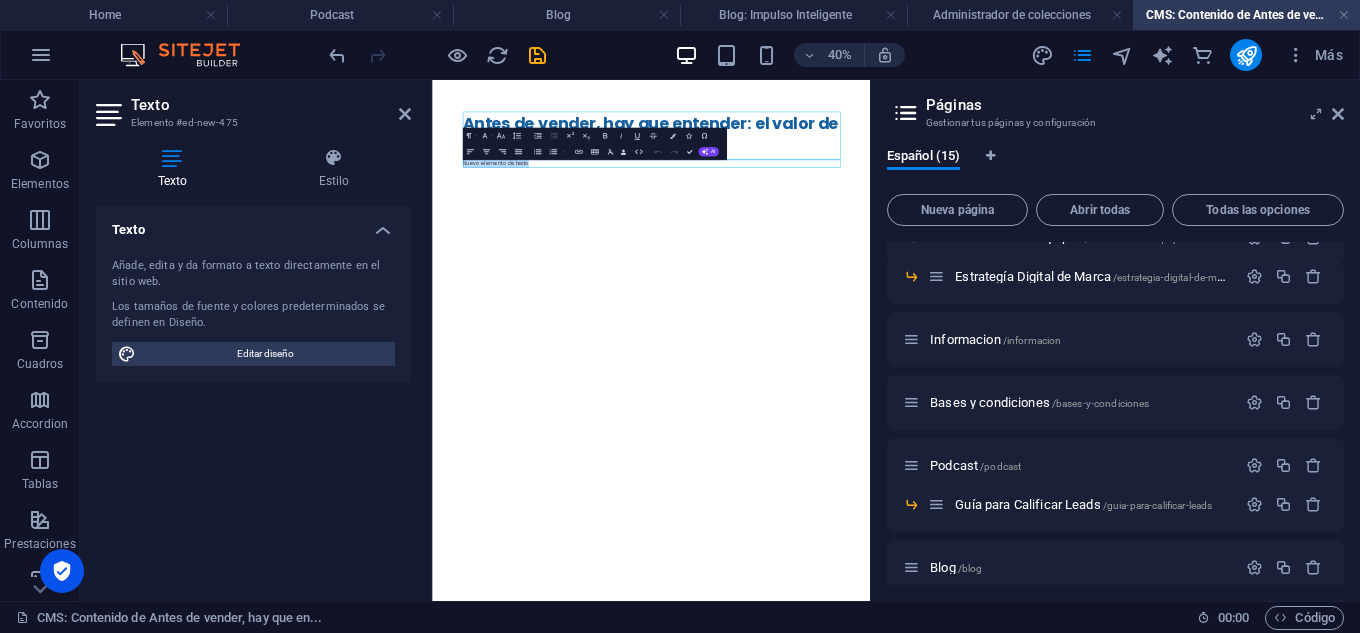 click on "Antes de vender, hay que entender: el valor de diagnosticar tu negocio Nuevo elemento de texto" at bounding box center (980, 230) 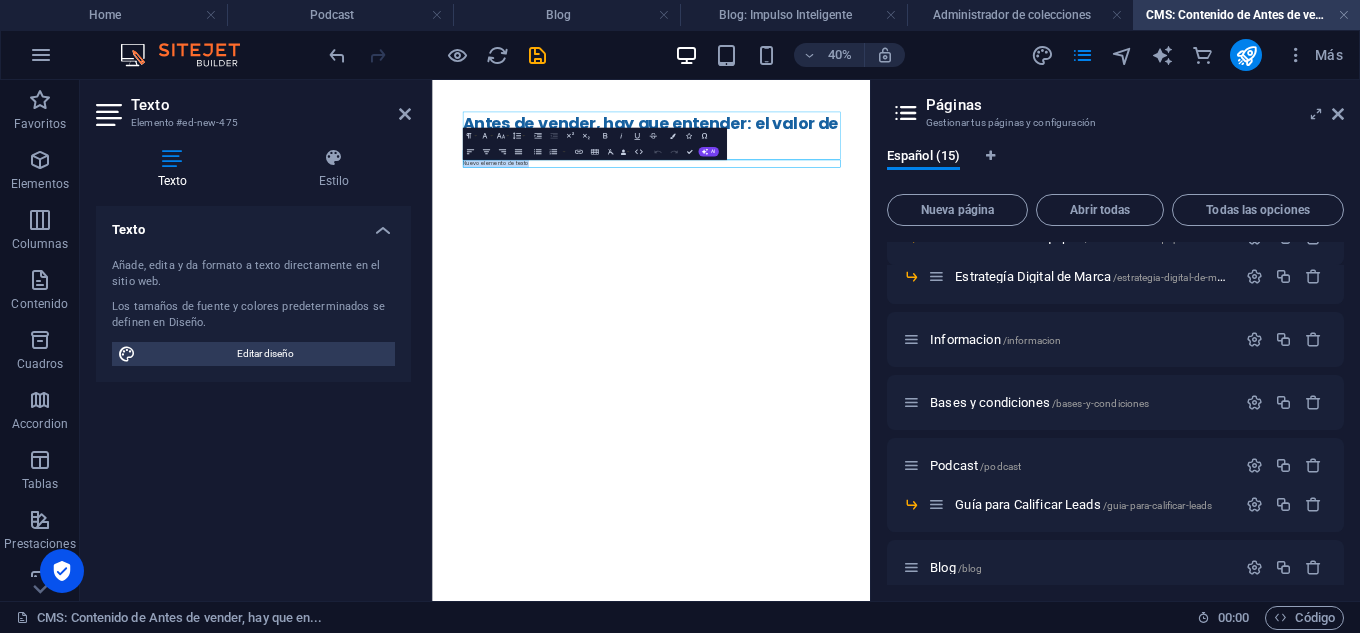 click on "Nuevo elemento de texto" at bounding box center (980, 290) 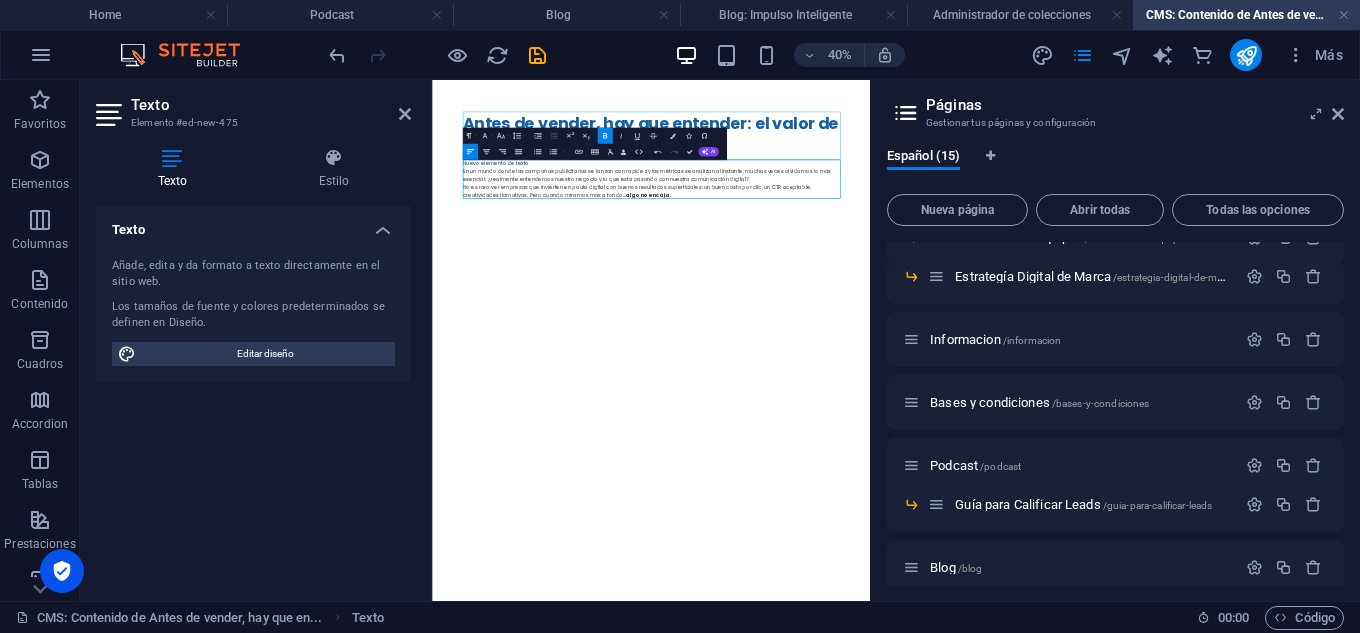 click on "Páginas Gestionar tus páginas y configuración Español (15) Nueva página Abrir todas Todas las opciones Home / Nuestra Filosofía /nuestra-filosofia Servicios  /servicios Diseño WEB /diseno-web Influencer Marketing Estratégico  /influencer-marketing-estrategico Networking Estratégico B2B /networking-estrategico-b2b Manejo de Redes Sociales  (Social Media) /manejo-de-redes-sociales-social-media Formación de equipos /formacion-de-equipos Estrategía Digital de Marca /estrategia-digital-de-marca Informacion /informacion Bases y condiciones /bases-y-condiciones Podcast /podcast Guía para Calificar Leads /guia-para-calificar-leads Blog /blog Blog: Impulso Inteligente /blog-elemento" at bounding box center [1115, 340] 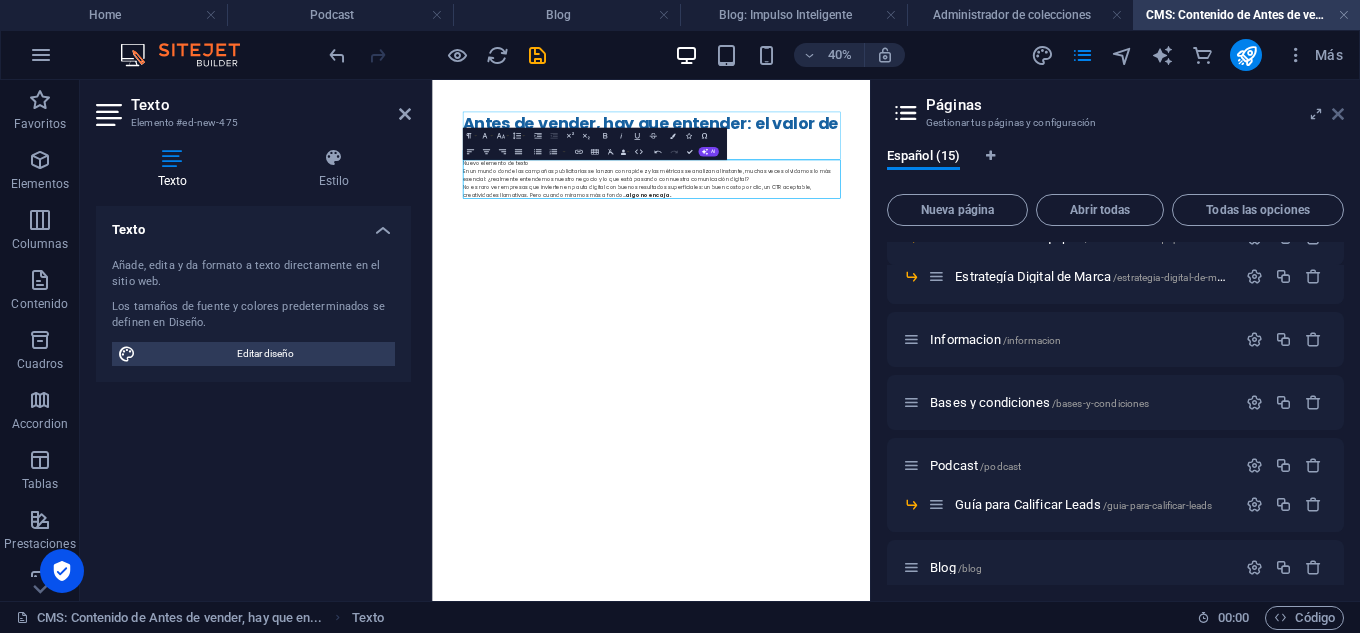 drag, startPoint x: 1341, startPoint y: 111, endPoint x: 877, endPoint y: 61, distance: 466.6862 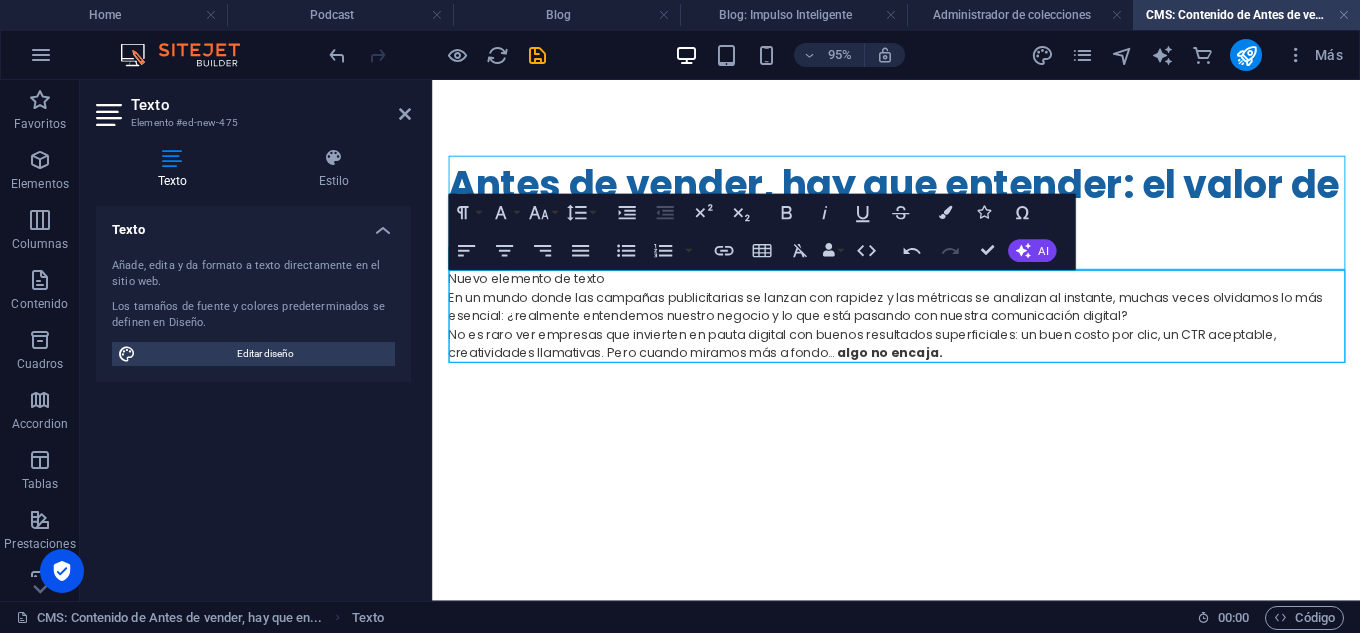 click on "No es raro ver empresas que invierten en pauta digital con buenos resultados superficiales: un buen costo por clic, un CTR aceptable, creatividades llamativas. Pero cuando miramos más a fondo…  algo no encaja." at bounding box center [921, 358] 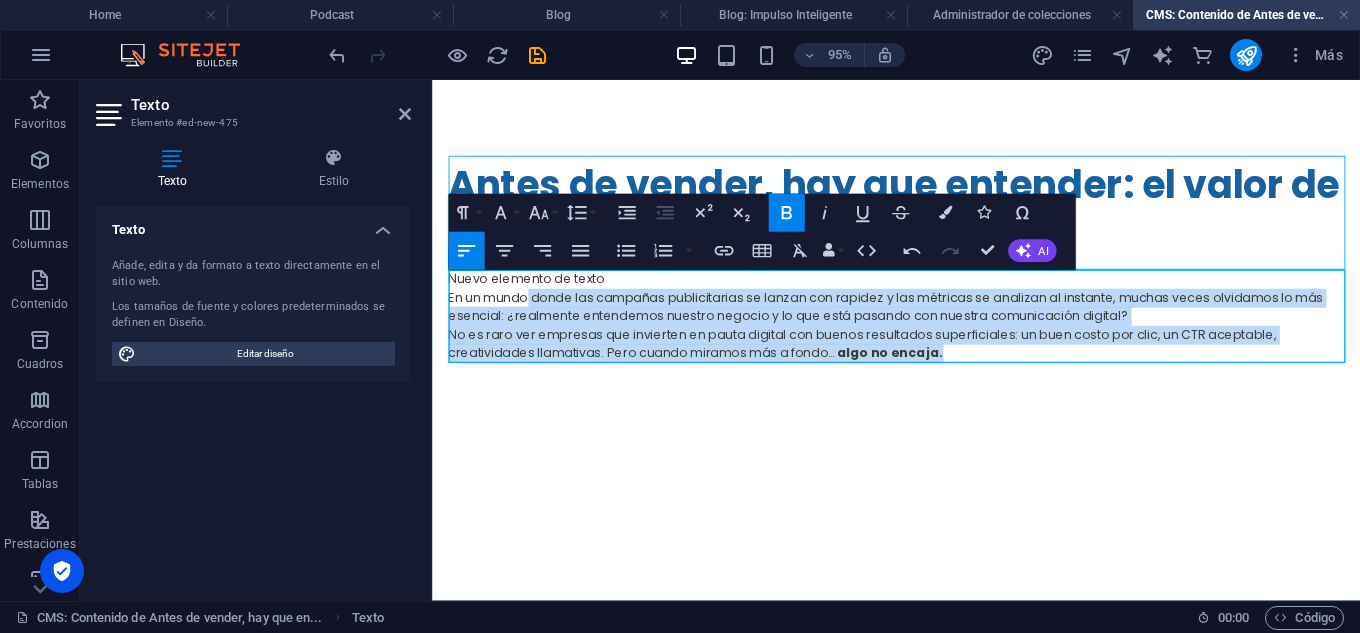 drag, startPoint x: 1006, startPoint y: 369, endPoint x: 496, endPoint y: 114, distance: 570.1973 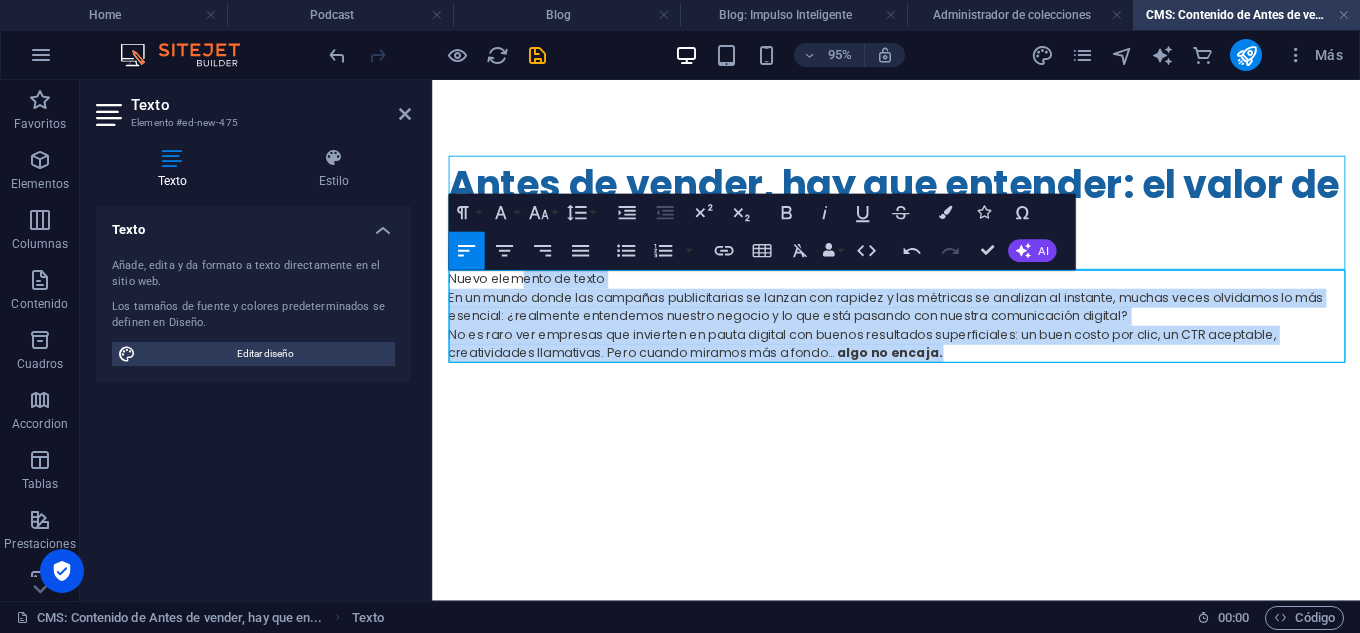 click on "No es raro ver empresas que invierten en pauta digital con buenos resultados superficiales: un buen costo por clic, un CTR aceptable, creatividades llamativas. Pero cuando miramos más a fondo…  algo no encaja." at bounding box center (921, 358) 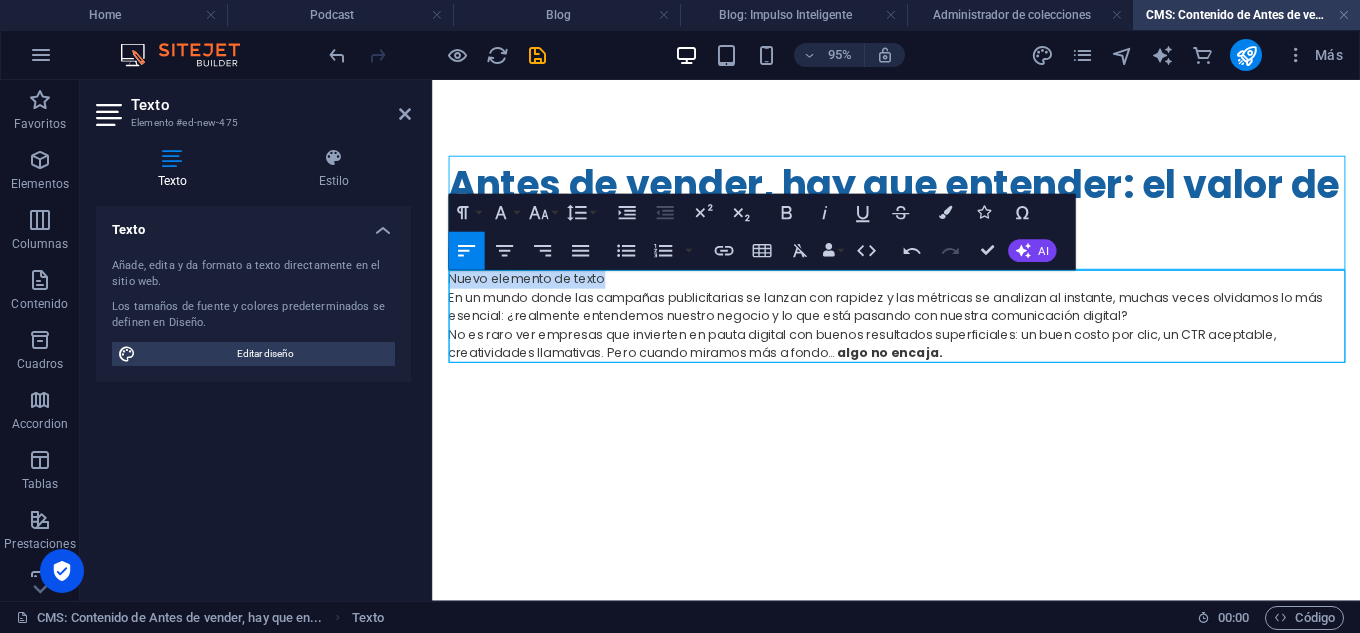 drag, startPoint x: 605, startPoint y: 294, endPoint x: 453, endPoint y: 294, distance: 152 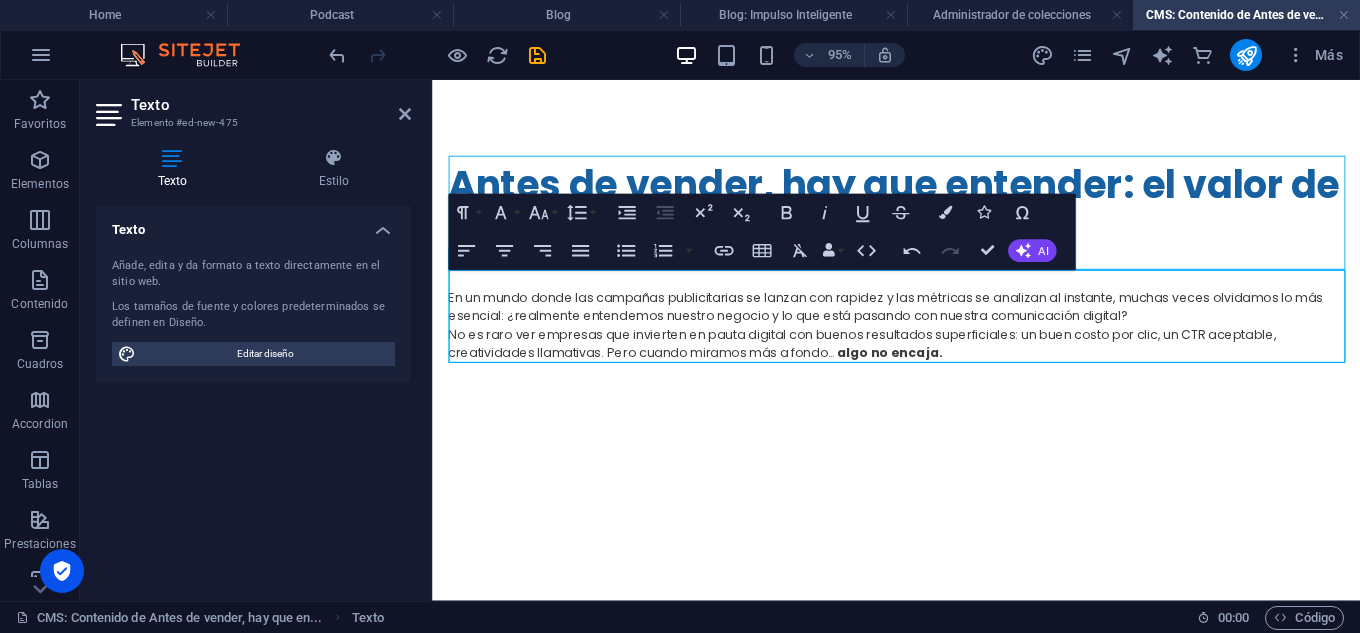 click on "En un mundo donde las campañas publicitarias se lanzan con rapidez y las métricas se analizan al instante, muchas veces olvidamos lo más esencial: ¿realmente entendemos nuestro negocio y lo que está pasando con nuestra comunicación digital?" at bounding box center [921, 319] 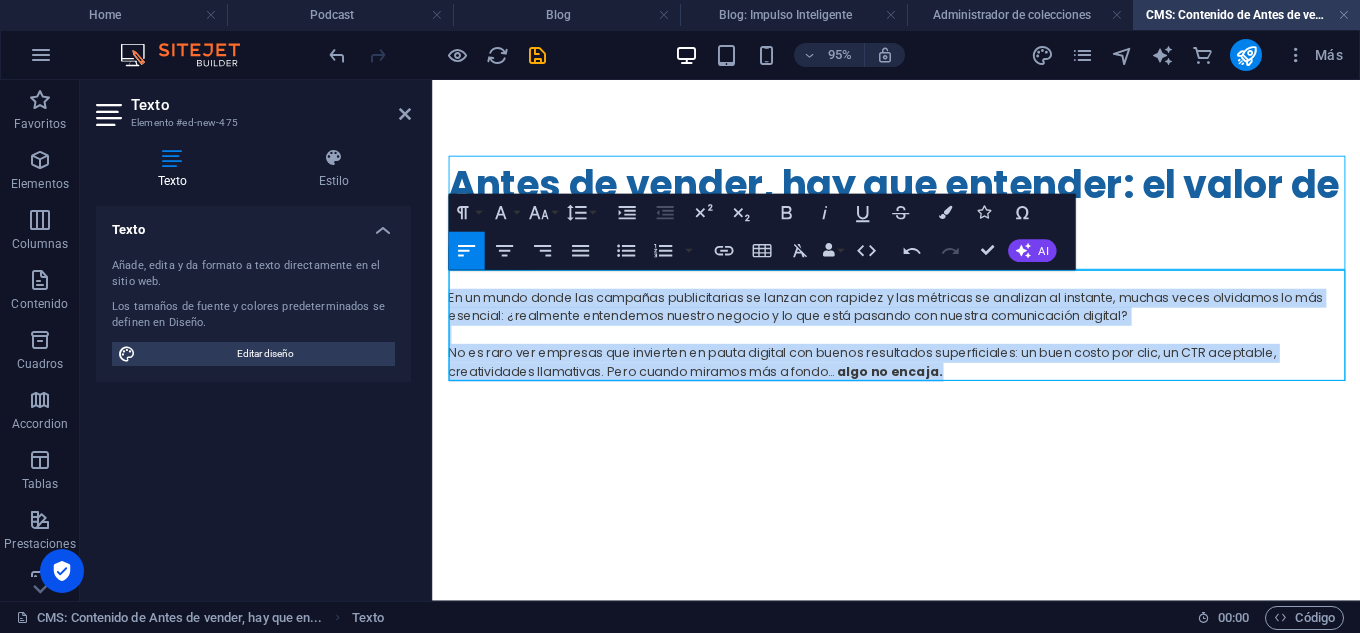 drag, startPoint x: 1002, startPoint y: 390, endPoint x: 462, endPoint y: 293, distance: 548.6429 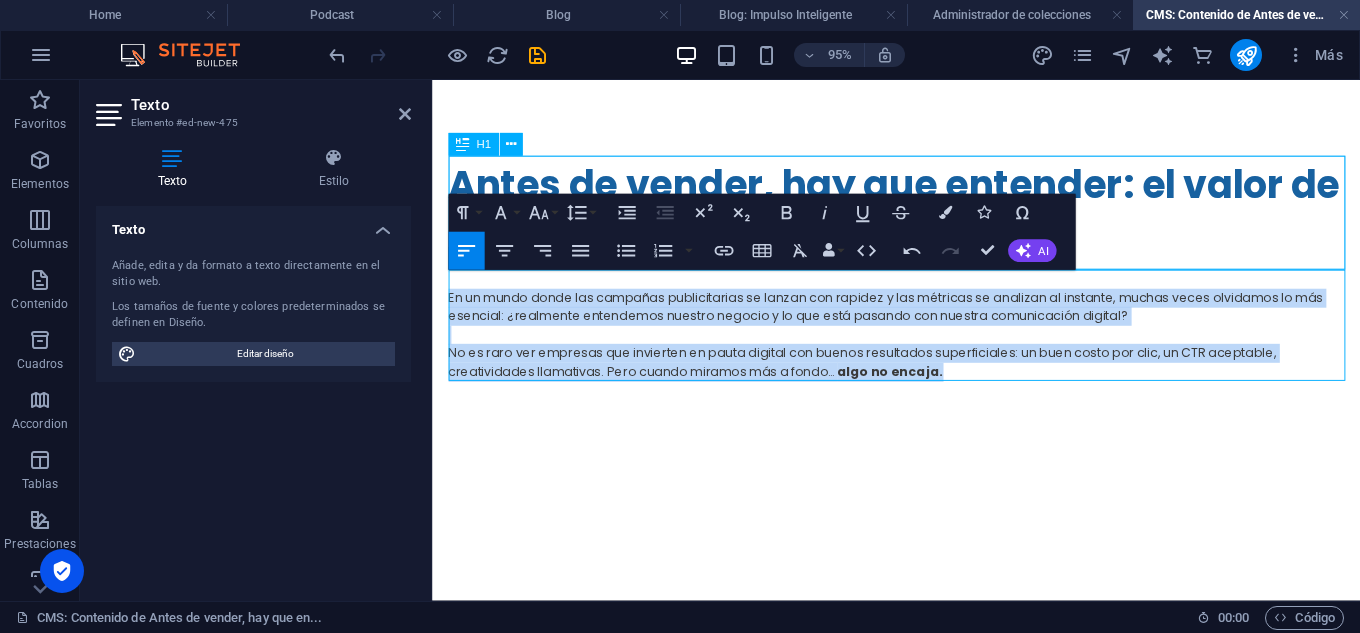 click on "Antes de vender, hay que entender: el valor de diagnosticar tu negocio" at bounding box center (921, 220) 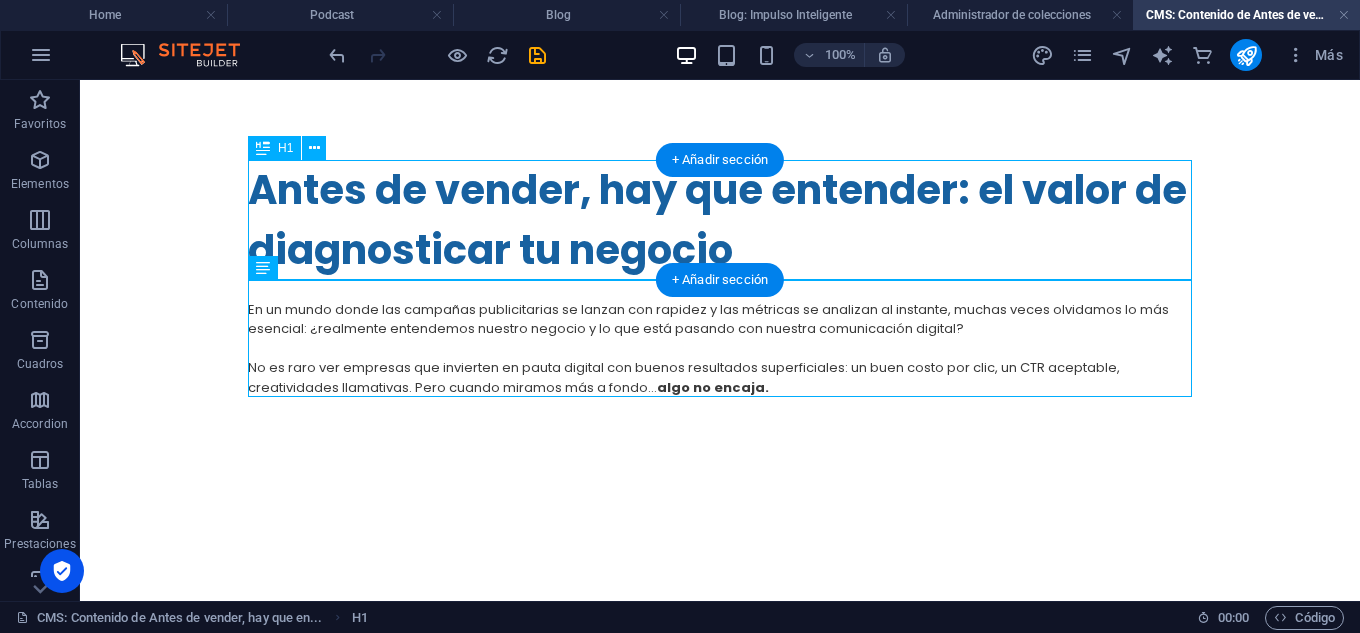 click on "Antes de vender, hay que entender: el valor de diagnosticar tu negocio" at bounding box center (720, 220) 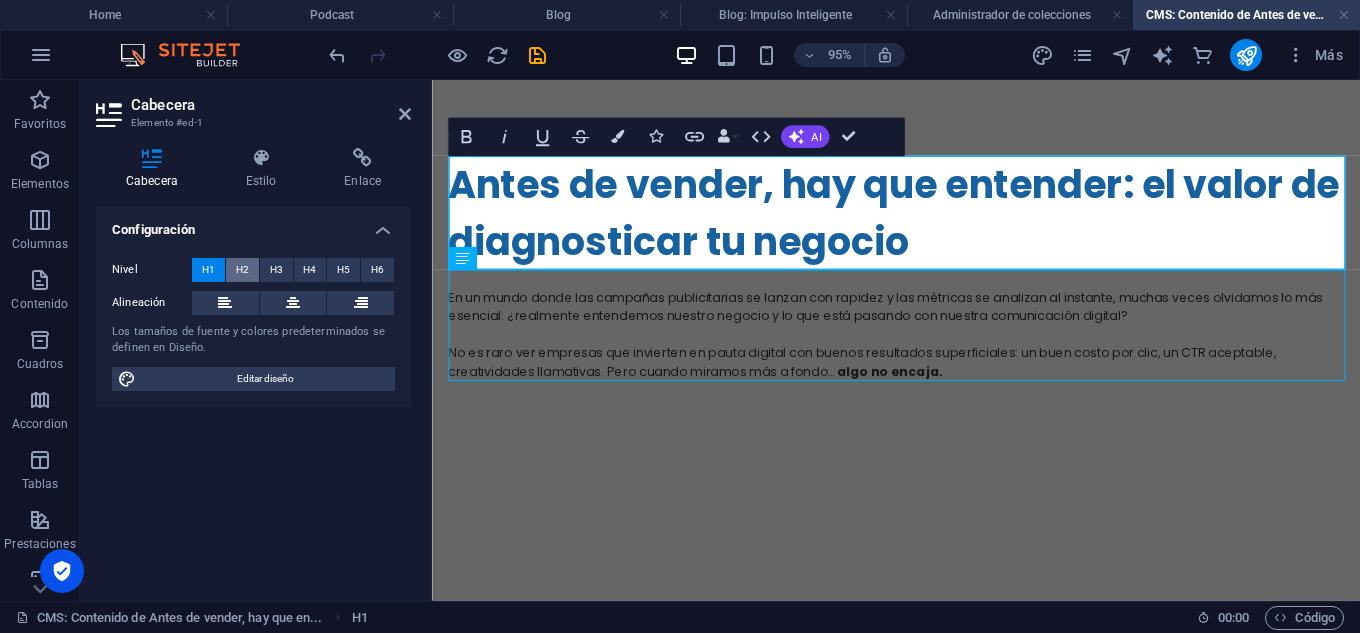 click on "H2" at bounding box center (242, 270) 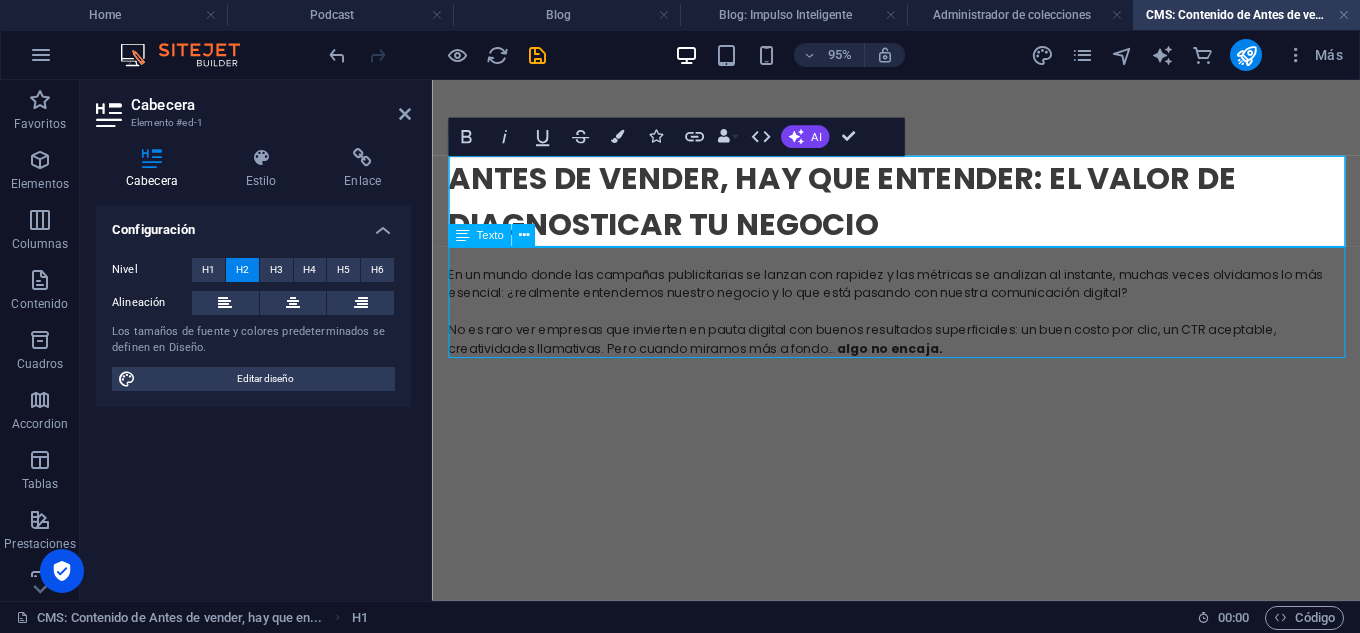 click on "En un mundo donde las campañas publicitarias se lanzan con rapidez y las métricas se analizan al instante, muchas veces olvidamos lo más esencial: ¿realmente entendemos nuestro negocio y lo que está pasando con nuestra comunicación digital? No es raro ver empresas que invierten en pauta digital con buenos resultados superficiales: un buen costo por clic, un CTR aceptable, creatividades llamativas. Pero cuando miramos más a fondo…  algo no encaja." at bounding box center (921, 314) 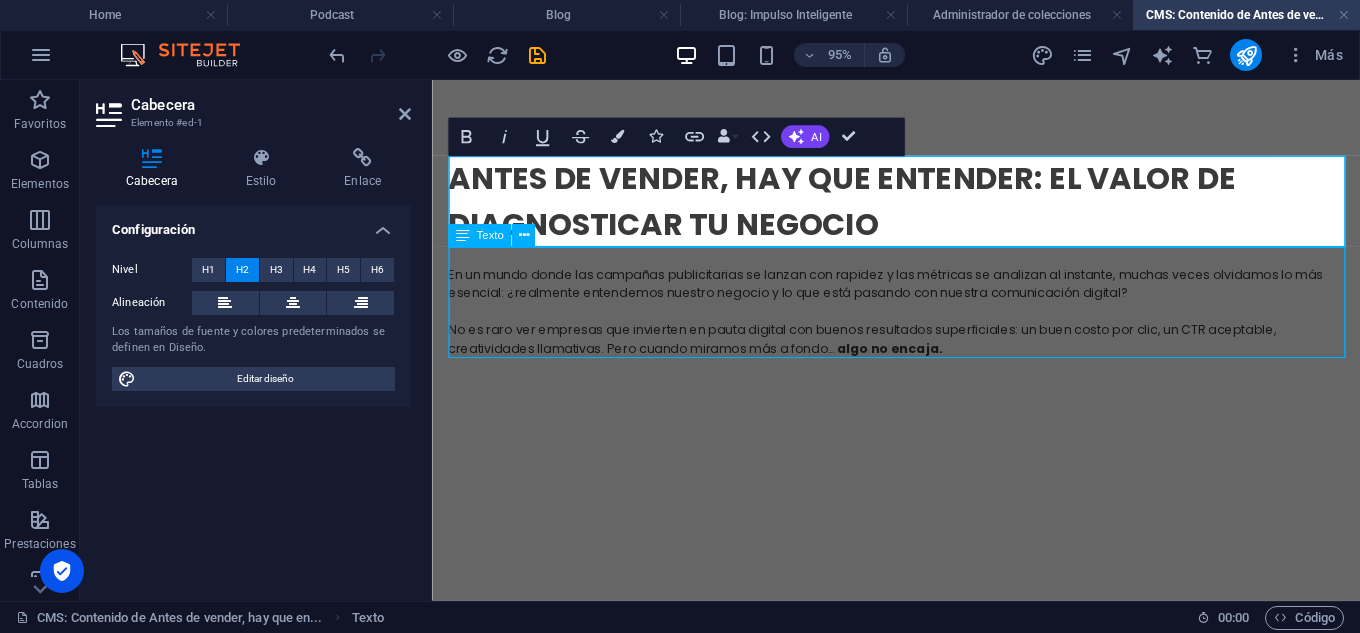 click on "En un mundo donde las campañas publicitarias se lanzan con rapidez y las métricas se analizan al instante, muchas veces olvidamos lo más esencial: ¿realmente entendemos nuestro negocio y lo que está pasando con nuestra comunicación digital? No es raro ver empresas que invierten en pauta digital con buenos resultados superficiales: un buen costo por clic, un CTR aceptable, creatividades llamativas. Pero cuando miramos más a fondo…  algo no encaja." at bounding box center (921, 314) 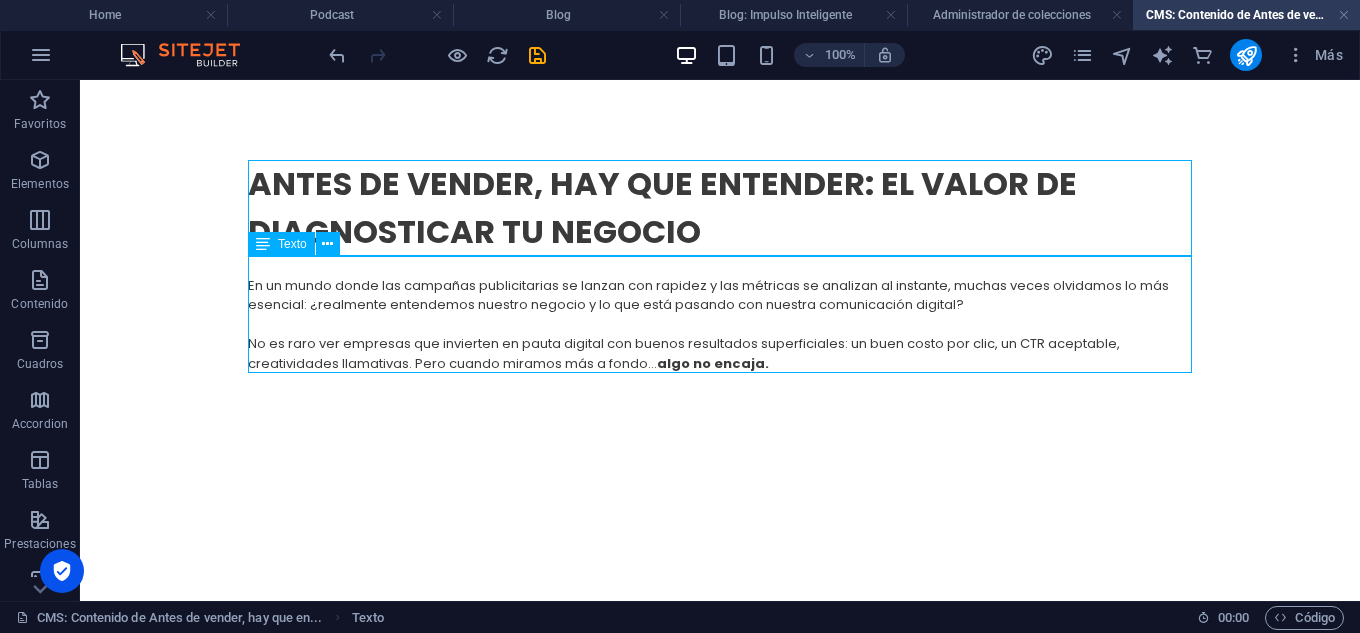 click on "En un mundo donde las campañas publicitarias se lanzan con rapidez y las métricas se analizan al instante, muchas veces olvidamos lo más esencial: ¿realmente entendemos nuestro negocio y lo que está pasando con nuestra comunicación digital? No es raro ver empresas que invierten en pauta digital con buenos resultados superficiales: un buen costo por clic, un CTR aceptable, creatividades llamativas. Pero cuando miramos más a fondo…  algo no encaja." at bounding box center [720, 314] 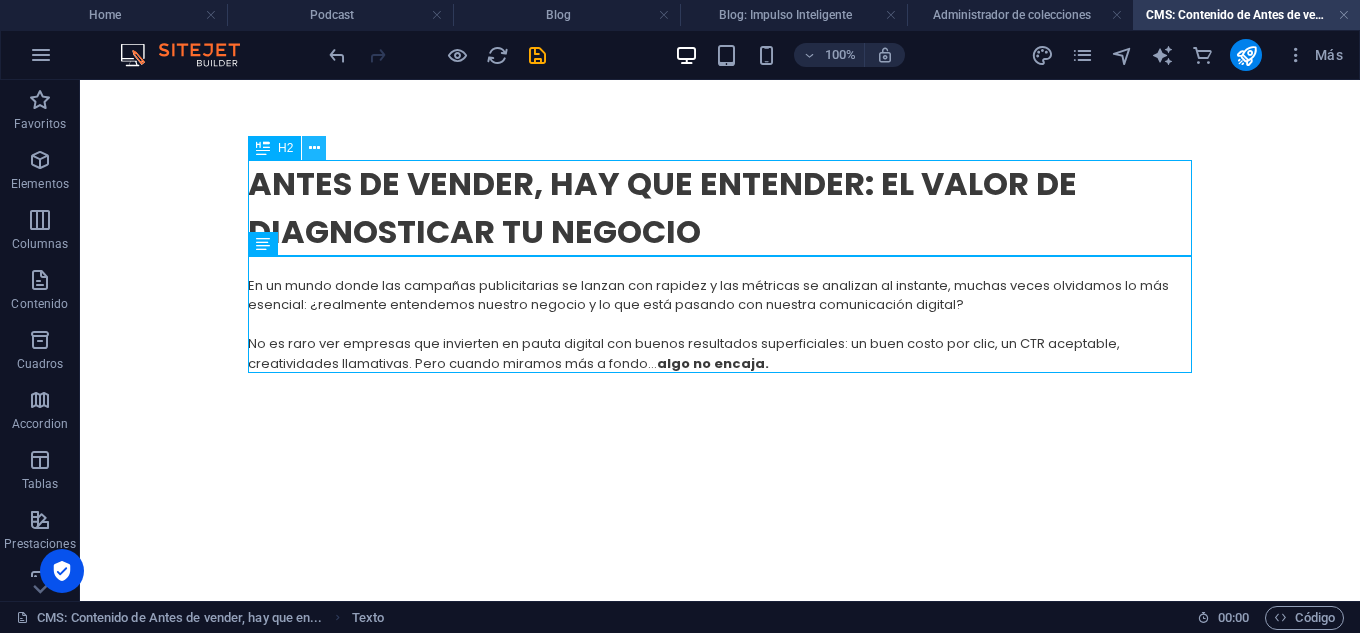 click at bounding box center [314, 148] 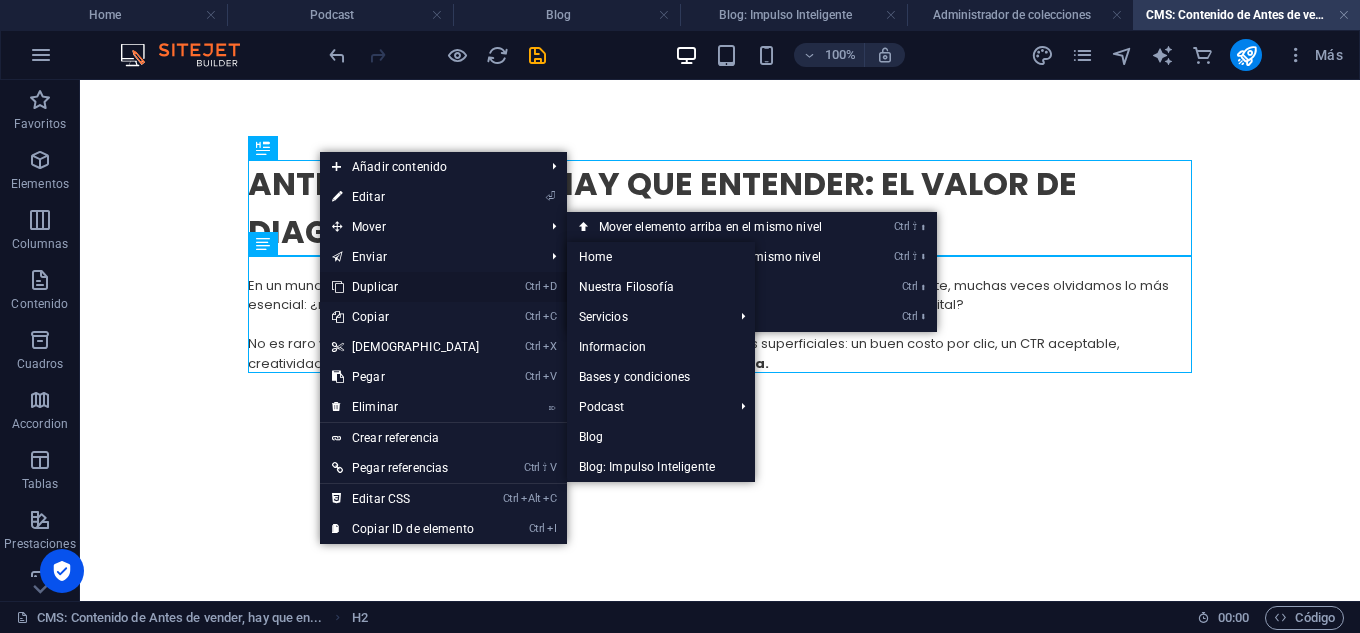 click on "Ctrl D  Duplicar" at bounding box center (406, 287) 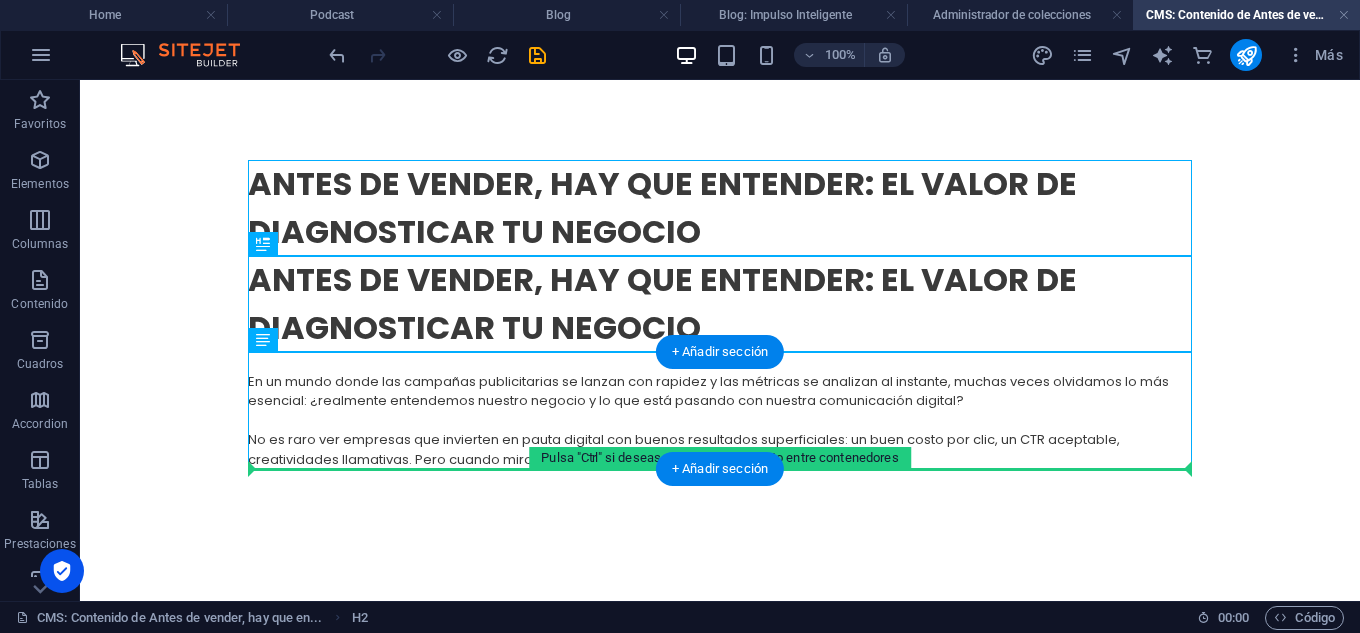 drag, startPoint x: 388, startPoint y: 288, endPoint x: 379, endPoint y: 466, distance: 178.22739 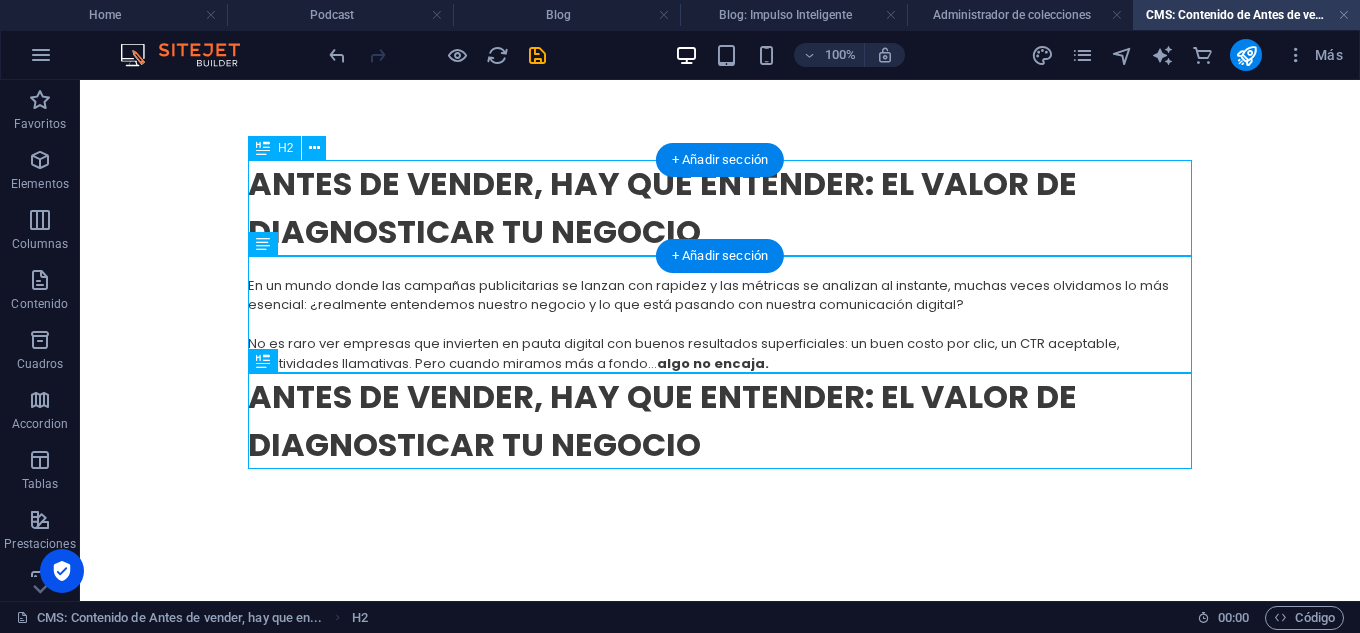 click on "Antes de vender, hay que entender: el valor de diagnosticar tu negocio" at bounding box center [720, 208] 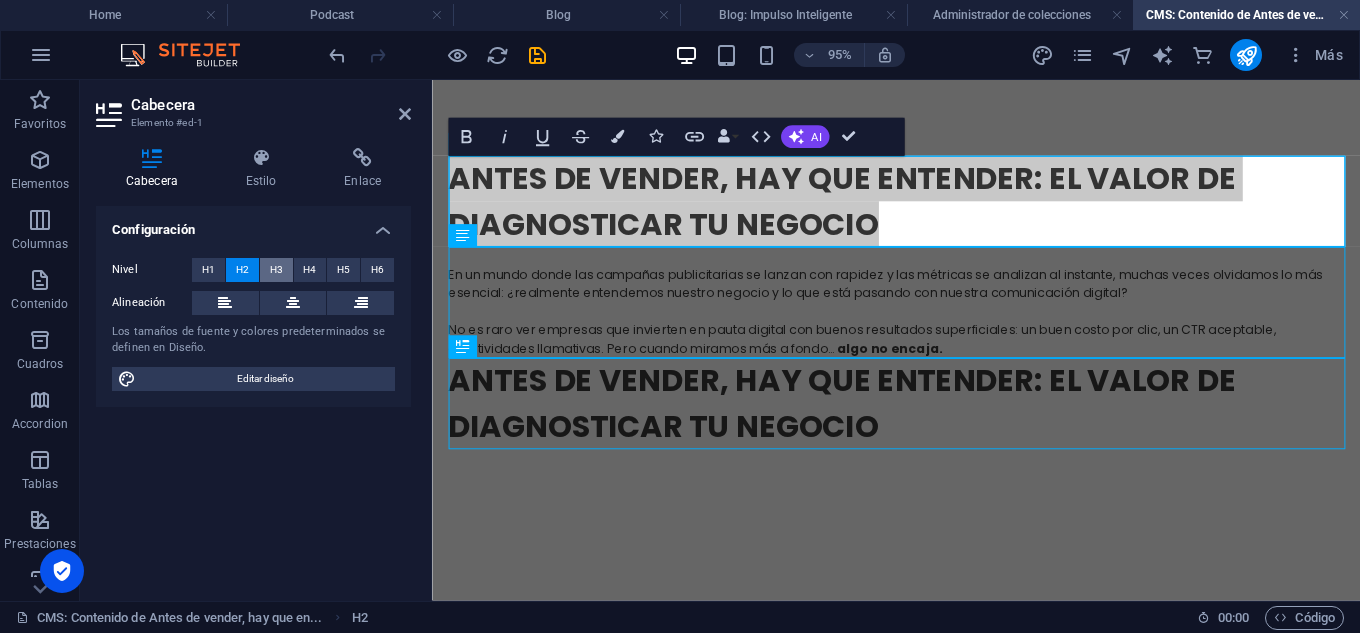 click on "H3" at bounding box center (276, 270) 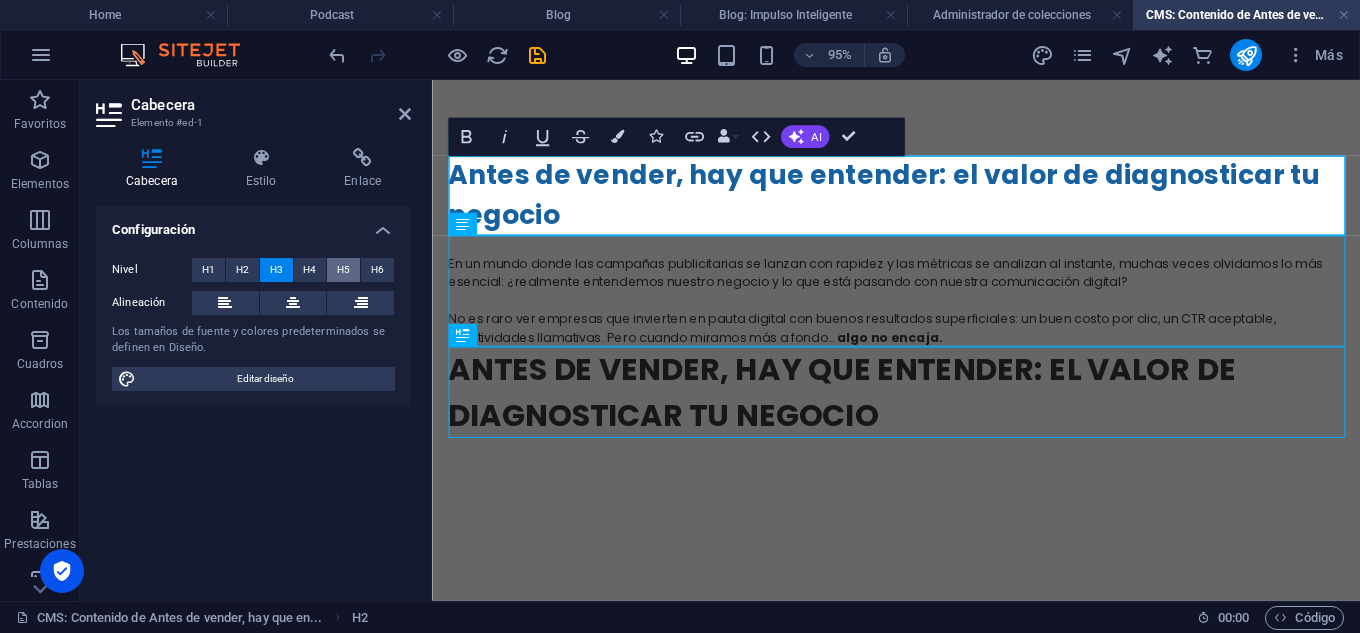 click on "H5" at bounding box center (343, 270) 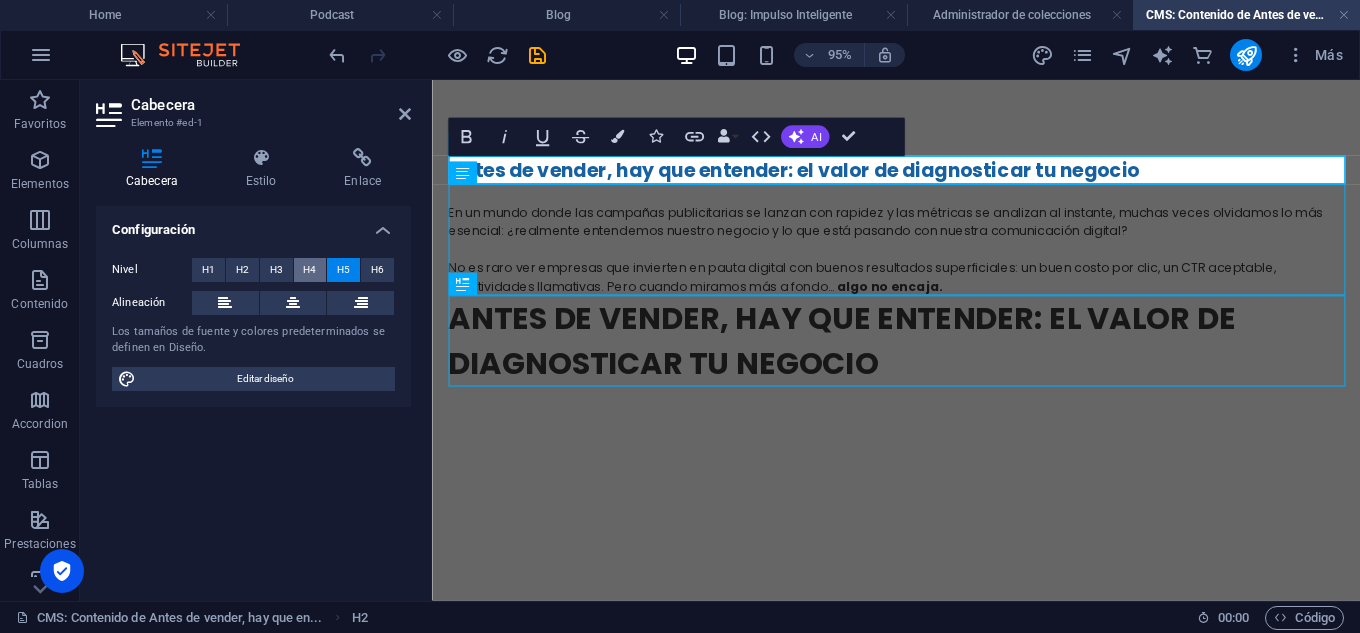 click on "H4" at bounding box center [310, 270] 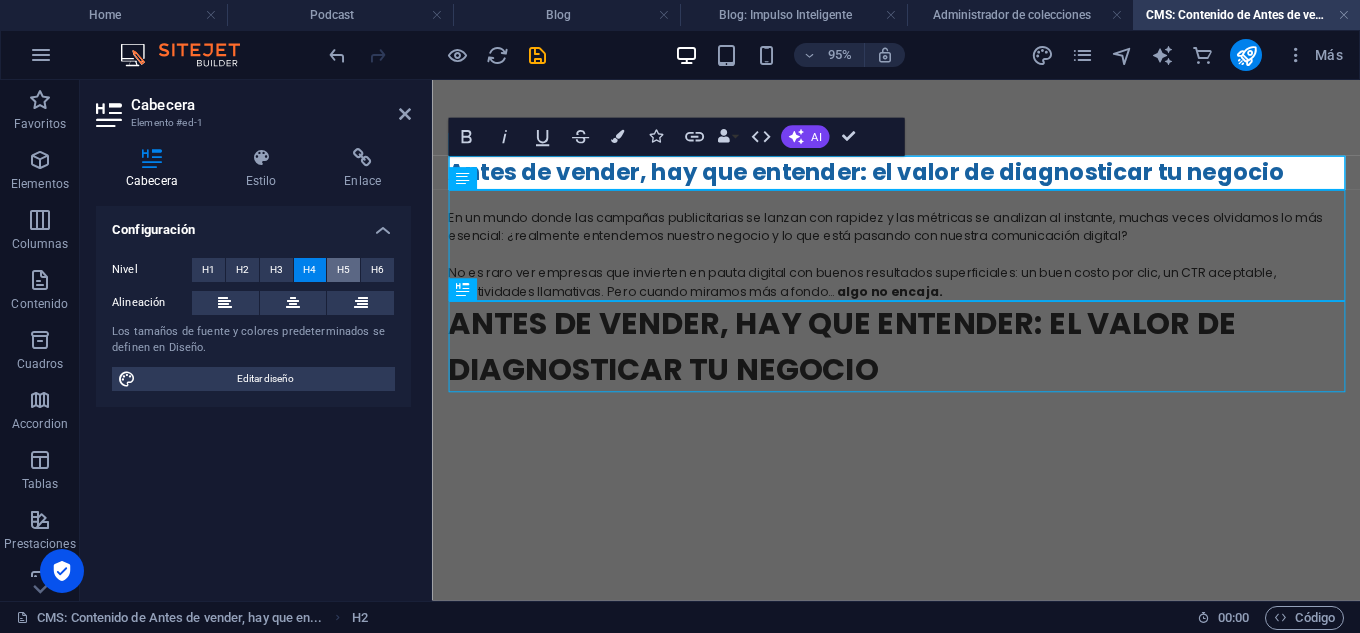 click on "H5" at bounding box center [343, 270] 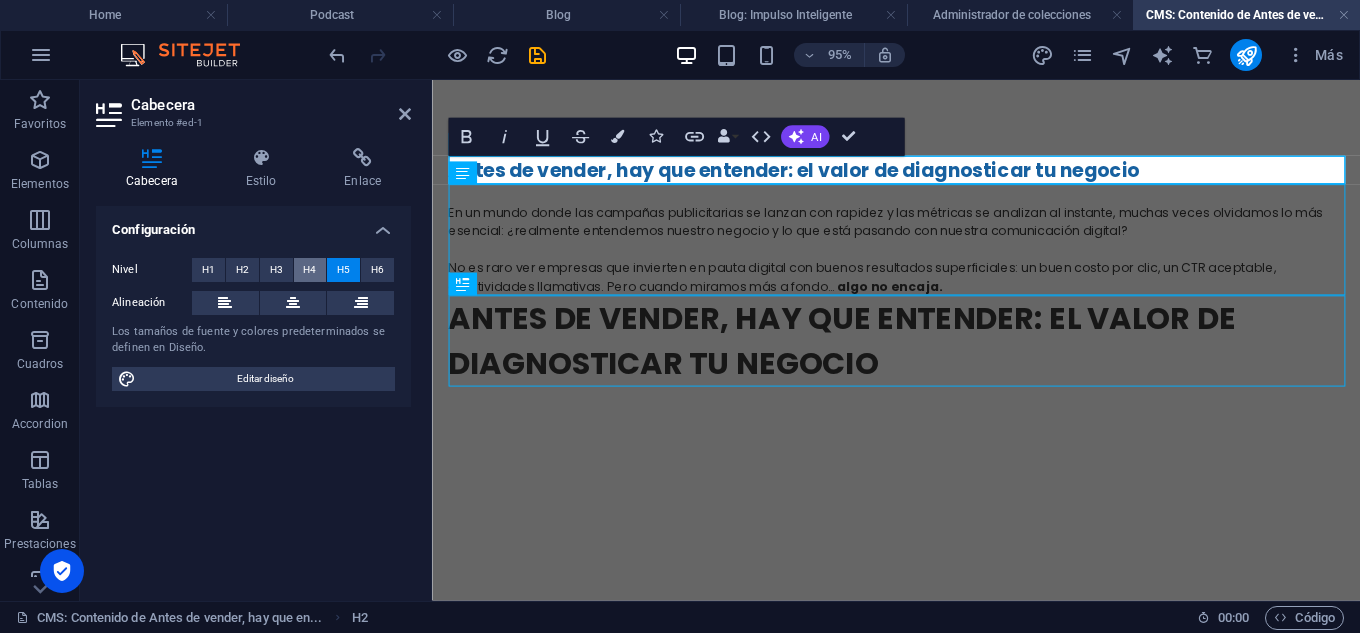 click on "H4" at bounding box center (310, 270) 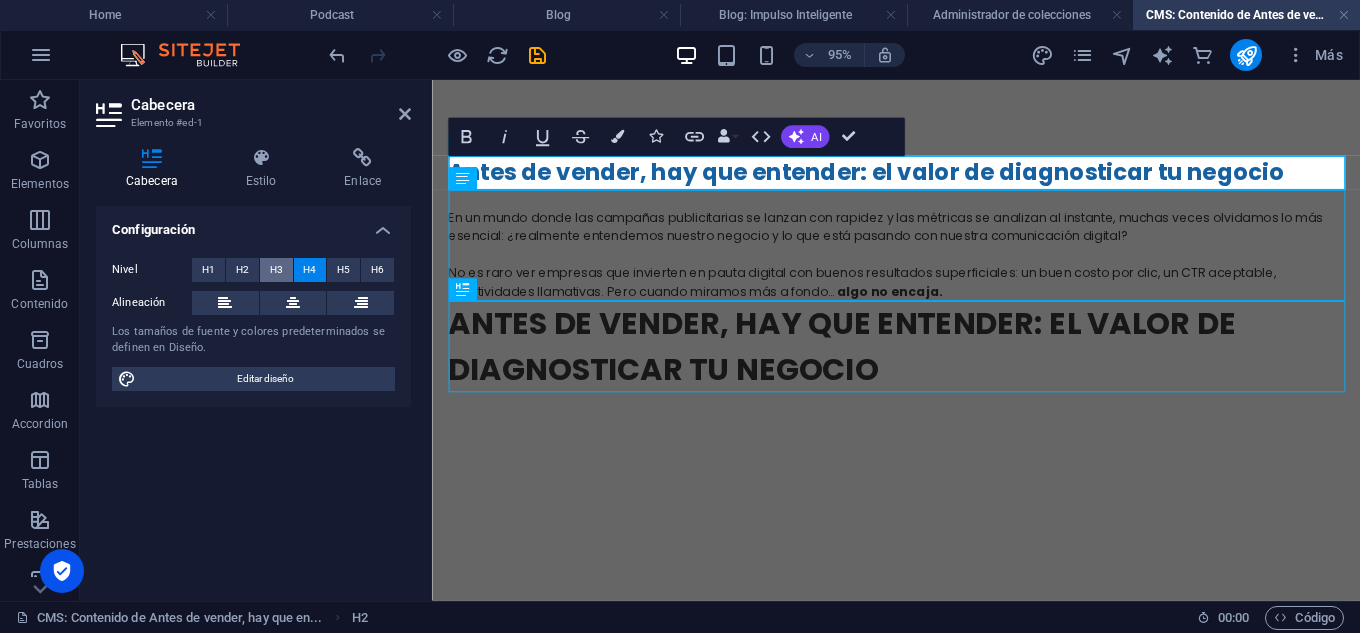 click on "H3" at bounding box center [276, 270] 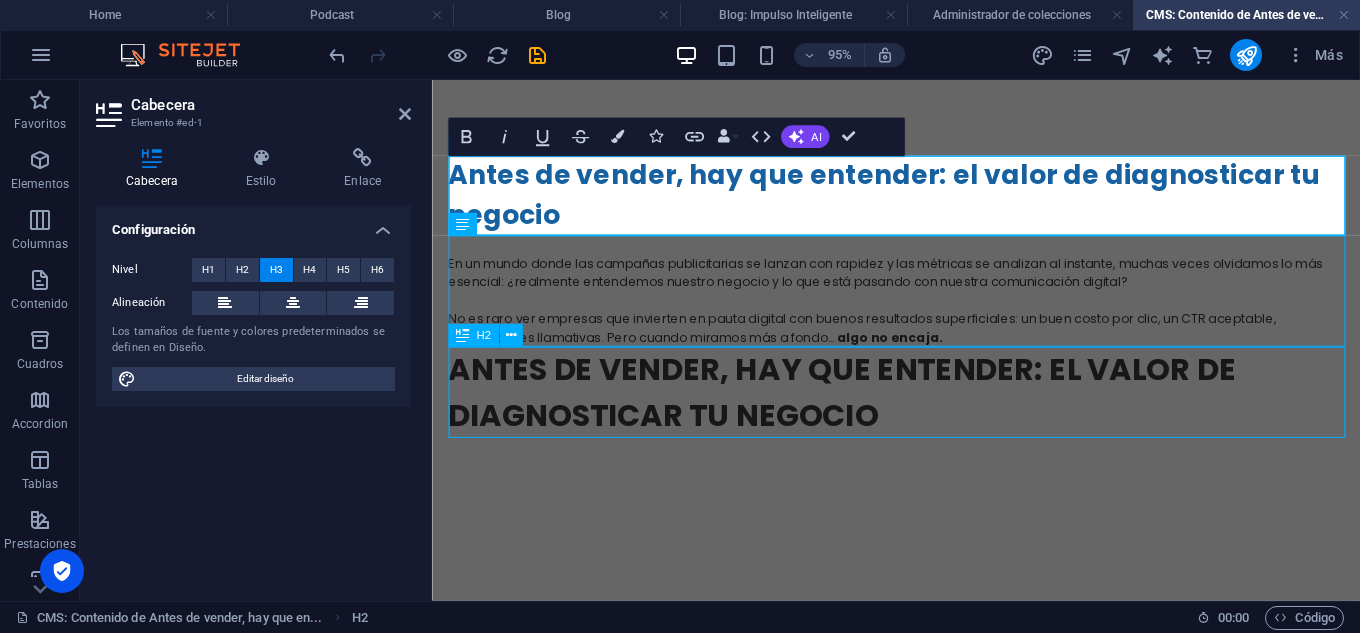 click on "Antes de vender, hay que entender: el valor de diagnosticar tu negocio" at bounding box center (921, 409) 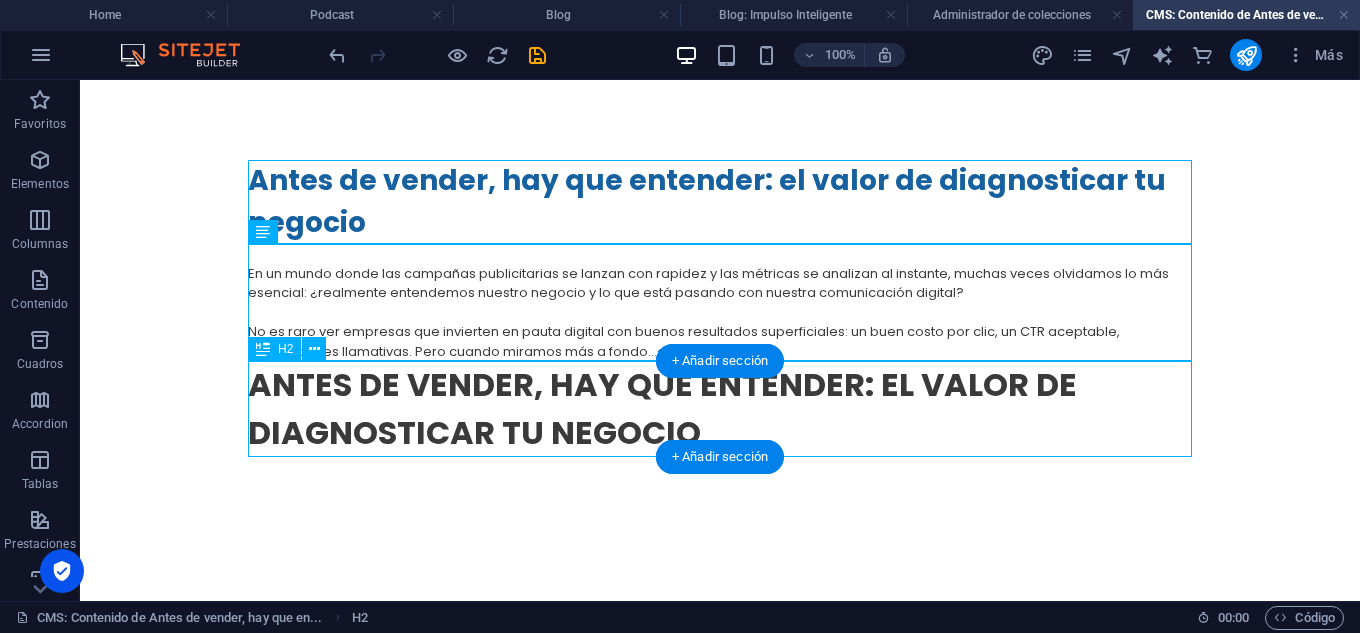 click on "Antes de vender, hay que entender: el valor de diagnosticar tu negocio" at bounding box center (720, 409) 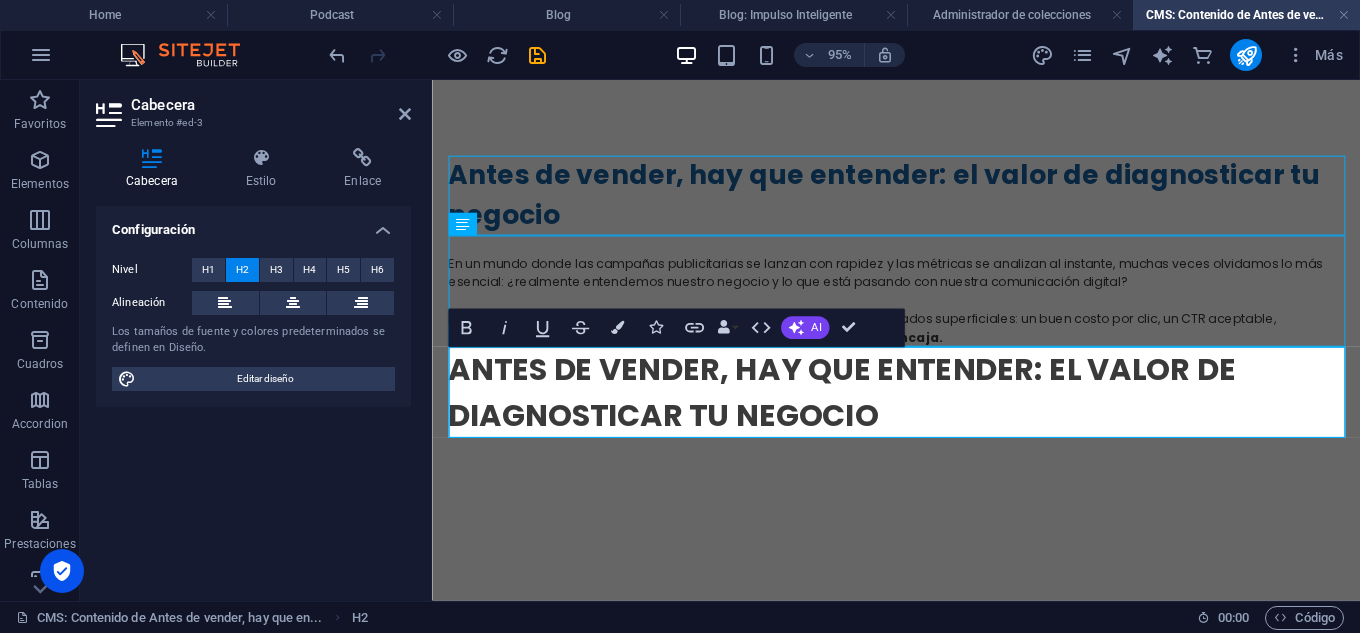 click on "Nivel H1 H2 H3 H4 H5 H6 Alineación Los tamaños de fuente y colores predeterminados se definen en Diseño. Editar diseño" at bounding box center [253, 324] 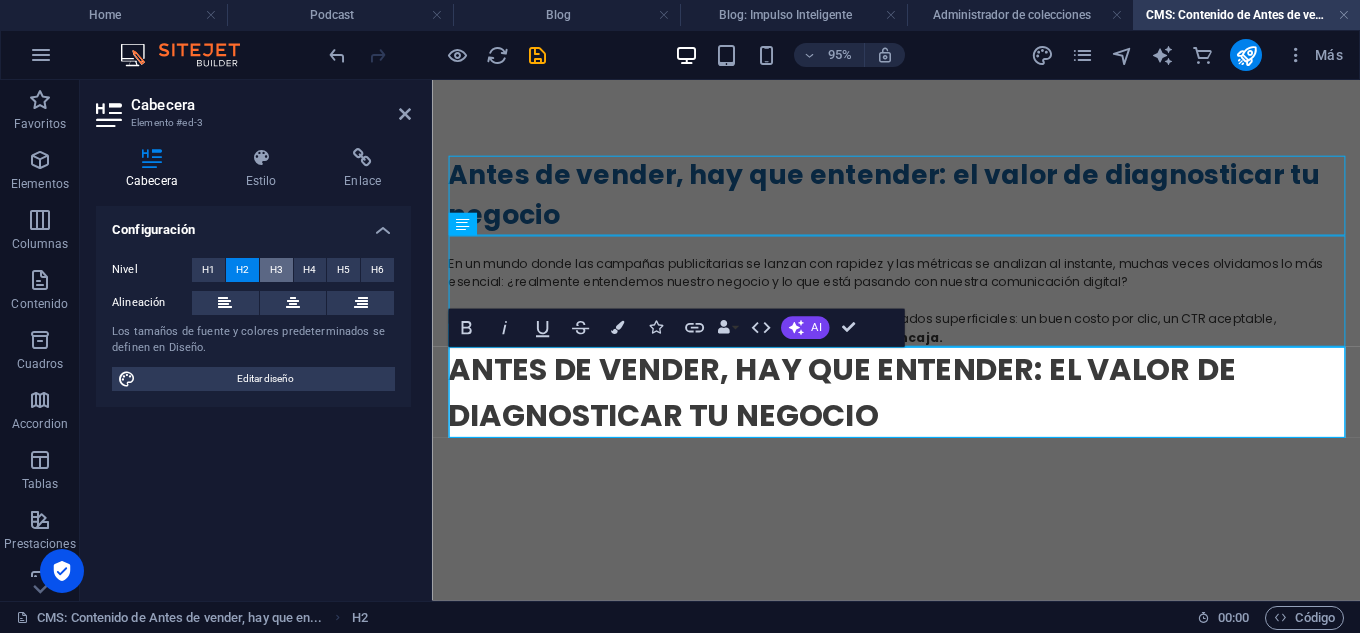 click on "H3" at bounding box center [276, 270] 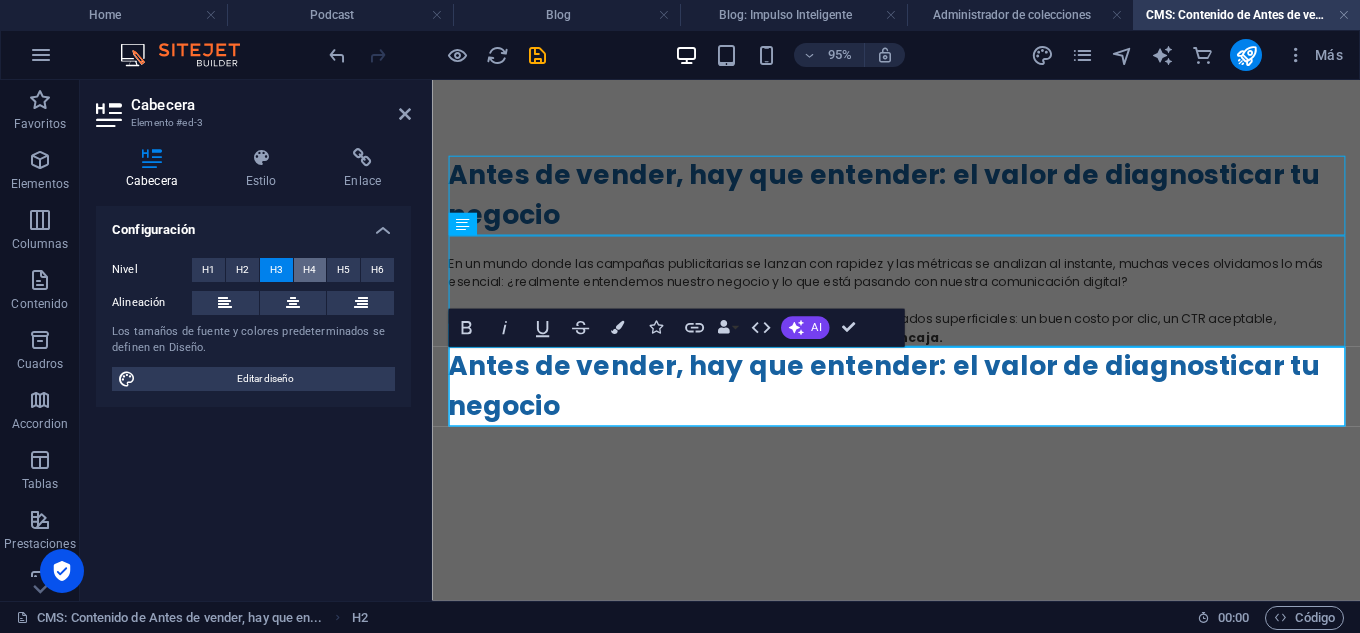 click on "H4" at bounding box center [309, 270] 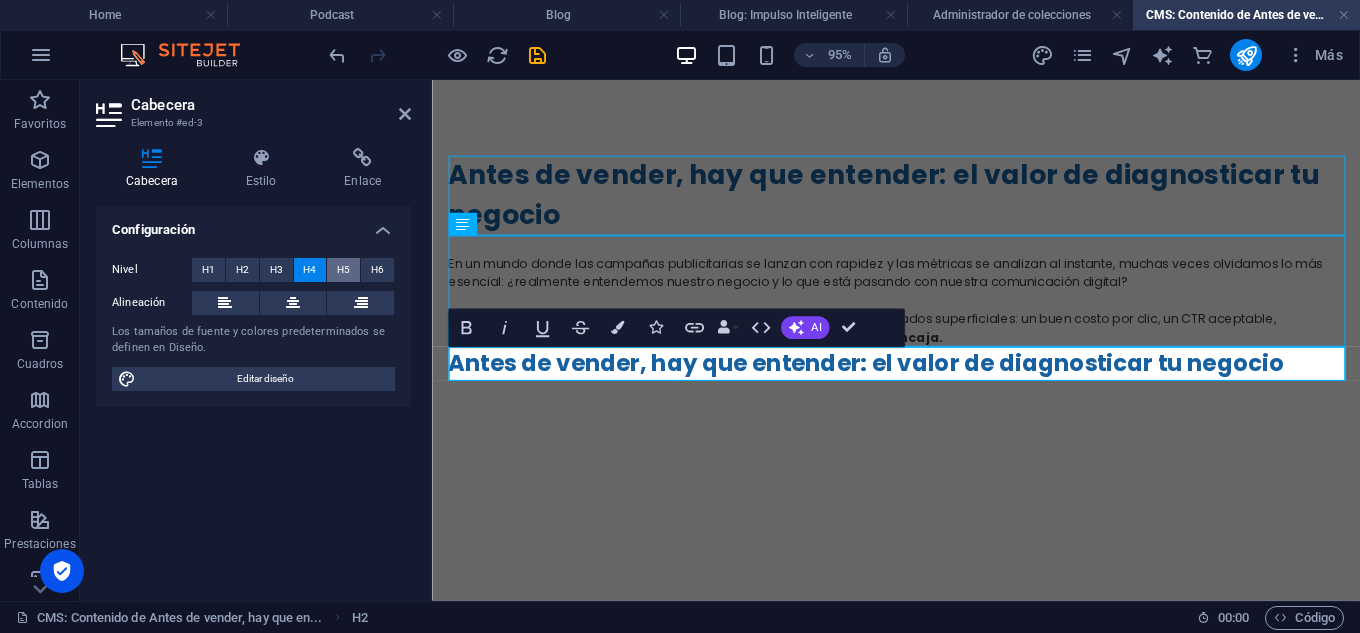 click on "H5" at bounding box center (343, 270) 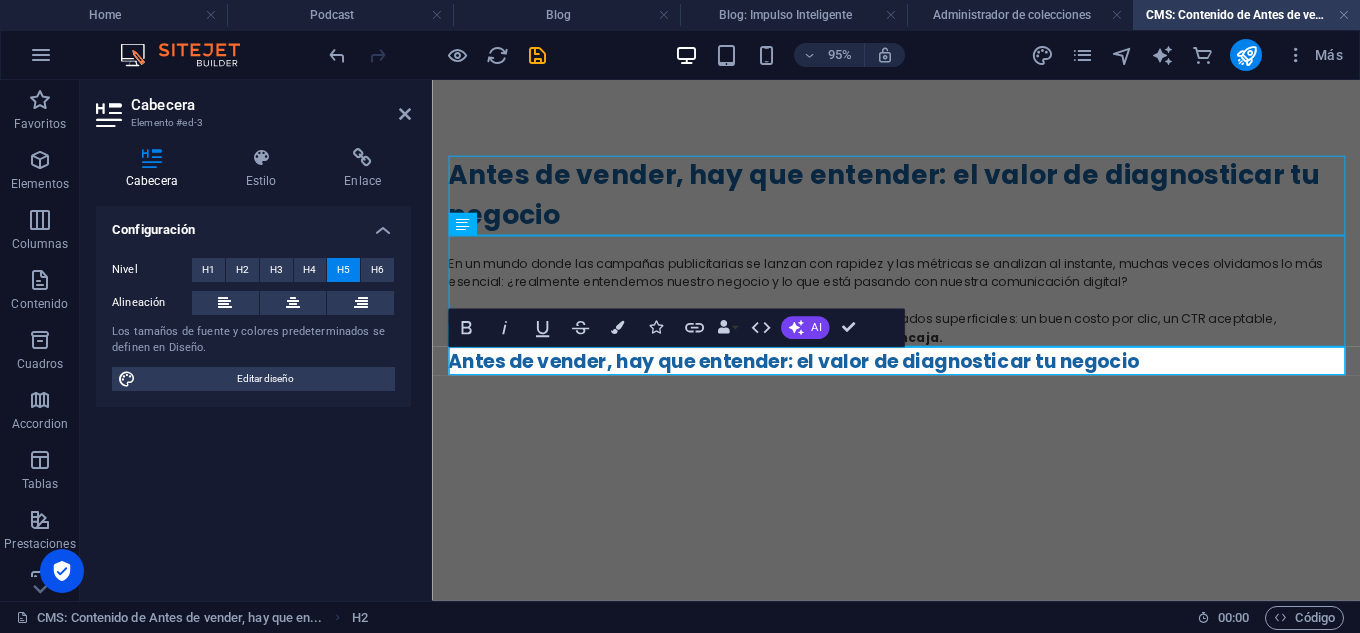 click on "Antes de vender, hay que entender: el valor de diagnosticar tu negocio En un mundo donde las campañas publicitarias se lanzan con rapidez y las métricas se analizan al instante, muchas veces olvidamos lo más esencial: ¿realmente entendemos nuestro negocio y lo que está pasando con nuestra comunicación digital? No es raro ver empresas que invierten en pauta digital con buenos resultados superficiales: un buen costo por clic, un CTR aceptable, creatividades llamativas. Pero cuando miramos más a fondo…  algo no encaja. Antes de vender, hay que entender: el valor de diagnosticar tu negocio" at bounding box center (921, 275) 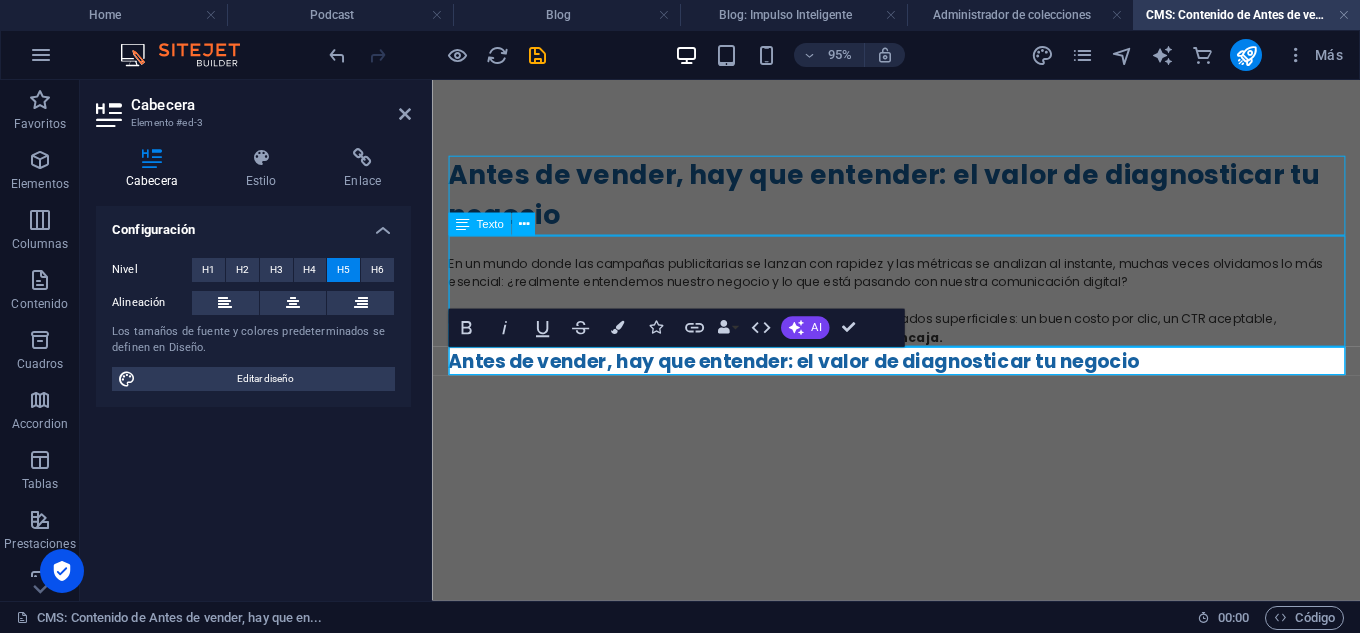 click on "En un mundo donde las campañas publicitarias se lanzan con rapidez y las métricas se analizan al instante, muchas veces olvidamos lo más esencial: ¿realmente entendemos nuestro negocio y lo que está pasando con nuestra comunicación digital? No es raro ver empresas que invierten en pauta digital con buenos resultados superficiales: un buen costo por clic, un CTR aceptable, creatividades llamativas. Pero cuando miramos más a fondo…  algo no encaja." at bounding box center [921, 302] 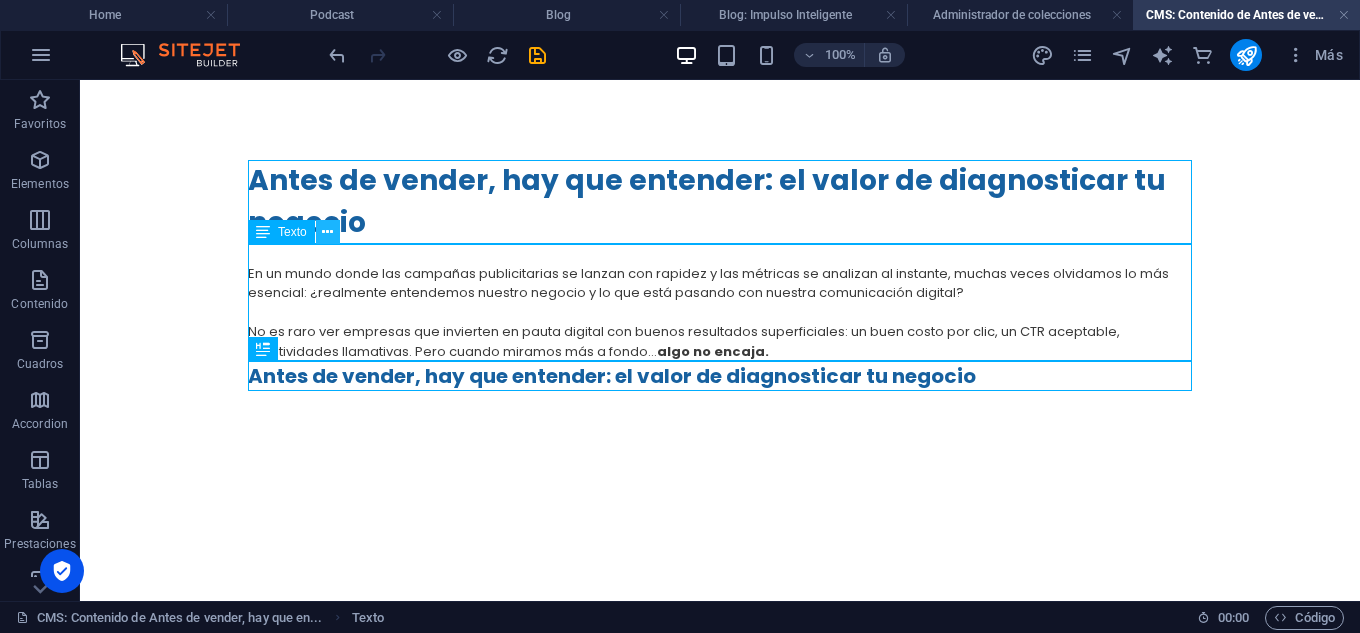 click at bounding box center (327, 232) 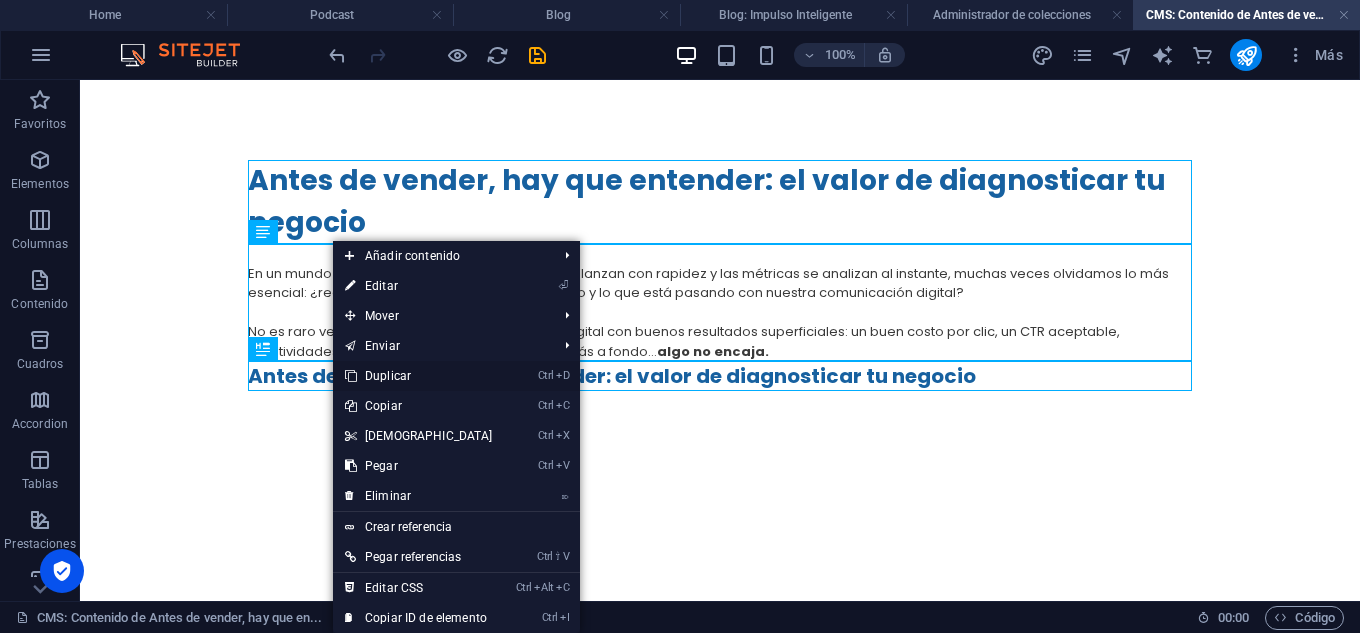 click on "Ctrl D  Duplicar" at bounding box center [419, 376] 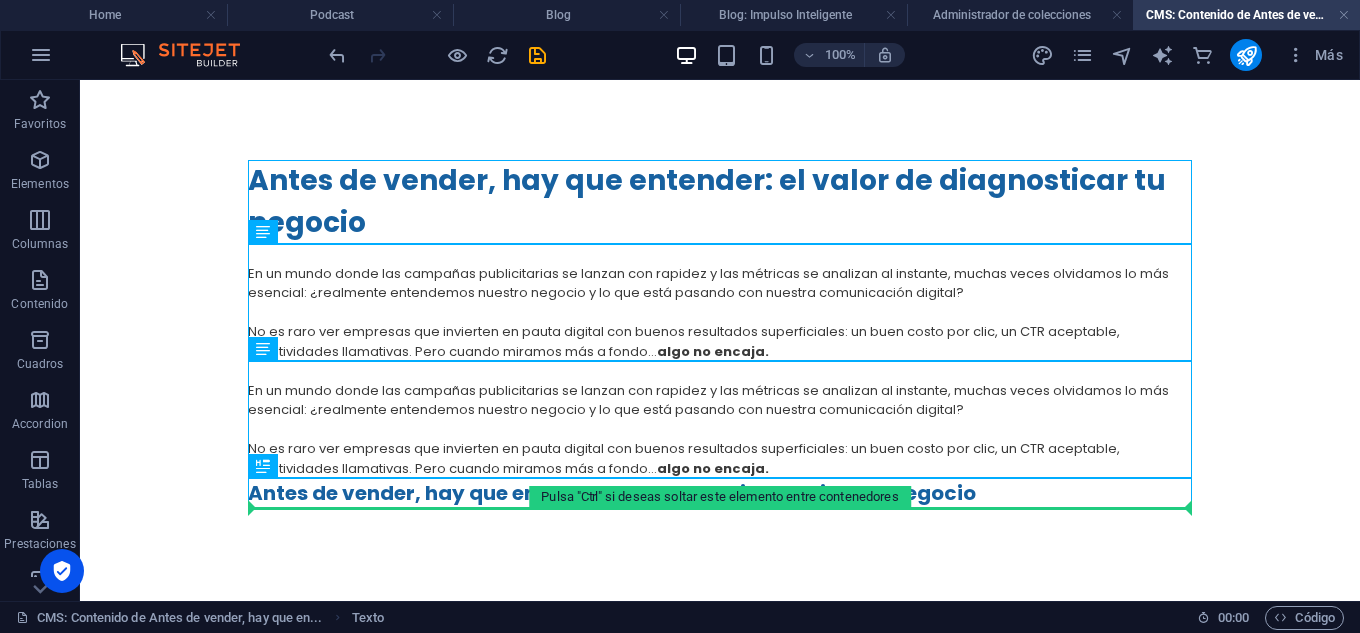 drag, startPoint x: 343, startPoint y: 382, endPoint x: 334, endPoint y: 503, distance: 121.33425 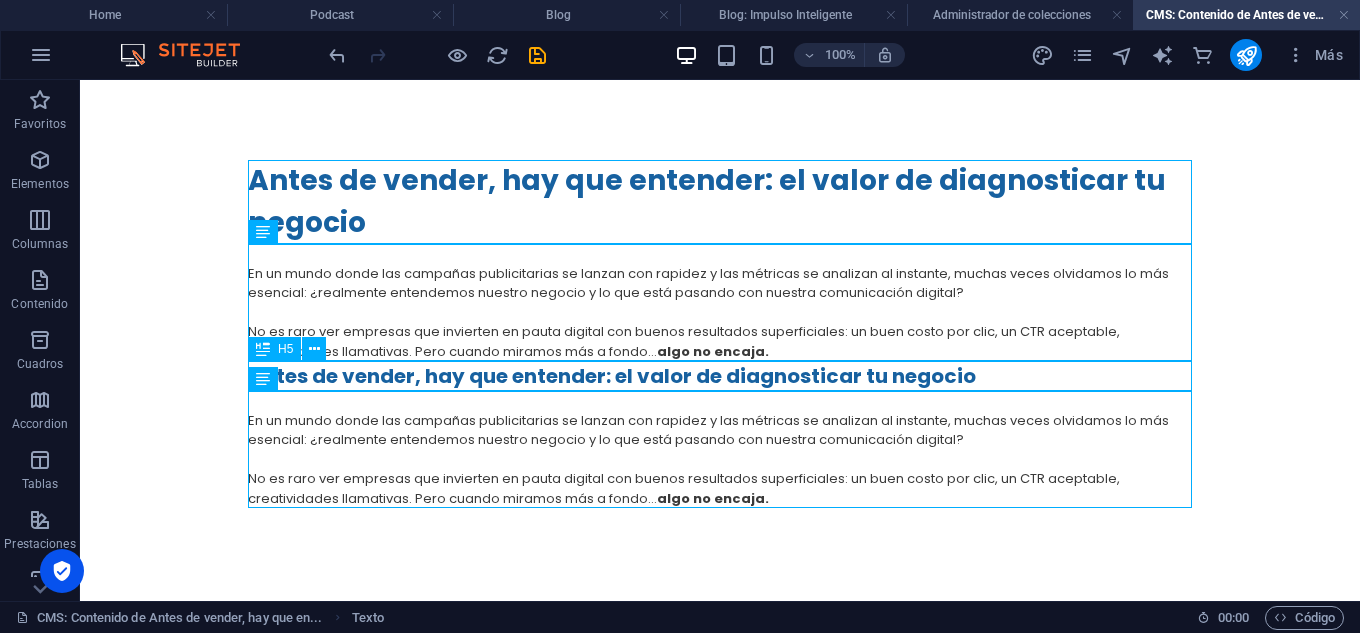 click on "Antes de vender, hay que entender: el valor de diagnosticar tu negocio" at bounding box center (720, 376) 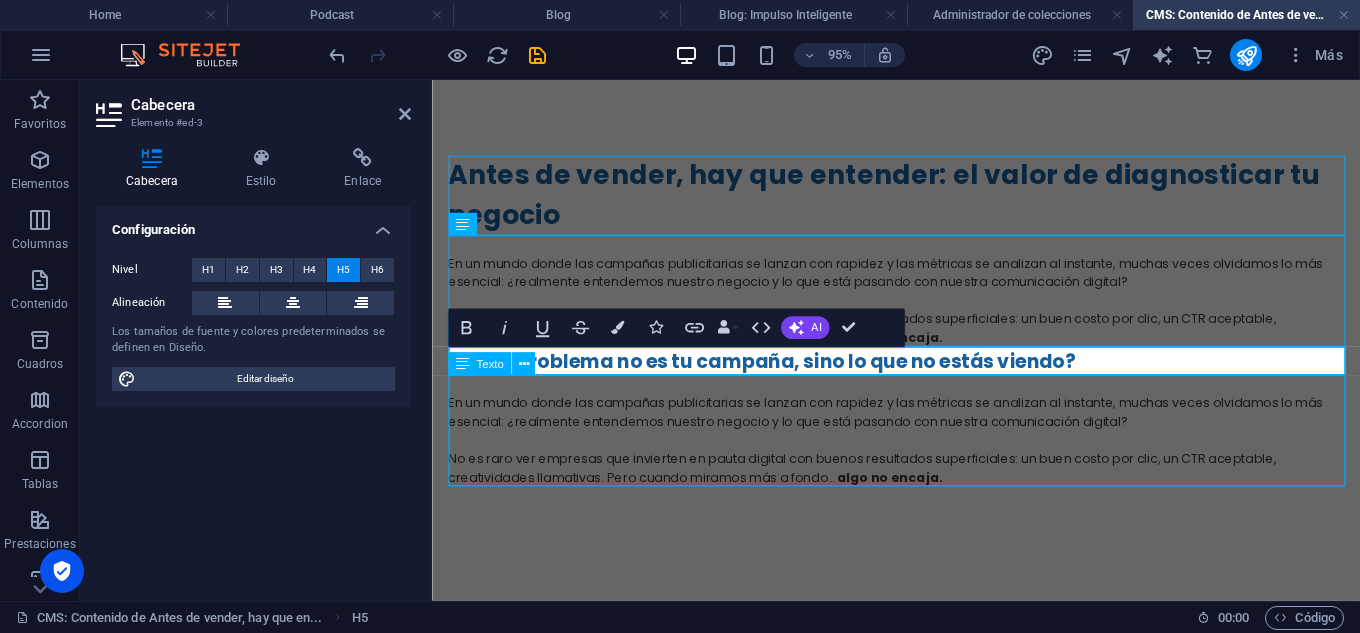 click on "En un mundo donde las campañas publicitarias se lanzan con rapidez y las métricas se analizan al instante, muchas veces olvidamos lo más esencial: ¿realmente entendemos nuestro negocio y lo que está pasando con nuestra comunicación digital? No es raro ver empresas que invierten en pauta digital con buenos resultados superficiales: un buen costo por clic, un CTR aceptable, creatividades llamativas. Pero cuando miramos más a fondo…  algo no encaja." at bounding box center [921, 449] 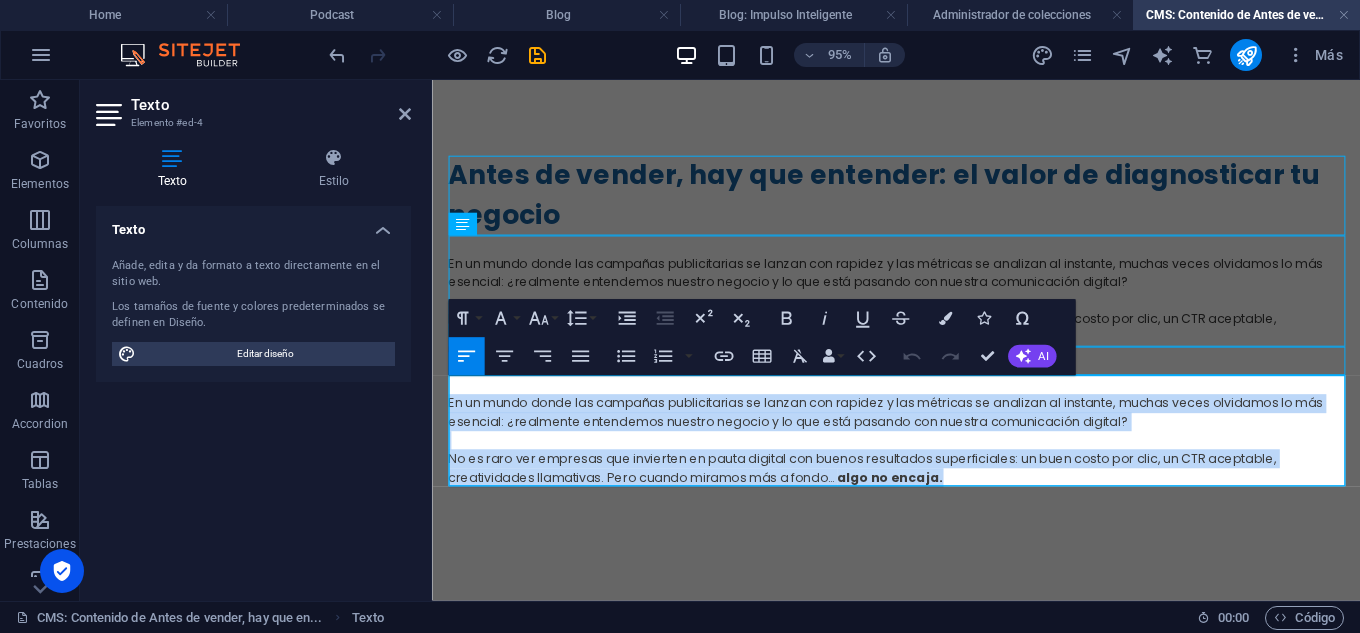 drag, startPoint x: 868, startPoint y: 501, endPoint x: 450, endPoint y: 422, distance: 425.3998 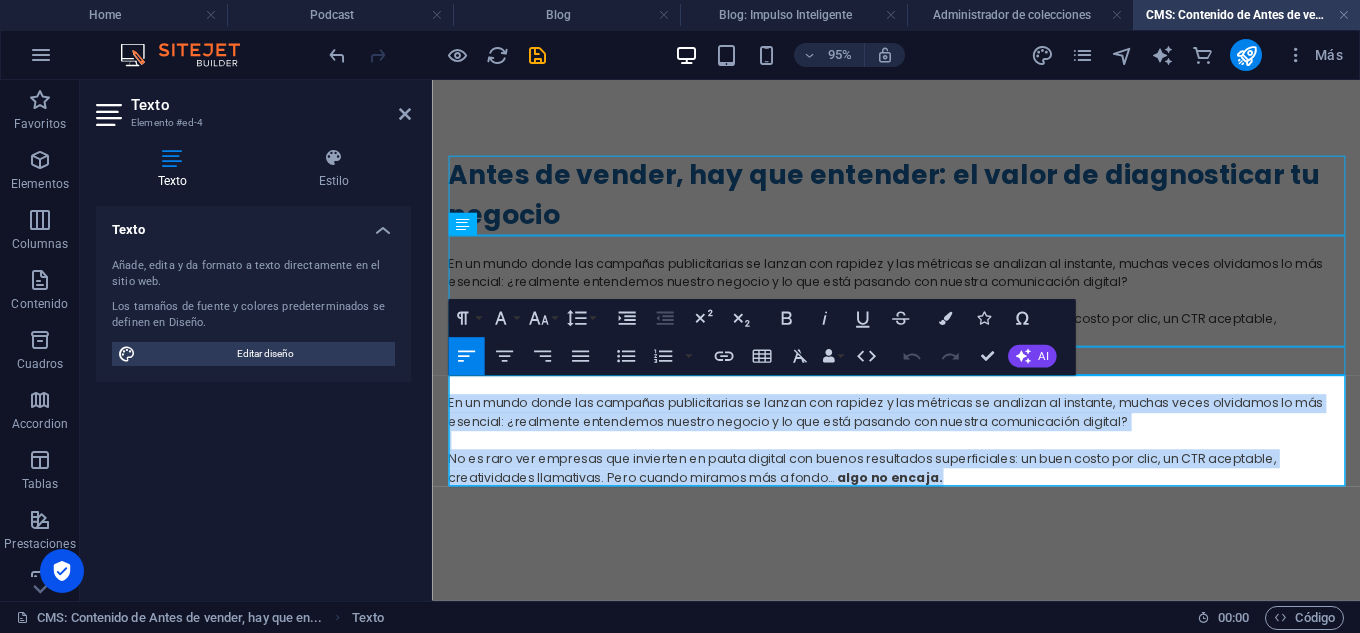 click on "En un mundo donde las campañas publicitarias se lanzan con rapidez y las métricas se analizan al instante, muchas veces olvidamos lo más esencial: ¿realmente entendemos nuestro negocio y lo que está pasando con nuestra comunicación digital? No es raro ver empresas que invierten en pauta digital con buenos resultados superficiales: un buen costo por clic, un CTR aceptable, creatividades llamativas. Pero cuando miramos más a fondo…  algo no encaja." at bounding box center [921, 449] 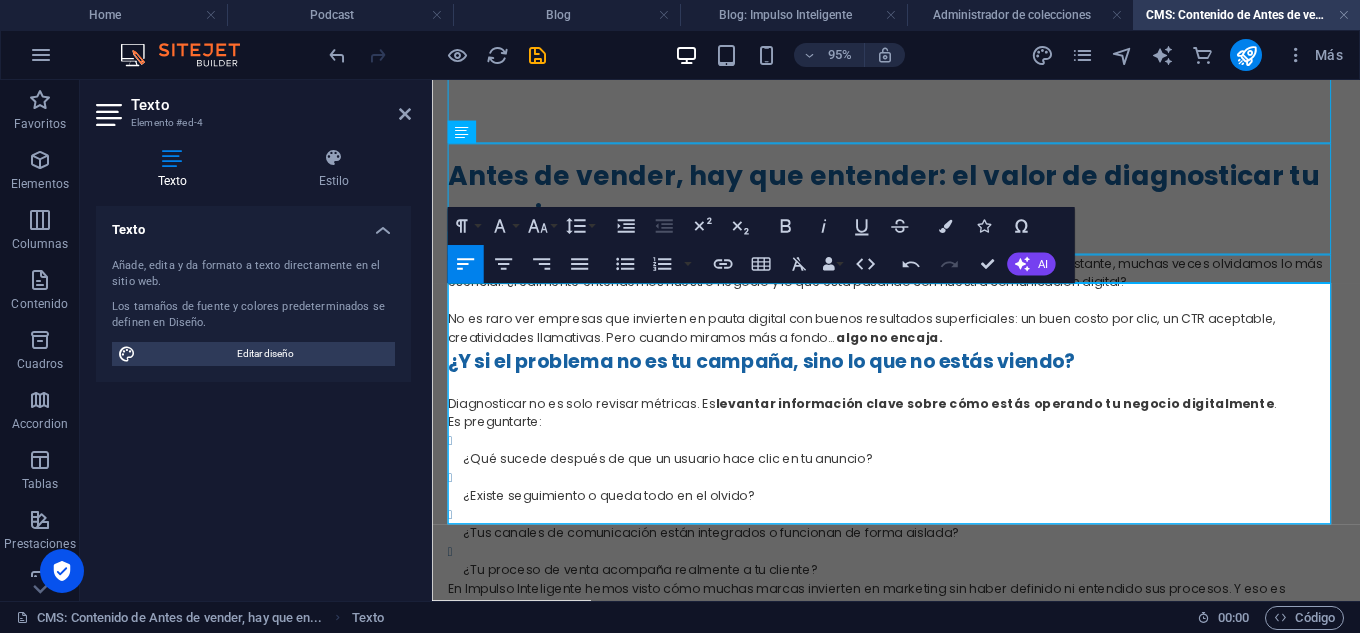 scroll, scrollTop: 97, scrollLeft: 0, axis: vertical 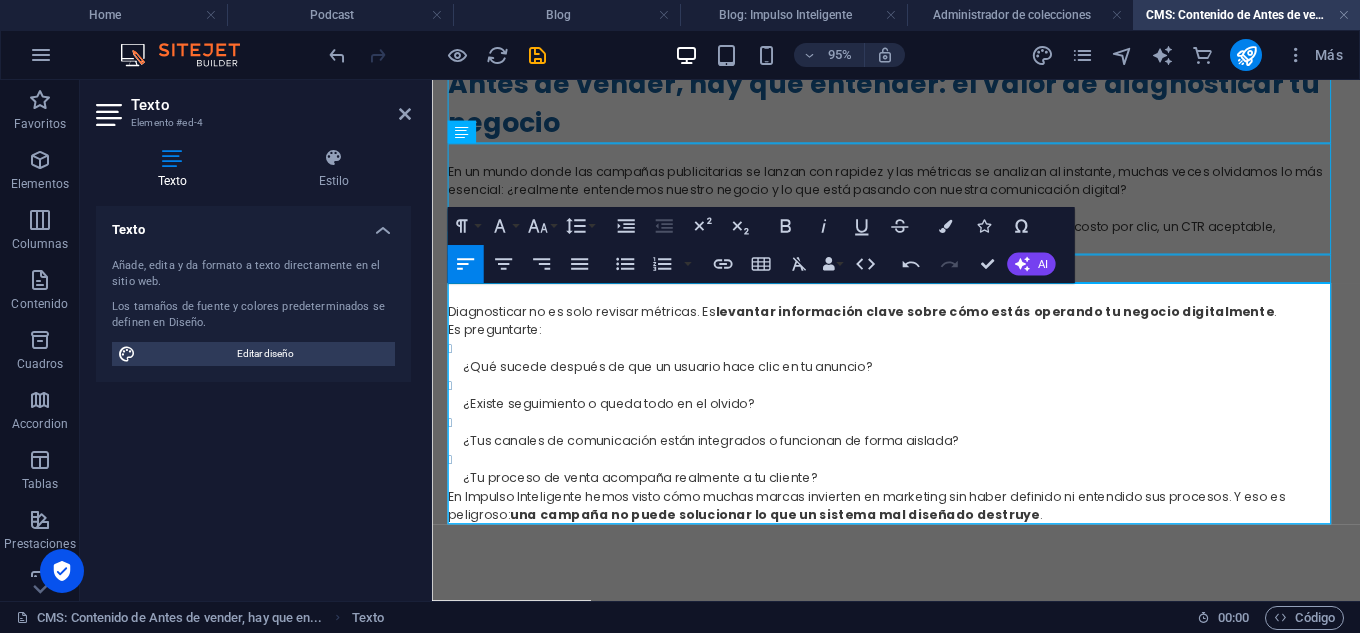 click on "¿Qué sucede después de que un usuario hace clic en tu anuncio?" at bounding box center (929, 382) 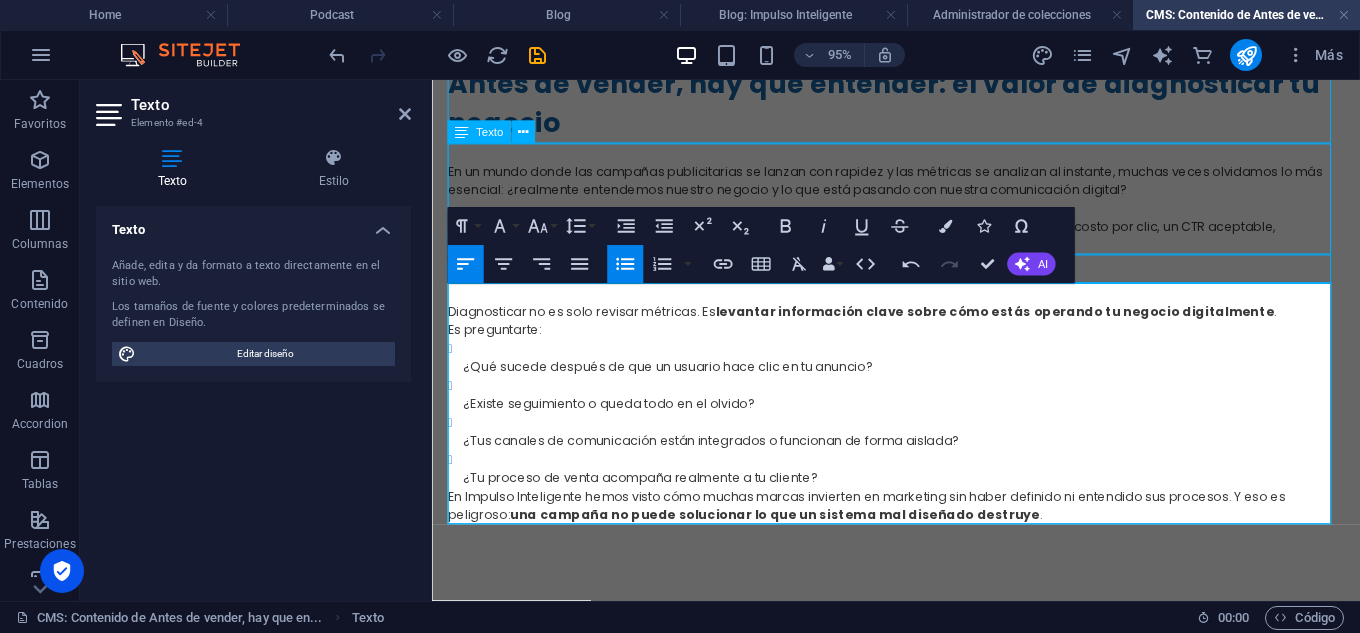 click on "En un mundo donde las campañas publicitarias se lanzan con rapidez y las métricas se analizan al instante, muchas veces olvidamos lo más esencial: ¿realmente entendemos nuestro negocio y lo que está pasando con nuestra comunicación digital? No es raro ver empresas que invierten en pauta digital con buenos resultados superficiales: un buen costo por clic, un CTR aceptable, creatividades llamativas. Pero cuando miramos más a fondo…  algo no encaja." at bounding box center [921, 205] 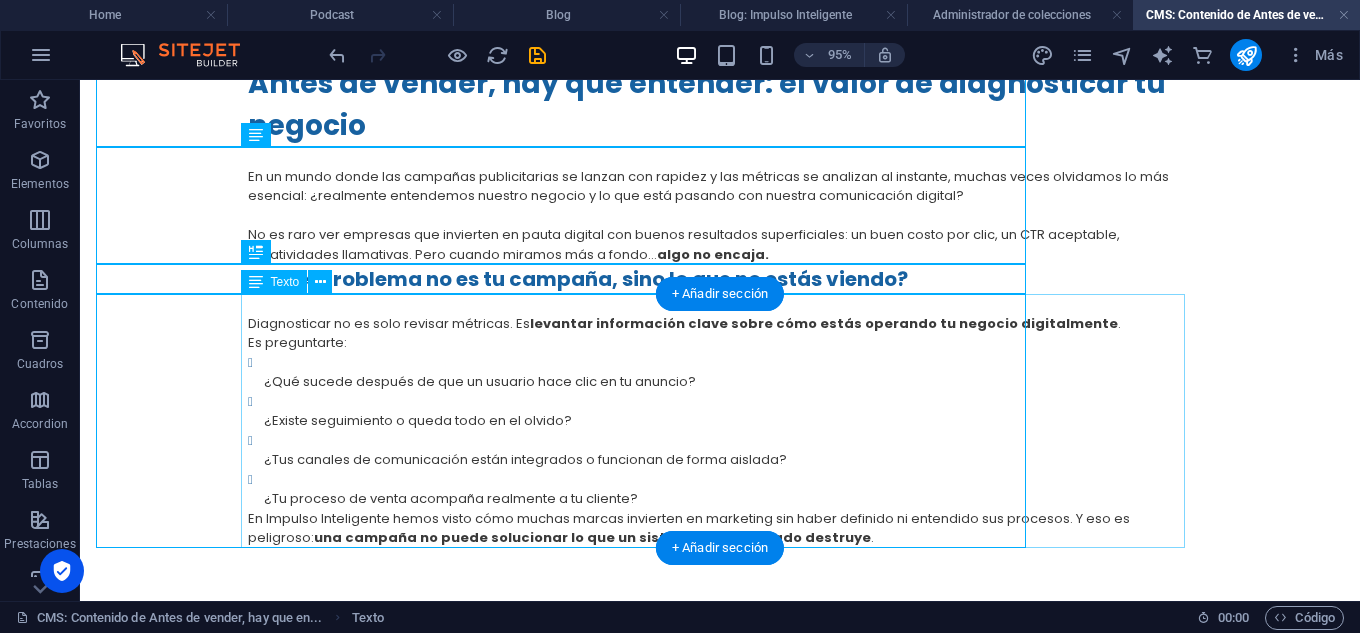drag, startPoint x: 1147, startPoint y: 310, endPoint x: 644, endPoint y: 290, distance: 503.39746 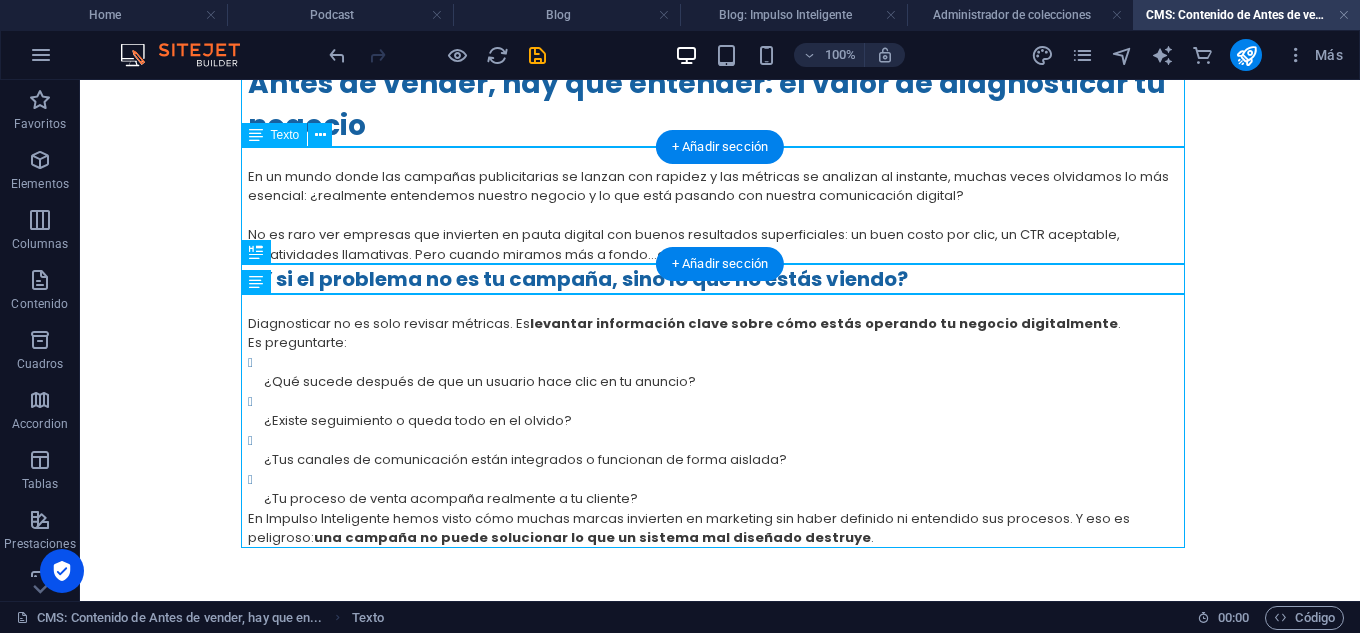 click on "En un mundo donde las campañas publicitarias se lanzan con rapidez y las métricas se analizan al instante, muchas veces olvidamos lo más esencial: ¿realmente entendemos nuestro negocio y lo que está pasando con nuestra comunicación digital? No es raro ver empresas que invierten en pauta digital con buenos resultados superficiales: un buen costo por clic, un CTR aceptable, creatividades llamativas. Pero cuando miramos más a fondo…  algo no encaja." at bounding box center [720, 205] 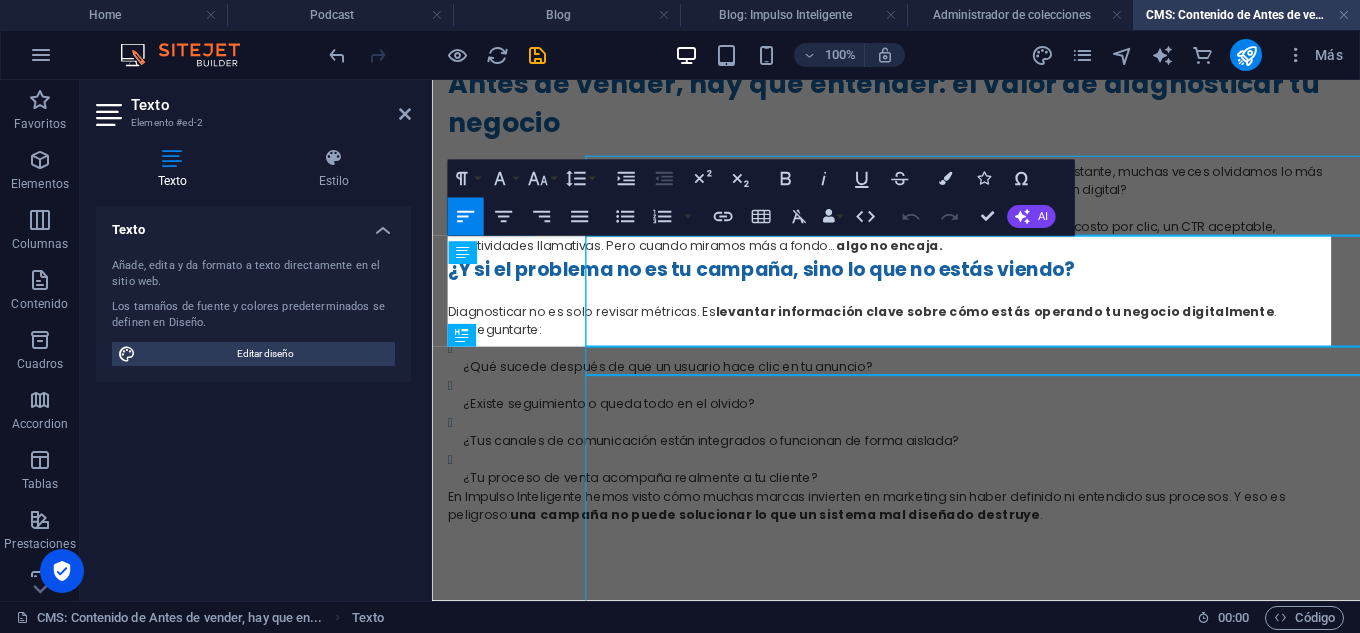 scroll, scrollTop: 0, scrollLeft: 0, axis: both 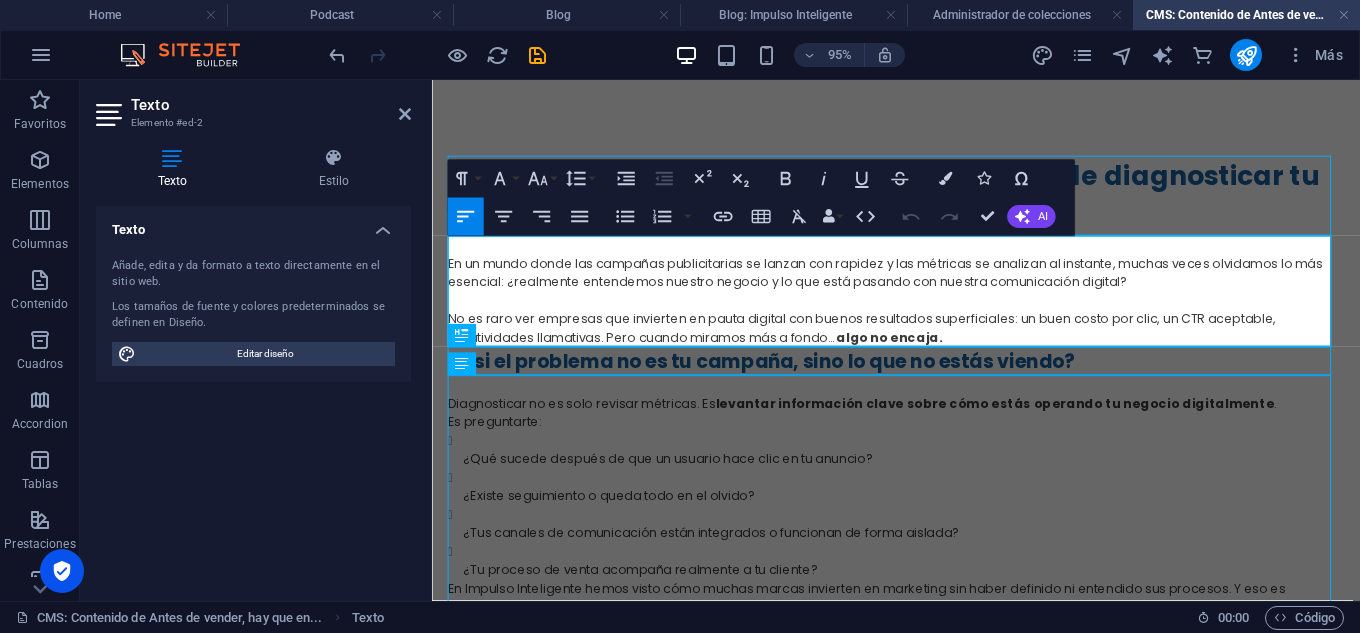 click on "No es raro ver empresas que invierten en pauta digital con buenos resultados superficiales: un buen costo por clic, un CTR aceptable, creatividades llamativas. Pero cuando miramos más a fondo…  algo no encaja." at bounding box center (921, 341) 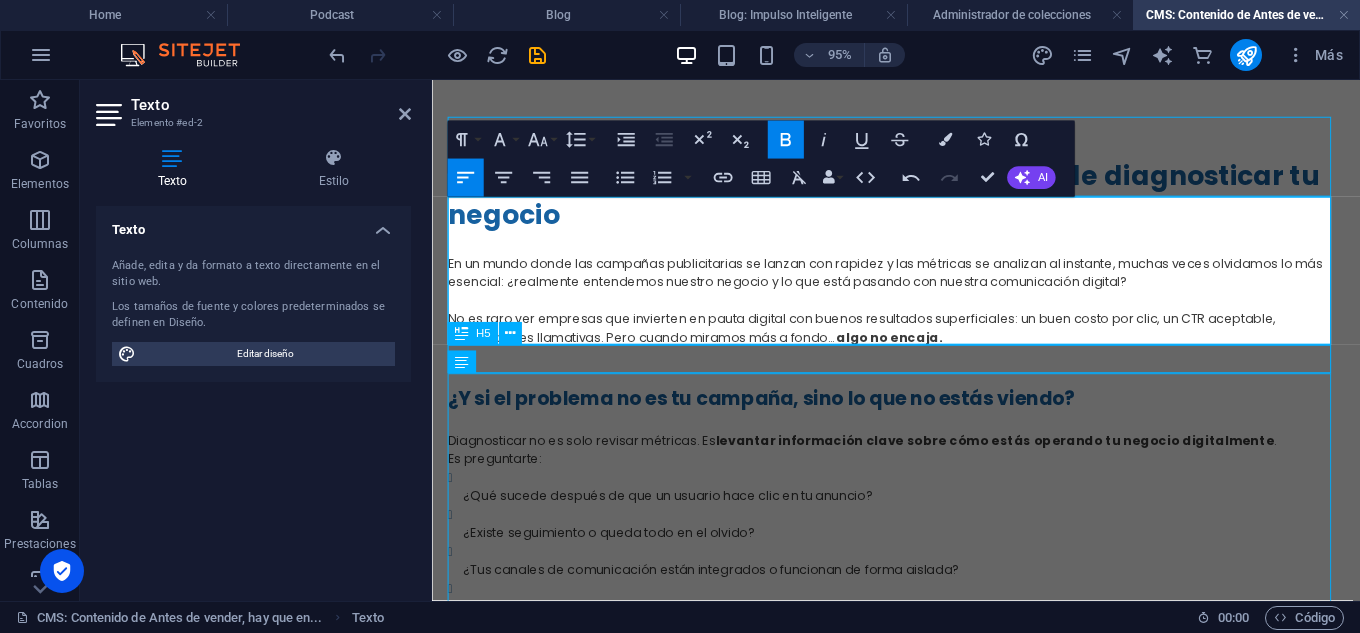 scroll, scrollTop: 100, scrollLeft: 0, axis: vertical 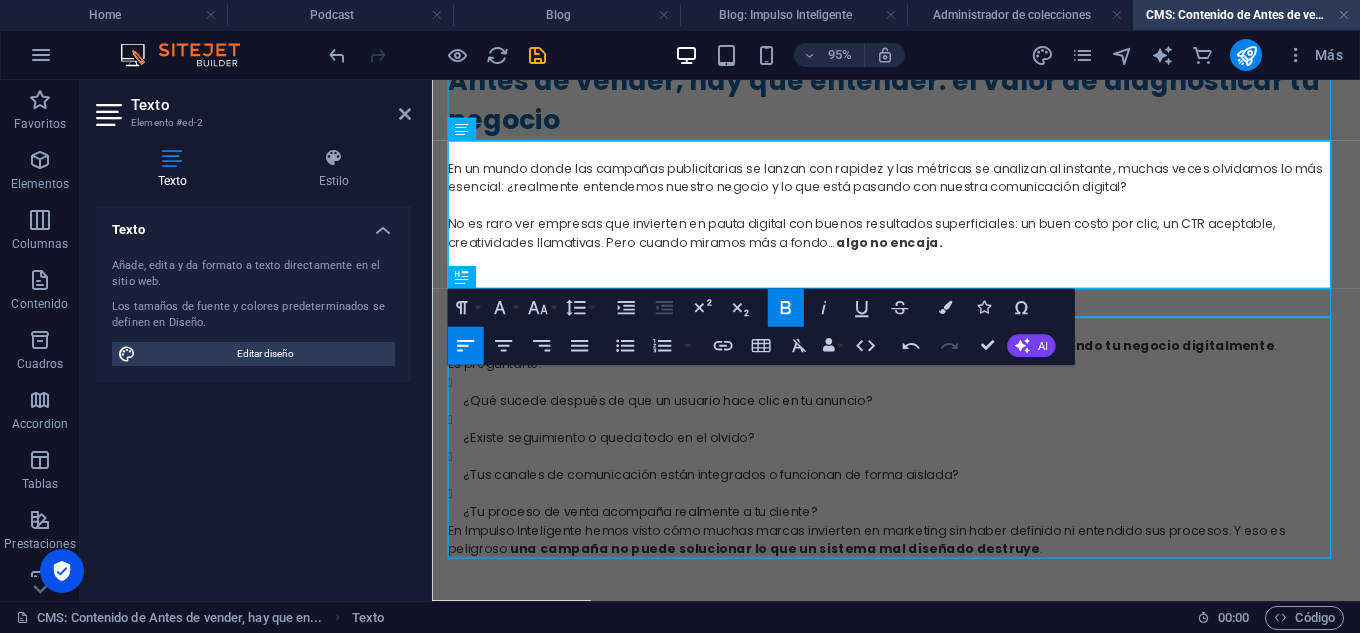 drag, startPoint x: 1117, startPoint y: 494, endPoint x: 1494, endPoint y: 344, distance: 405.745 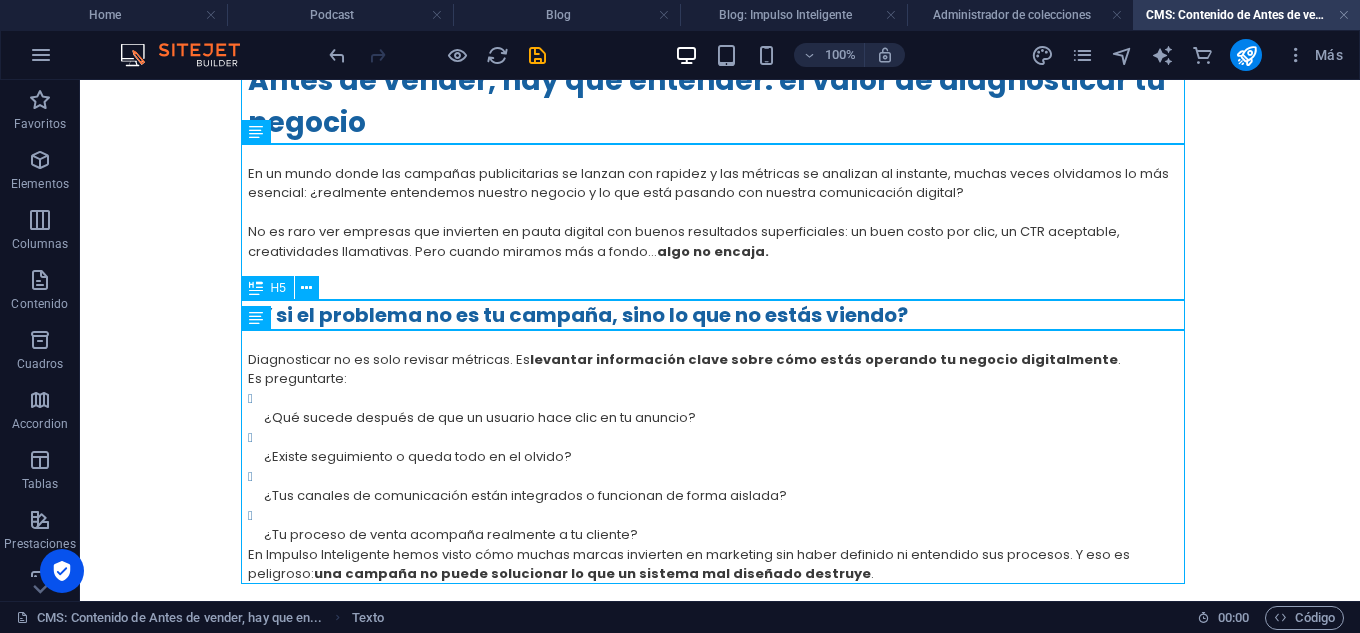 click on "¿Y si el problema no es tu campaña, sino lo que no estás viendo?" at bounding box center [720, 315] 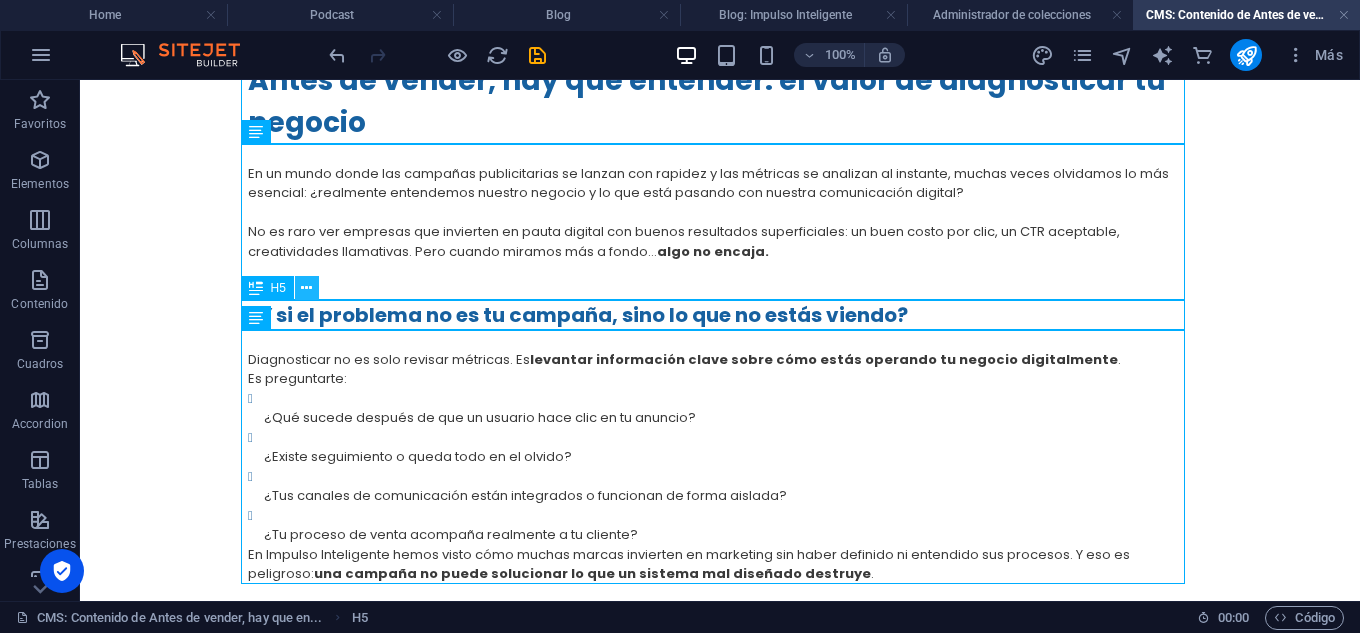 click at bounding box center [307, 288] 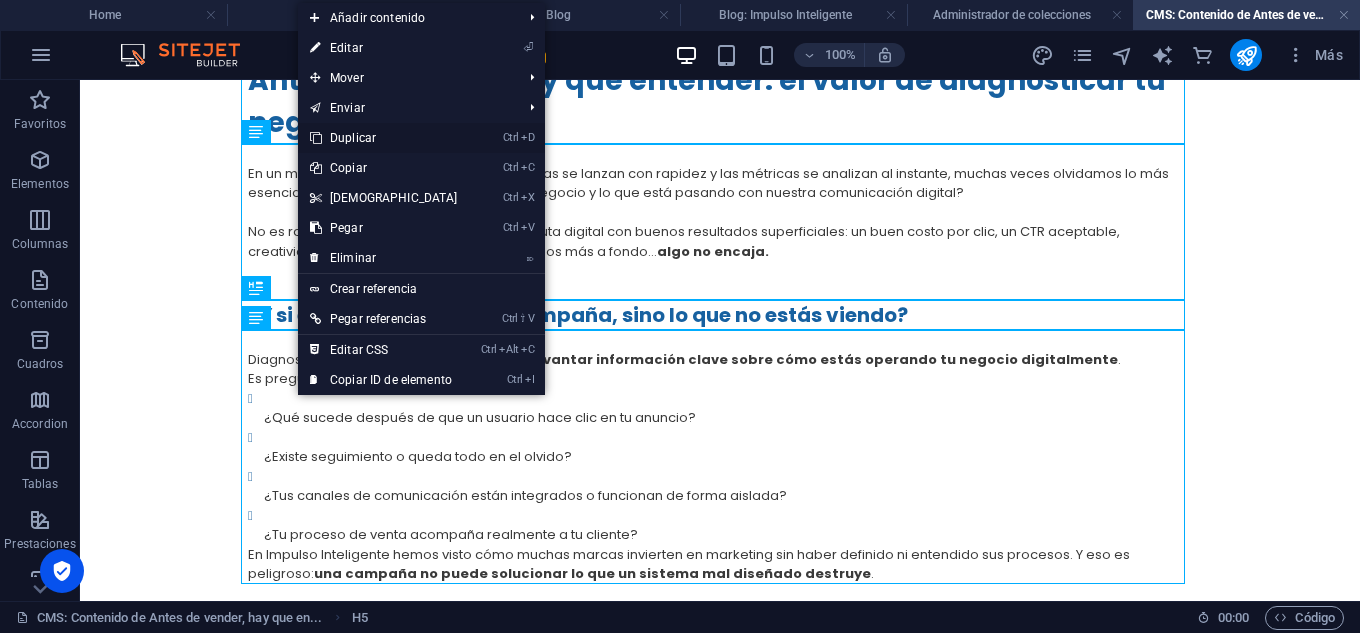 drag, startPoint x: 367, startPoint y: 131, endPoint x: 286, endPoint y: 70, distance: 101.4002 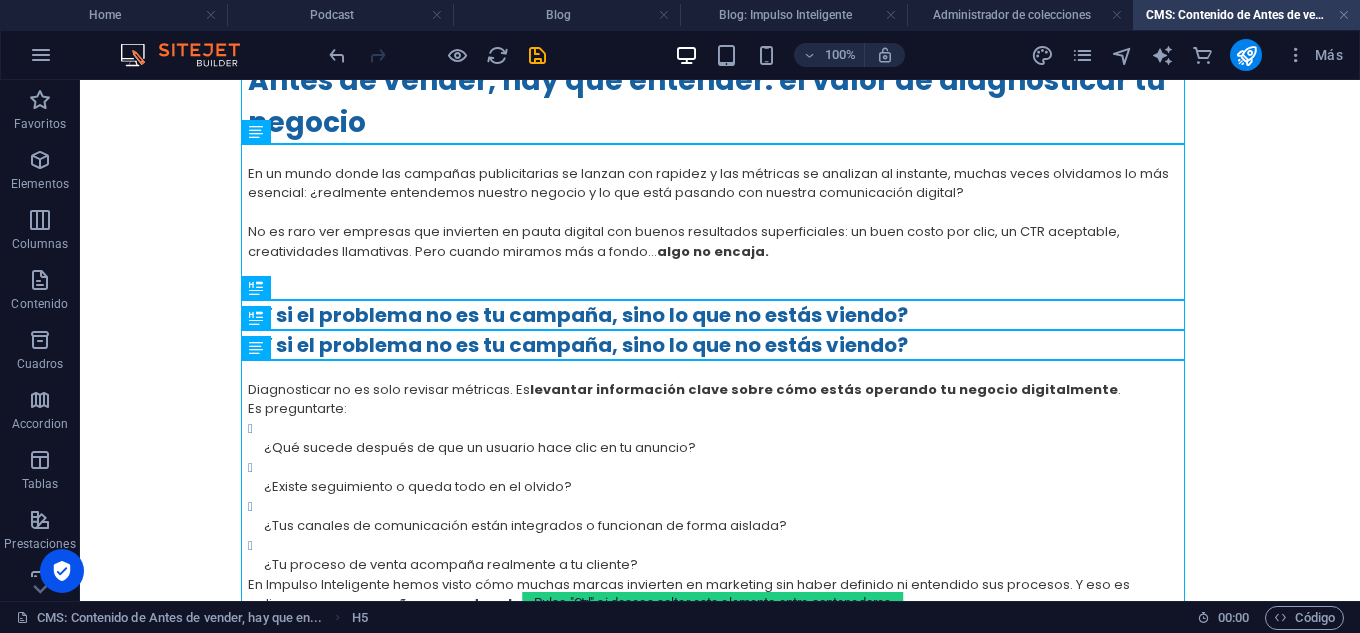 scroll, scrollTop: 193, scrollLeft: 0, axis: vertical 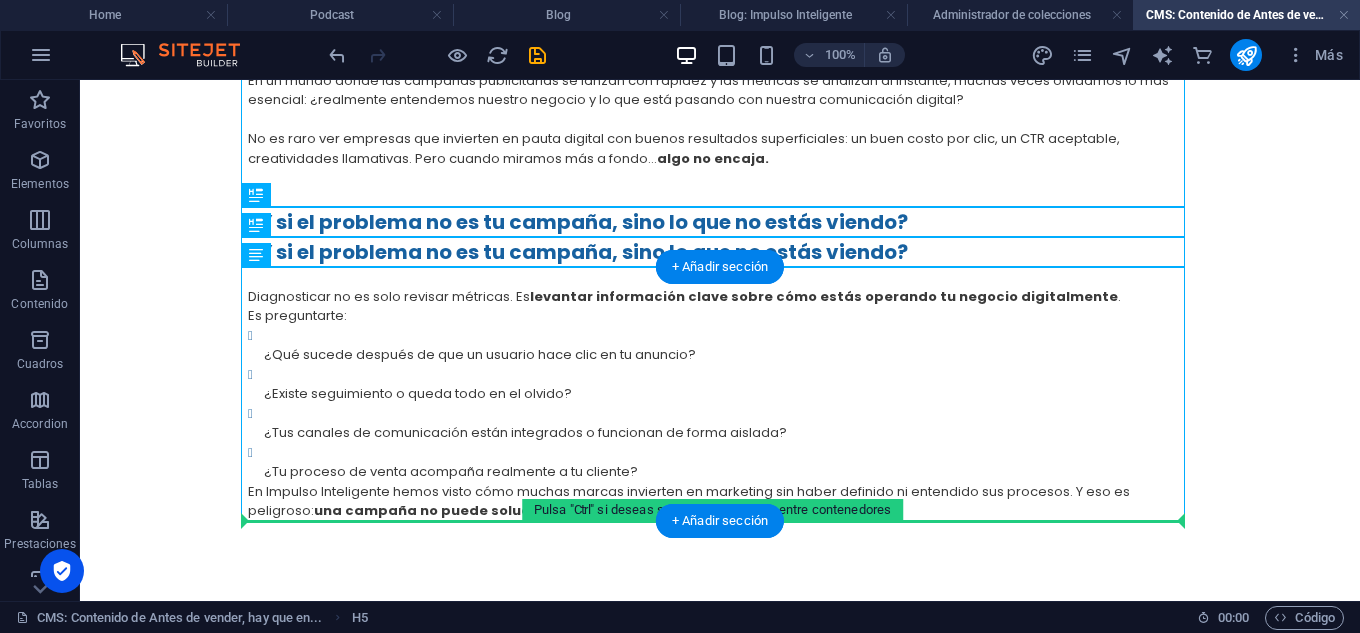 drag, startPoint x: 470, startPoint y: 348, endPoint x: 459, endPoint y: 519, distance: 171.35344 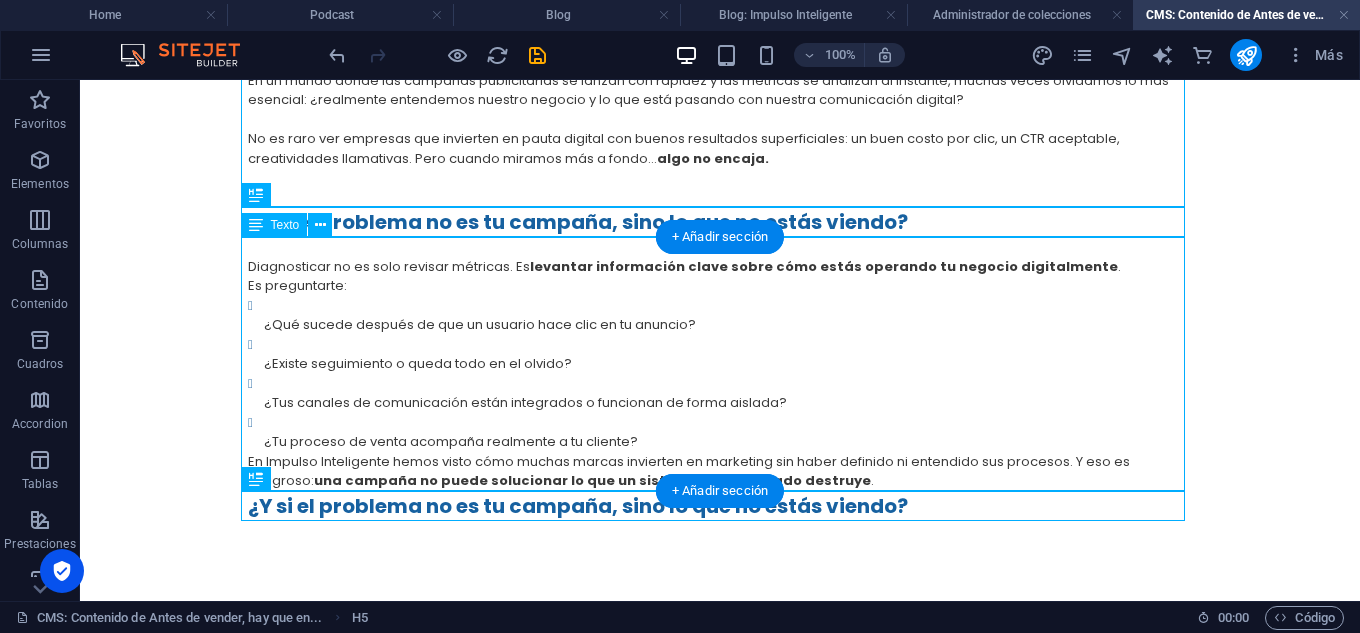 click on "Diagnosticar no es solo revisar métricas. Es  levantar información clave sobre cómo estás operando tu negocio digitalmente . Es preguntarte: ¿Qué sucede después de que un usuario hace clic en tu anuncio? ¿Existe seguimiento o queda todo en el olvido? ¿Tus canales de comunicación están integrados o funcionan de forma aislada? ¿Tu proceso de venta acompaña realmente a tu cliente? En Impulso Inteligente hemos visto cómo muchas marcas invierten en marketing sin haber definido ni entendido sus procesos. Y eso es peligroso:  una campaña no puede solucionar lo que un sistema mal diseñado destruye ." at bounding box center (720, 364) 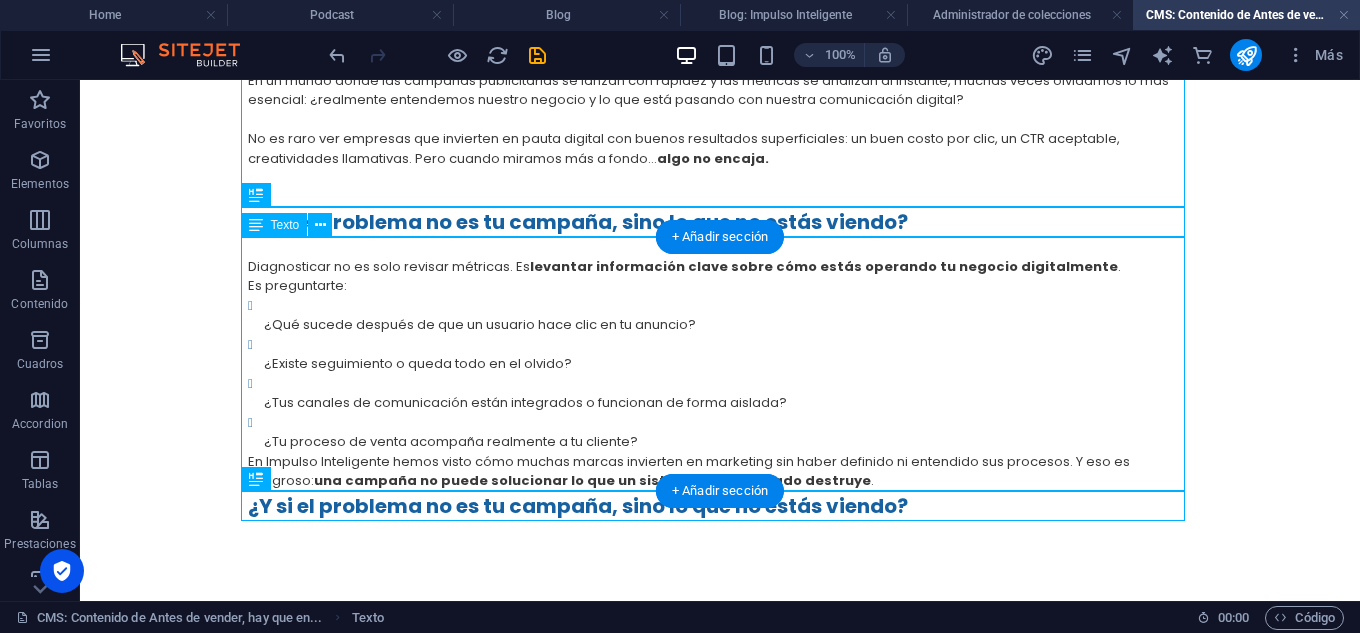 click on "Diagnosticar no es solo revisar métricas. Es  levantar información clave sobre cómo estás operando tu negocio digitalmente . Es preguntarte: ¿Qué sucede después de que un usuario hace clic en tu anuncio? ¿Existe seguimiento o queda todo en el olvido? ¿Tus canales de comunicación están integrados o funcionan de forma aislada? ¿Tu proceso de venta acompaña realmente a tu cliente? En Impulso Inteligente hemos visto cómo muchas marcas invierten en marketing sin haber definido ni entendido sus procesos. Y eso es peligroso:  una campaña no puede solucionar lo que un sistema mal diseñado destruye ." at bounding box center (720, 364) 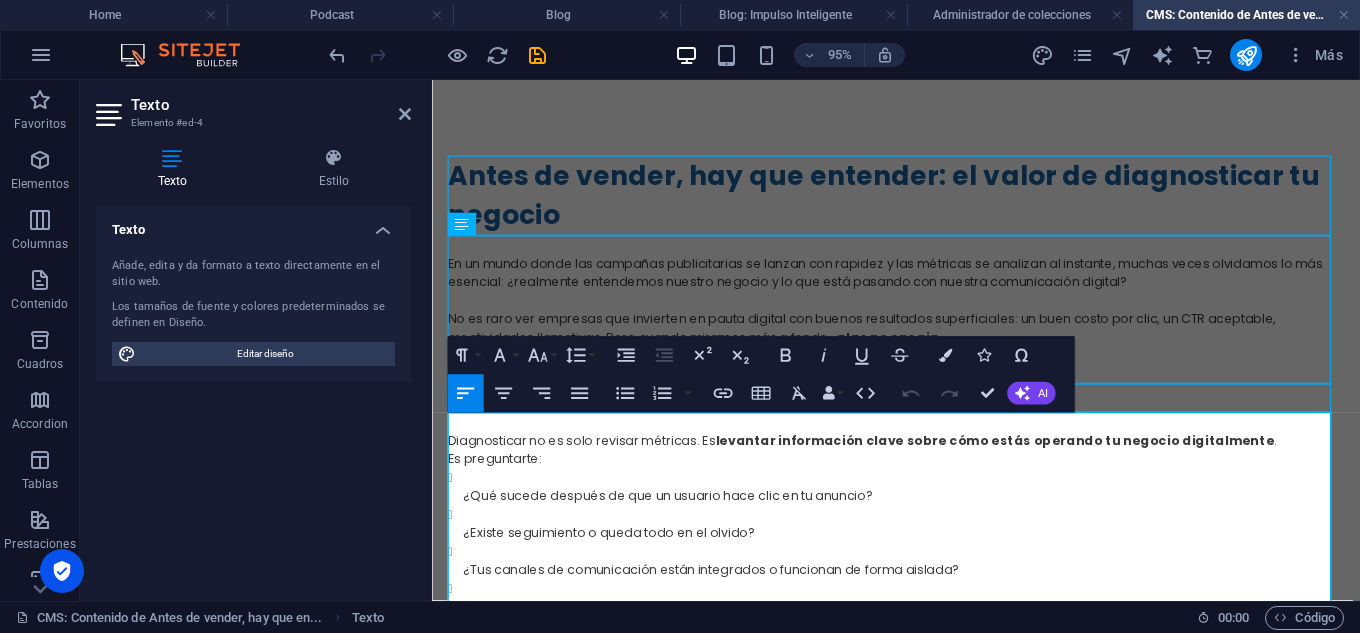 scroll, scrollTop: 166, scrollLeft: 0, axis: vertical 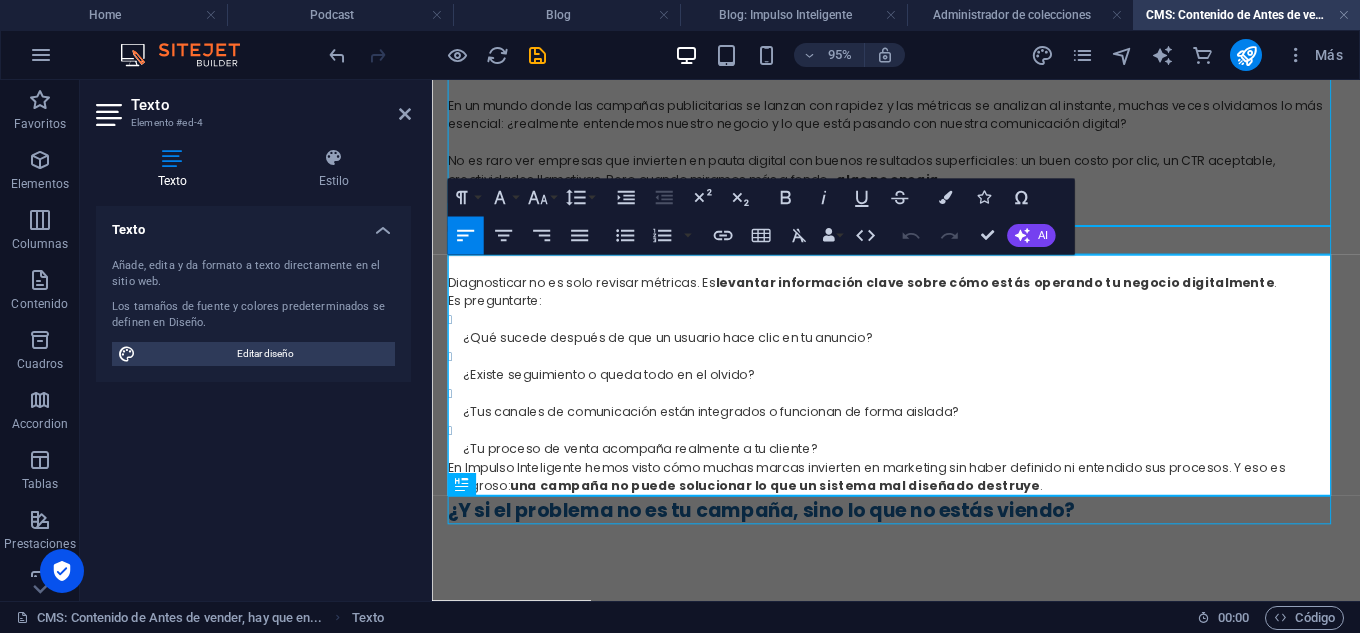 click on "En Impulso Inteligente hemos visto cómo muchas marcas invierten en marketing sin haber definido ni entendido sus procesos. Y eso es peligroso:  una campaña no puede solucionar lo que un sistema mal diseñado destruye ." at bounding box center (921, 498) 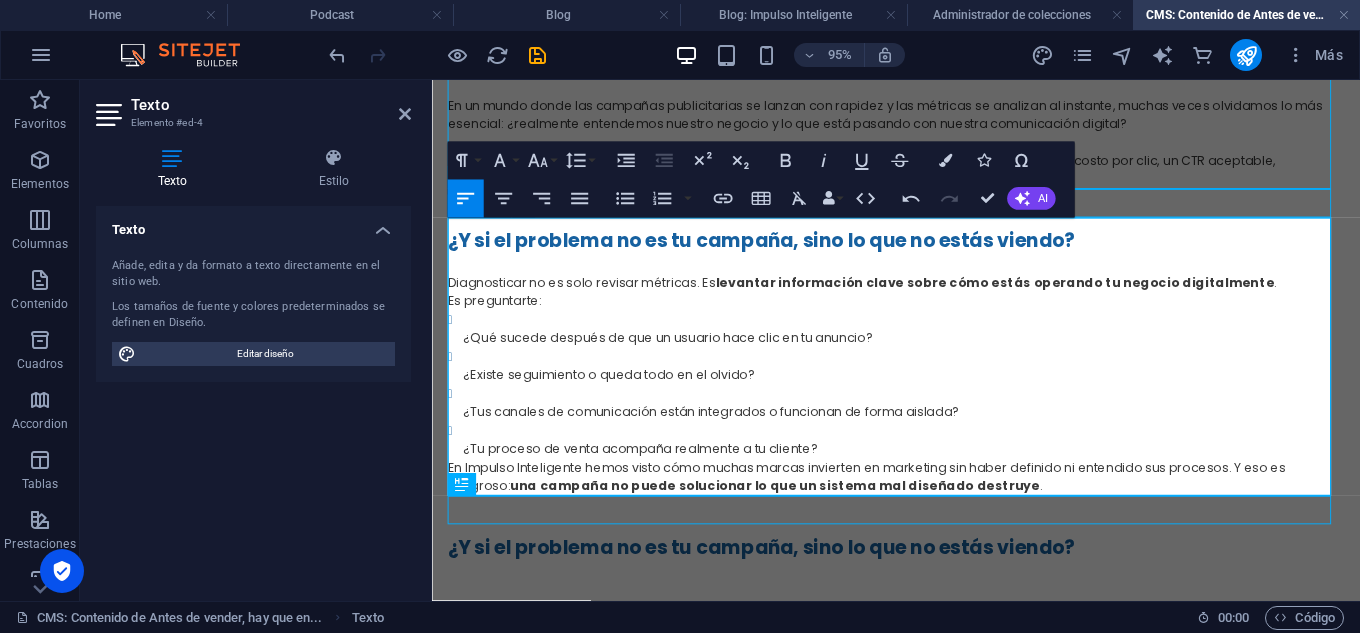 scroll, scrollTop: 205, scrollLeft: 0, axis: vertical 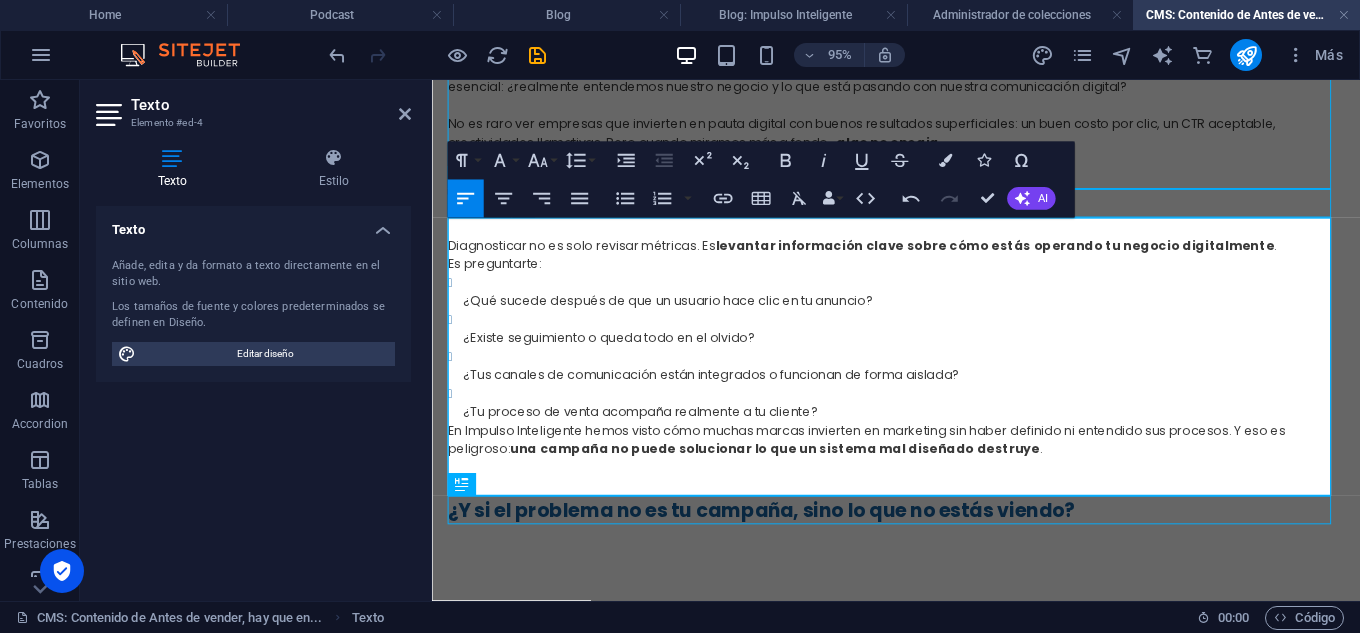 click on "¿Tus canales de comunicación están integrados o funcionan de forma aislada?" at bounding box center [929, 391] 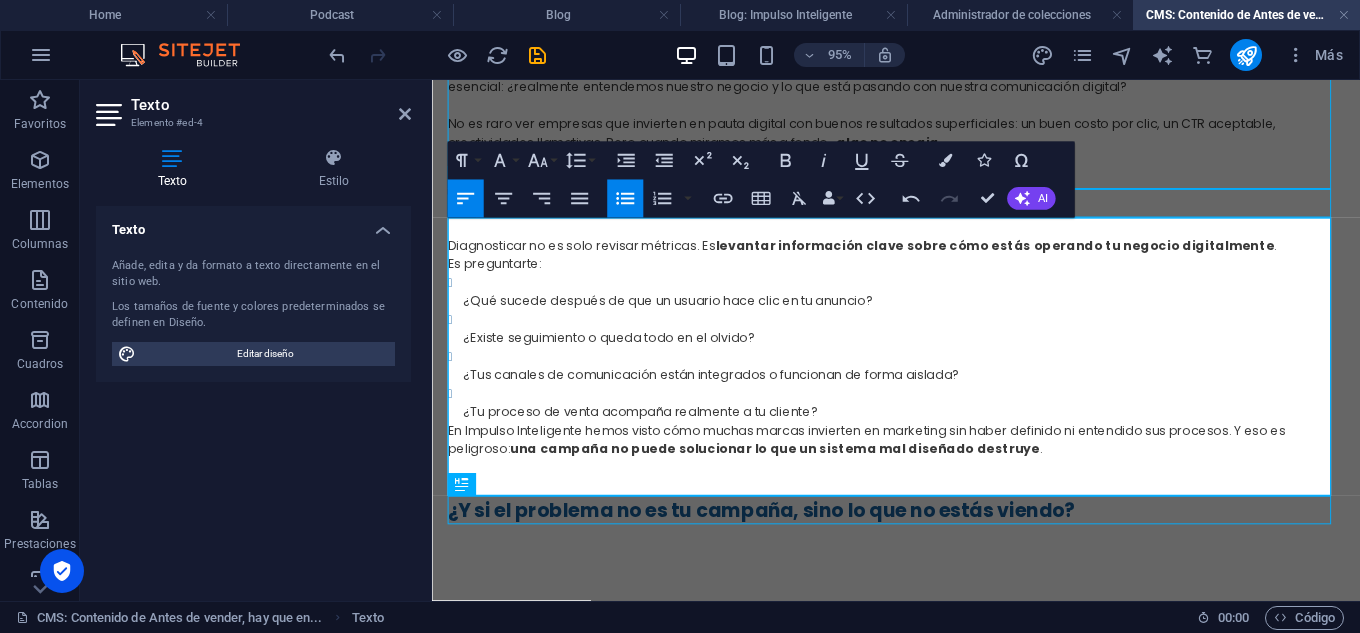 click on "Antes de vender, hay que entender: el valor de diagnosticar tu negocio En un mundo donde las campañas publicitarias se lanzan con rapidez y las métricas se analizan al instante, muchas veces olvidamos lo más esencial: ¿realmente entendemos nuestro negocio y lo que está pasando con nuestra comunicación digital? No es raro ver empresas que invierten en pauta digital con buenos resultados superficiales: un buen costo por clic, un CTR aceptable, creatividades llamativas. Pero cuando miramos más a fondo…  algo no encaja. ¿Y si el problema no es tu campaña, sino lo que no estás viendo? Diagnosticar no es solo revisar métricas. Es  levantar información clave sobre cómo estás operando tu negocio digitalmente . Es preguntarte: ¿Qué sucede después de que un usuario hace clic en tu anuncio? ¿Existe seguimiento o queda todo en el [MEDICAL_DATA]? ¿Tus canales de comunicación están integrados o funcionan de forma aislada? ¿Tu proceso de venta acompaña realmente a tu cliente? ." at bounding box center (921, 251) 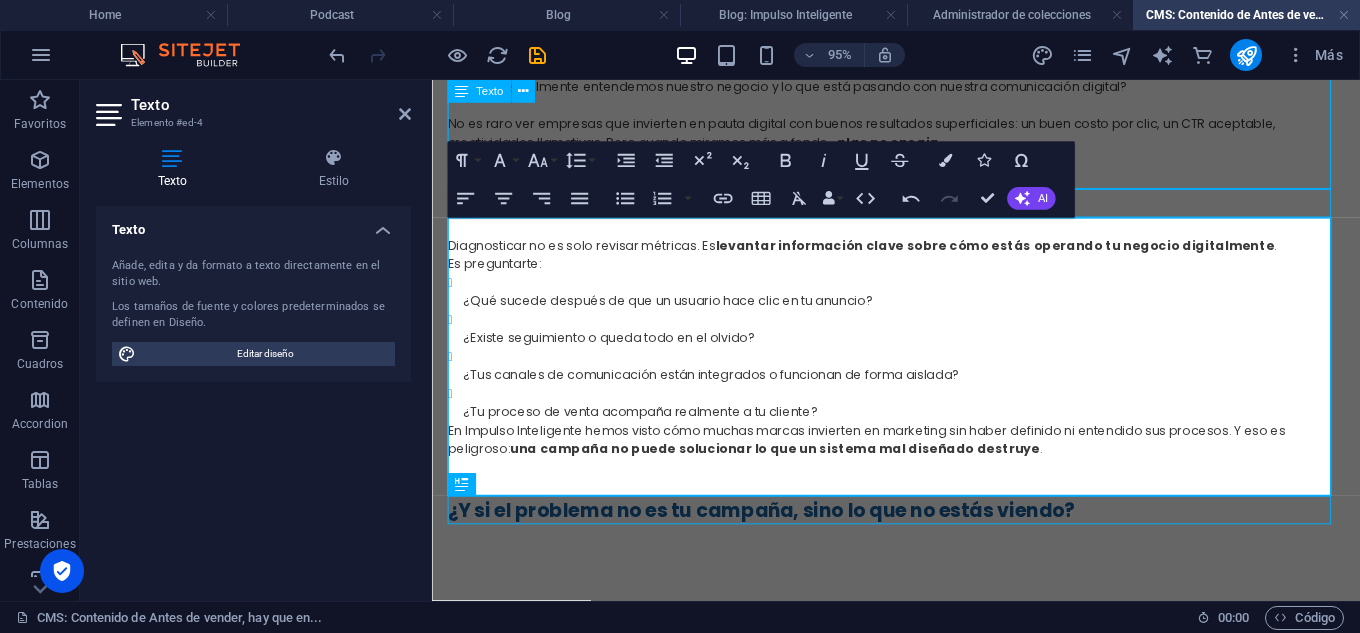 click on "En un mundo donde las campañas publicitarias se lanzan con rapidez y las métricas se analizan al instante, muchas veces olvidamos lo más esencial: ¿realmente entendemos nuestro negocio y lo que está pasando con nuestra comunicación digital? No es raro ver empresas que invierten en pauta digital con buenos resultados superficiales: un buen costo por clic, un CTR aceptable, creatividades llamativas. Pero cuando miramos más a fondo…  algo no encaja." at bounding box center (921, 117) 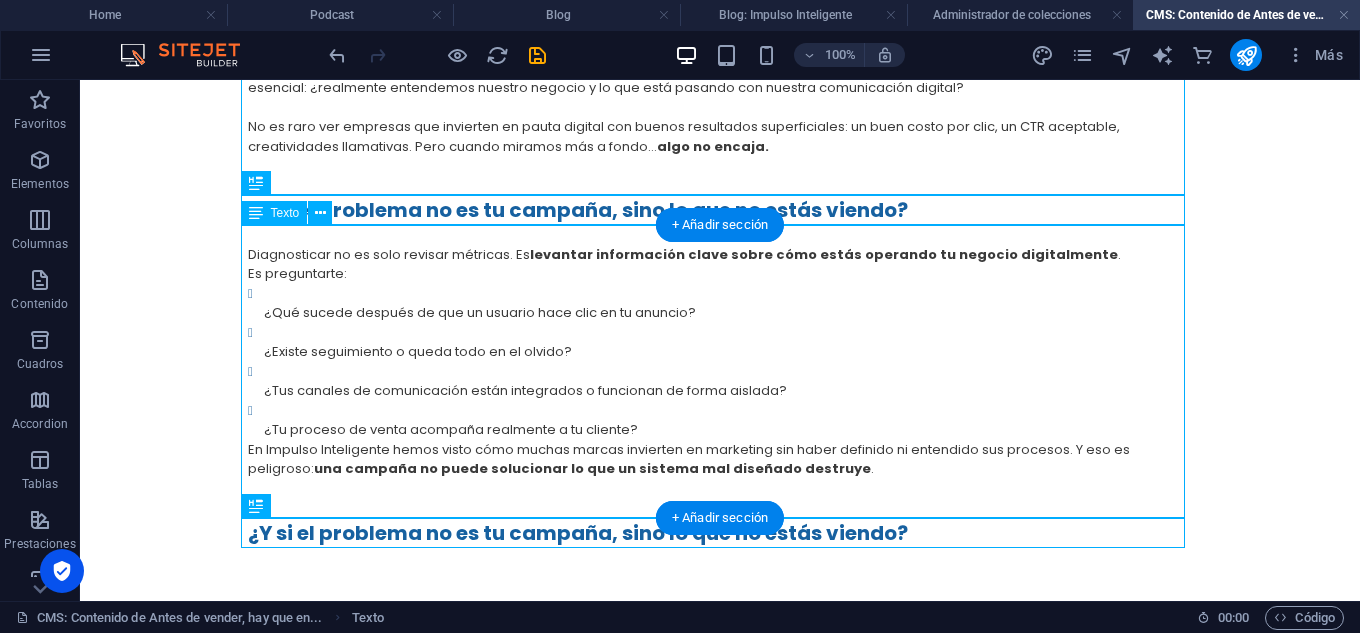 click on "Diagnosticar no es solo revisar métricas. Es  levantar información clave sobre cómo estás operando tu negocio digitalmente . Es preguntarte: ¿Qué sucede después de que un usuario hace clic en tu anuncio? ¿Existe seguimiento o queda todo en el olvido? ¿Tus canales de comunicación están integrados o funcionan de forma aislada? ¿Tu proceso de venta acompaña realmente a tu cliente? En Impulso Inteligente hemos visto cómo muchas marcas invierten en marketing sin haber definido ni entendido sus procesos. Y eso es peligroso:  una campaña no puede solucionar lo que un sistema mal diseñado destruye ." at bounding box center (720, 371) 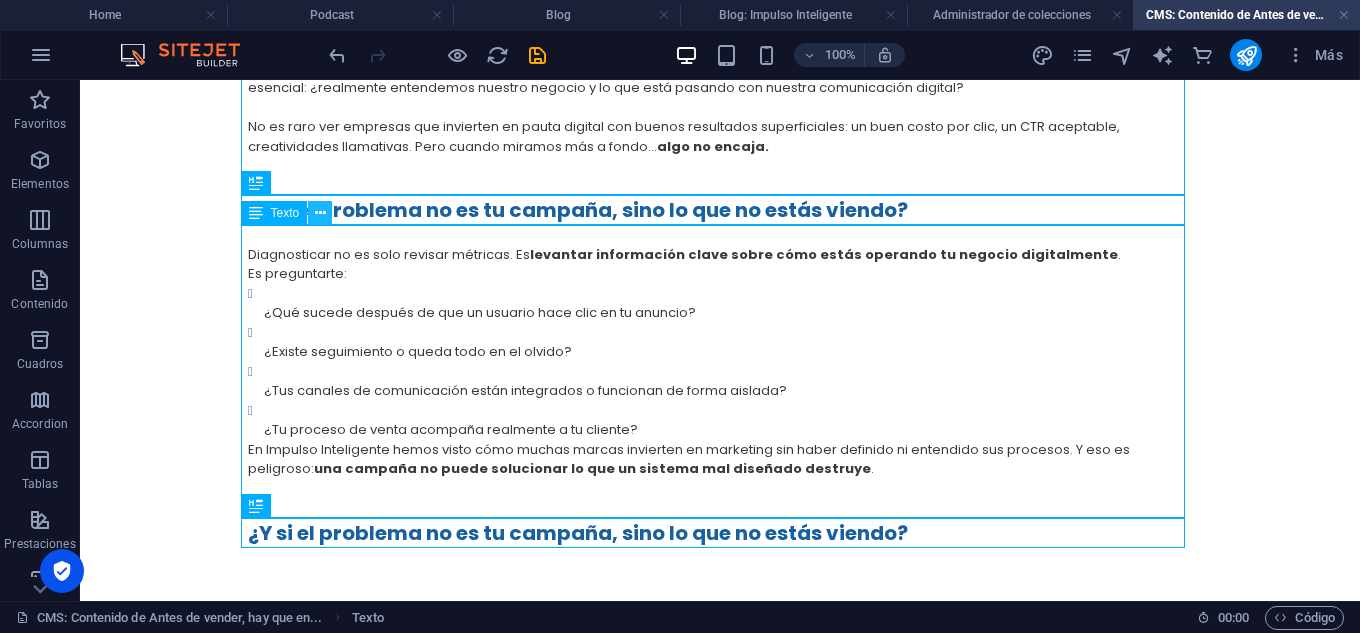 click at bounding box center (320, 213) 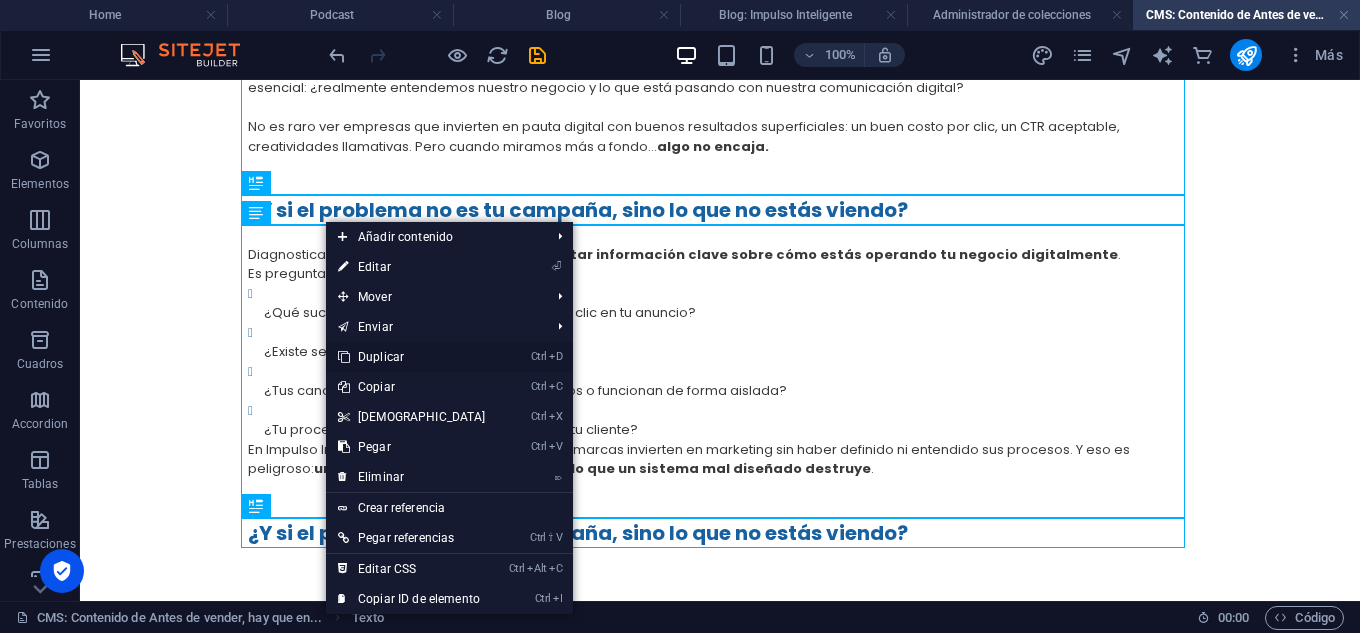 click on "Ctrl D  Duplicar" at bounding box center [412, 357] 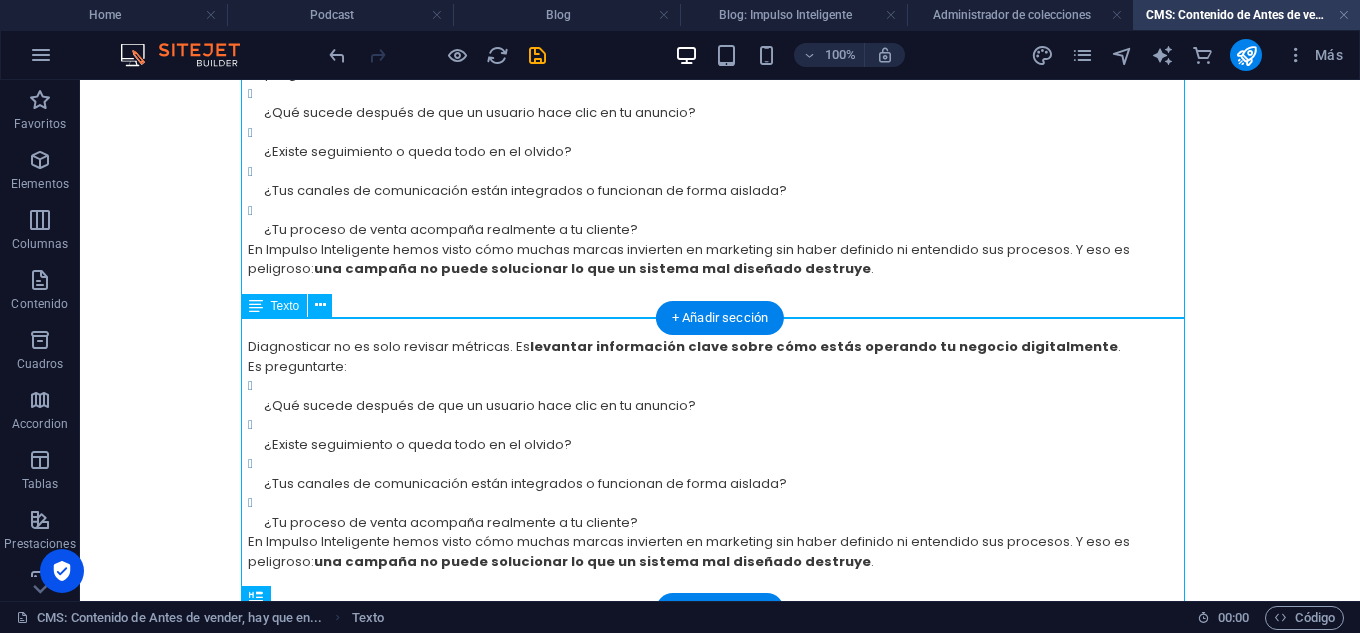 scroll, scrollTop: 524, scrollLeft: 0, axis: vertical 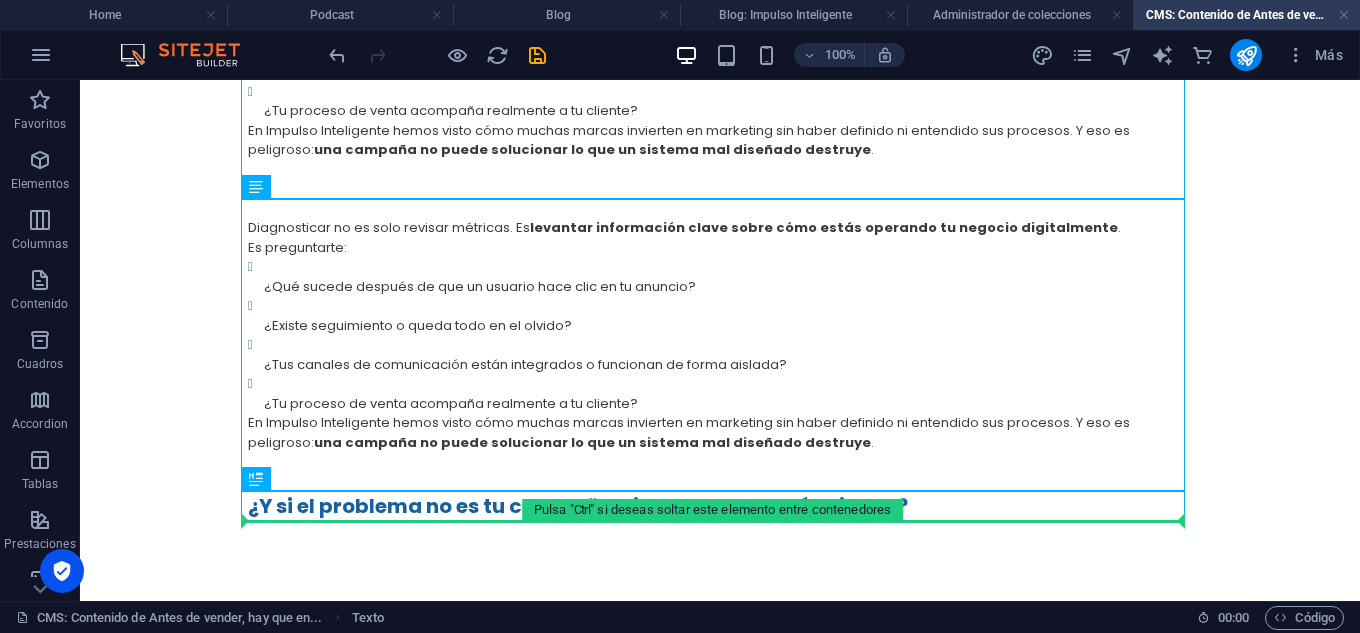 drag, startPoint x: 562, startPoint y: 295, endPoint x: 494, endPoint y: 516, distance: 231.225 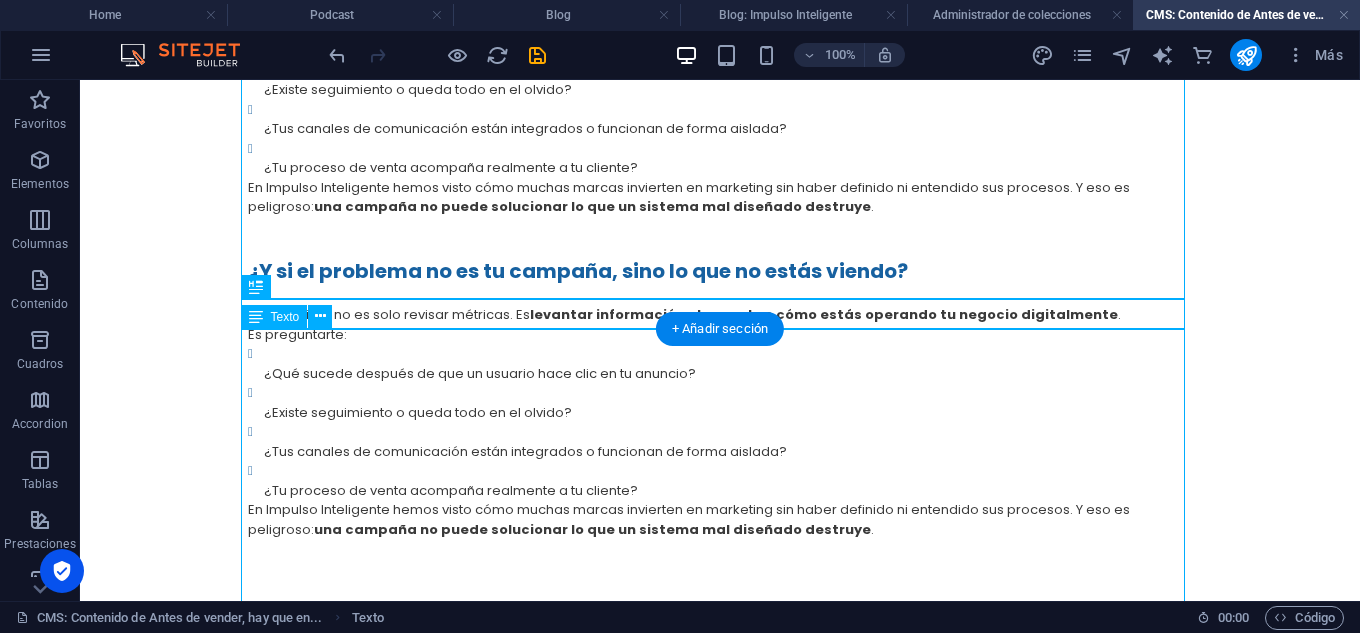 scroll, scrollTop: 424, scrollLeft: 0, axis: vertical 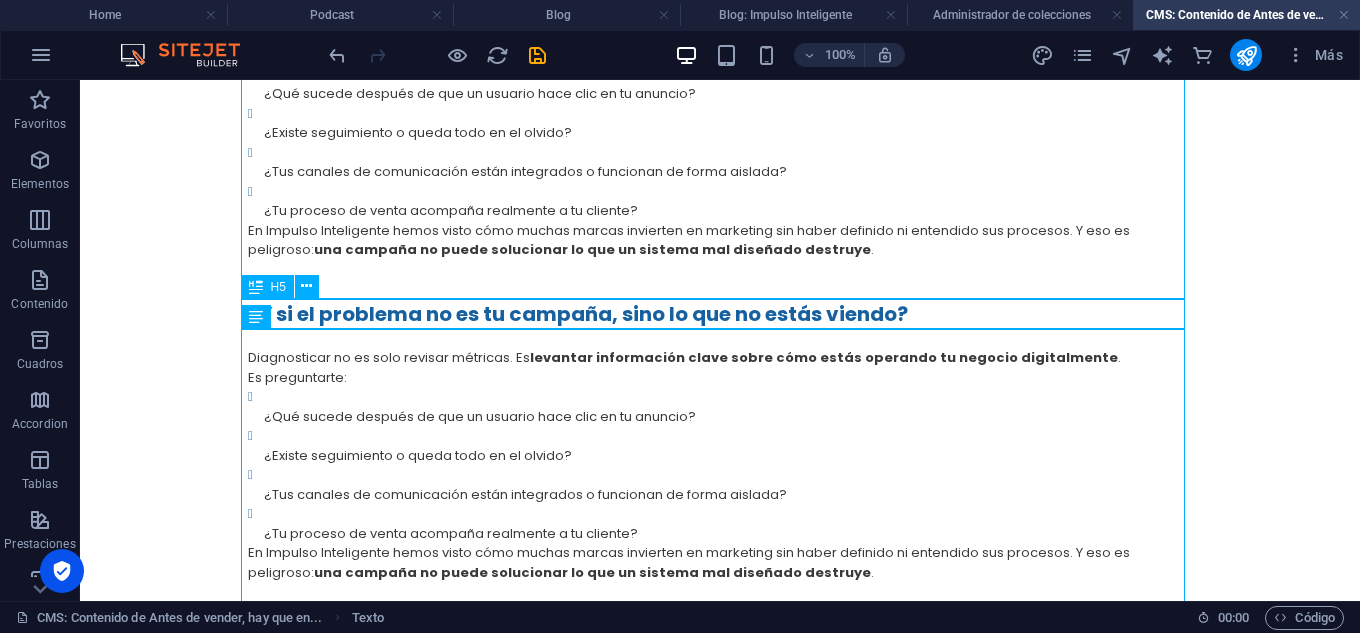 click on "¿Y si el problema no es tu campaña, sino lo que no estás viendo?" at bounding box center (720, 314) 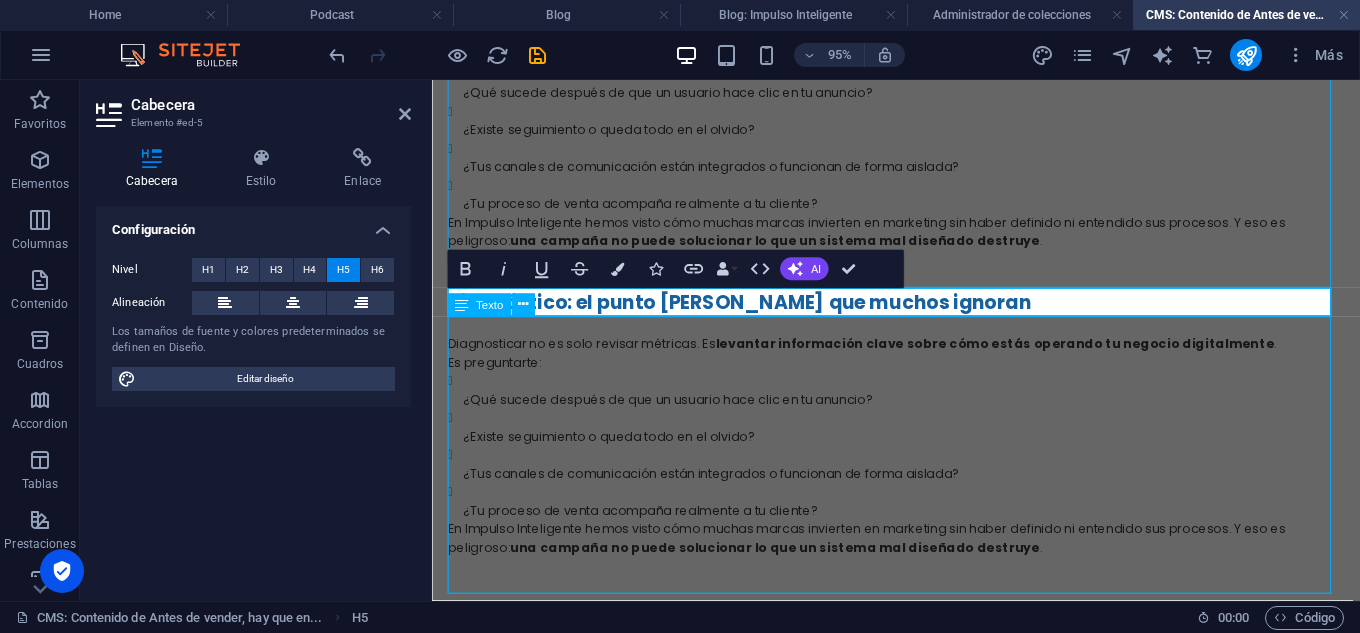 click on "Diagnosticar no es solo revisar métricas. Es  levantar información clave sobre cómo estás operando tu negocio digitalmente . Es preguntarte: ¿Qué sucede después de que un usuario hace clic en tu anuncio? ¿Existe seguimiento o queda todo en el olvido? ¿Tus canales de comunicación están integrados o funcionan de forma aislada? ¿Tu proceso de venta acompaña realmente a tu cliente? En Impulso Inteligente hemos visto cómo muchas marcas invierten en marketing sin haber definido ni entendido sus procesos. Y eso es peligroso:  una campaña no puede solucionar lo que un sistema mal diseñado destruye ." at bounding box center [921, 475] 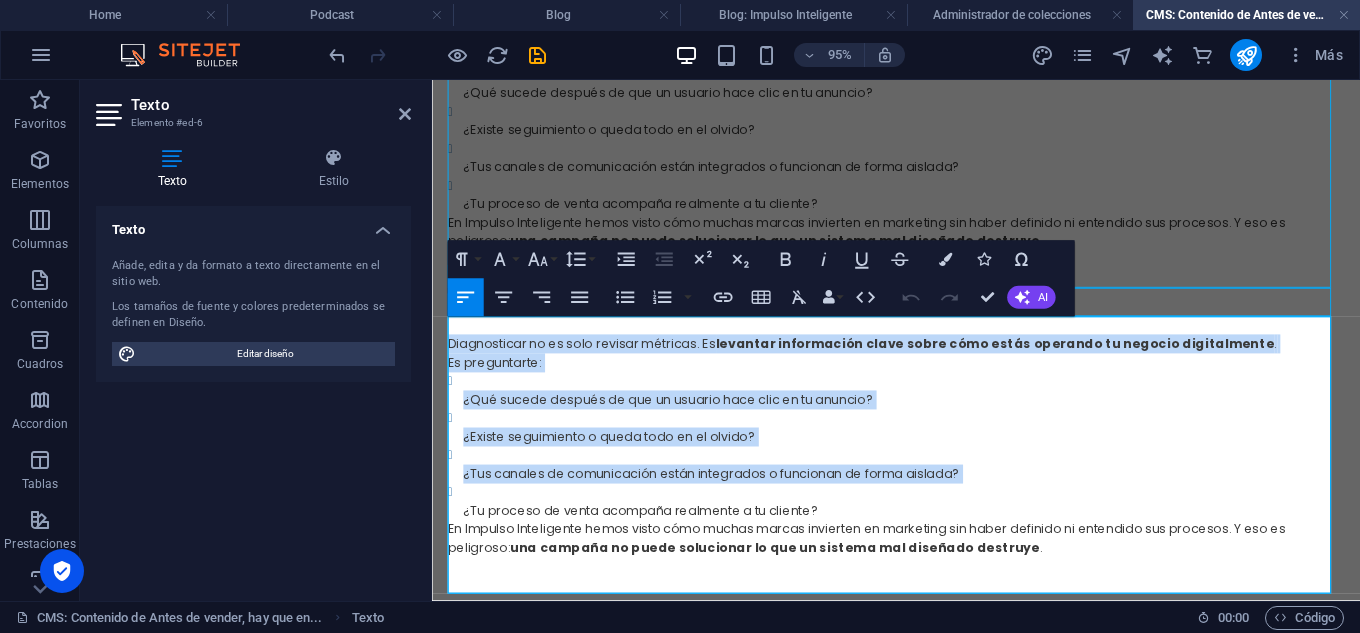 scroll, scrollTop: 497, scrollLeft: 0, axis: vertical 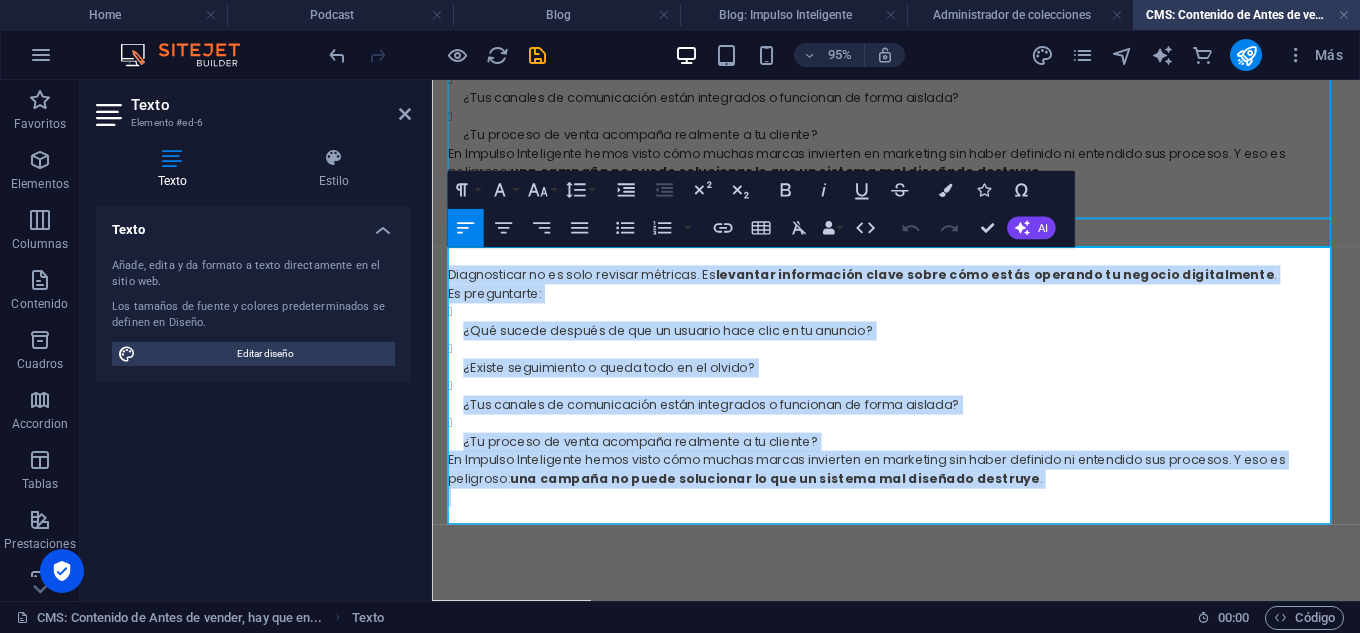 drag, startPoint x: 450, startPoint y: 353, endPoint x: 1048, endPoint y: 509, distance: 618.01294 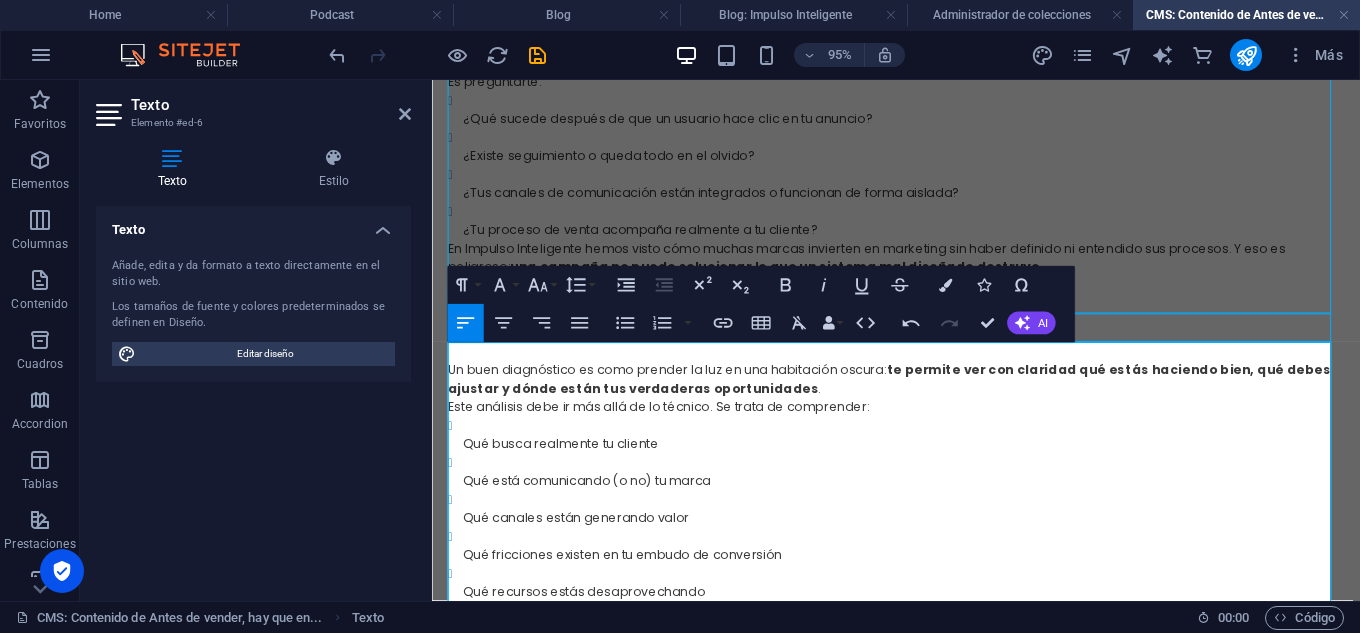 scroll, scrollTop: 536, scrollLeft: 0, axis: vertical 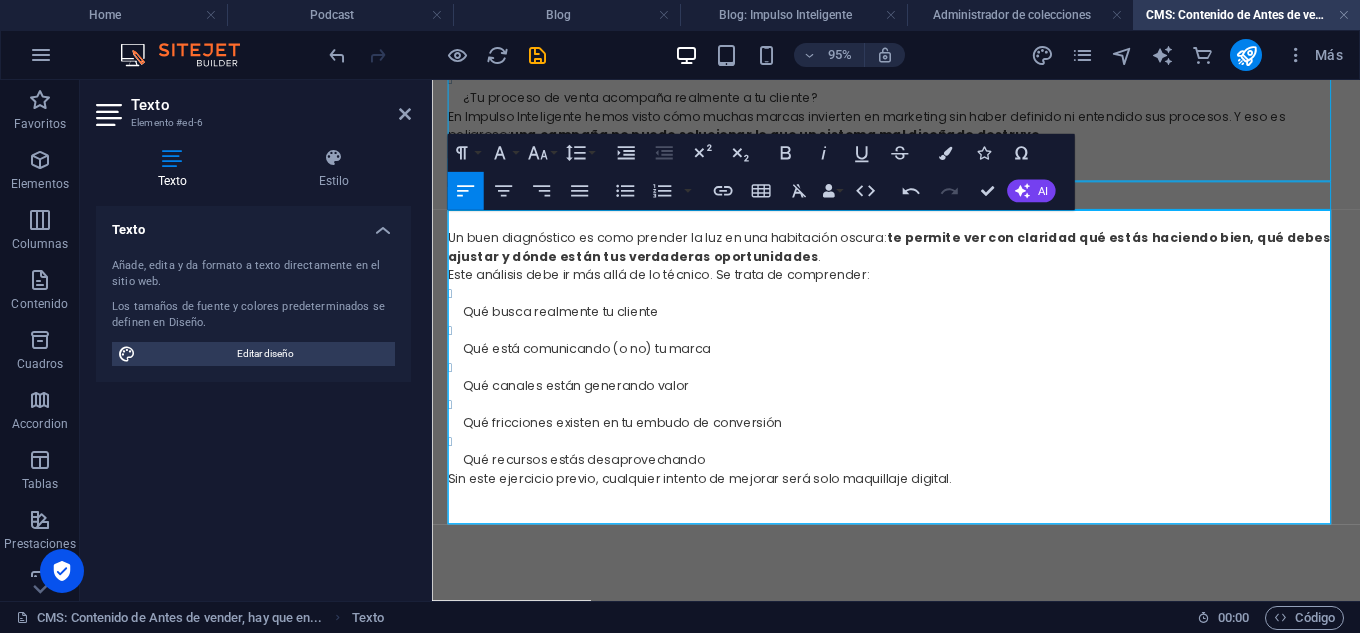click on "Antes de vender, hay que entender: el valor de diagnosticar tu negocio En un mundo donde las campañas publicitarias se lanzan con rapidez y las métricas se analizan al instante, muchas veces olvidamos lo más esencial: ¿realmente entendemos nuestro negocio y lo que está pasando con nuestra comunicación digital? No es raro ver empresas que invierten en pauta digital con buenos resultados superficiales: un buen costo por clic, un CTR aceptable, creatividades llamativas. Pero cuando miramos más a fondo…  algo no encaja. ¿Y si el problema no es tu campaña, sino lo que no estás viendo? Diagnosticar no es solo revisar métricas. Es  levantar información clave sobre cómo estás operando tu negocio digitalmente . Es preguntarte: ¿Qué sucede después de que un usuario hace clic en tu anuncio? ¿Existe seguimiento o queda todo en el [MEDICAL_DATA]? ¿Tus canales de comunicación están integrados o funcionan de forma aislada? ¿Tu proceso de venta acompaña realmente a tu cliente? . ." at bounding box center (921, 86) 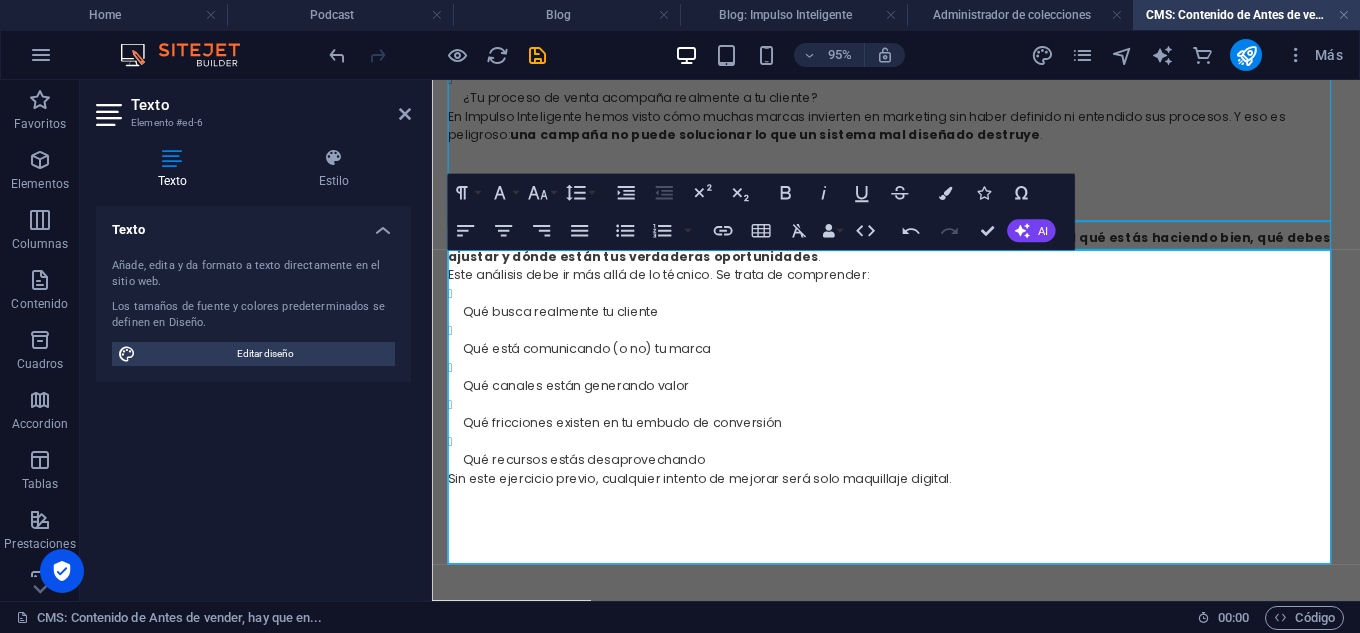 scroll, scrollTop: 436, scrollLeft: 0, axis: vertical 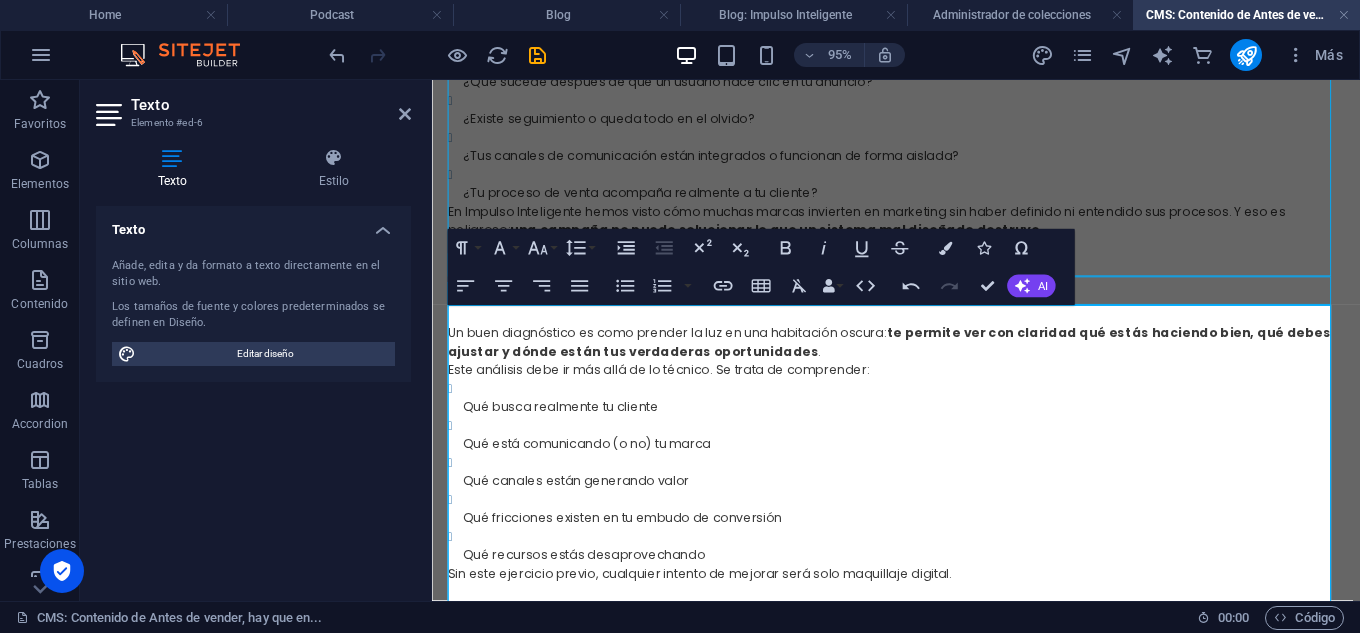 click on "Qué está comunicando (o no) tu marca" at bounding box center (929, 453) 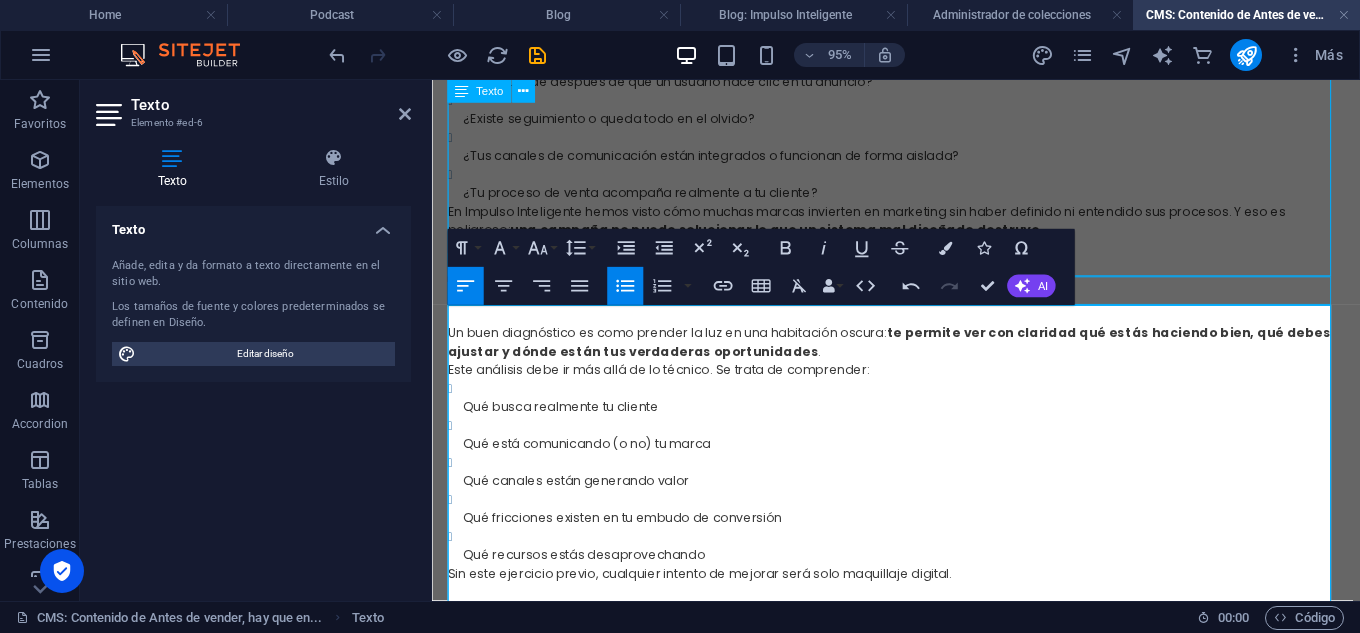 click on "Diagnosticar no es solo revisar métricas. Es  levantar información clave sobre cómo estás operando tu negocio digitalmente . Es preguntarte: ¿Qué sucede después de que un usuario hace clic en tu anuncio? ¿Existe seguimiento o queda todo en el olvido? ¿Tus canales de comunicación están integrados o funcionan de forma aislada? ¿Tu proceso de venta acompaña realmente a tu cliente? En Impulso Inteligente hemos visto cómo muchas marcas invierten en marketing sin haber definido ni entendido sus procesos. Y eso es peligroso:  una campaña no puede solucionar lo que un sistema mal diseñado destruye ." at bounding box center [921, 140] 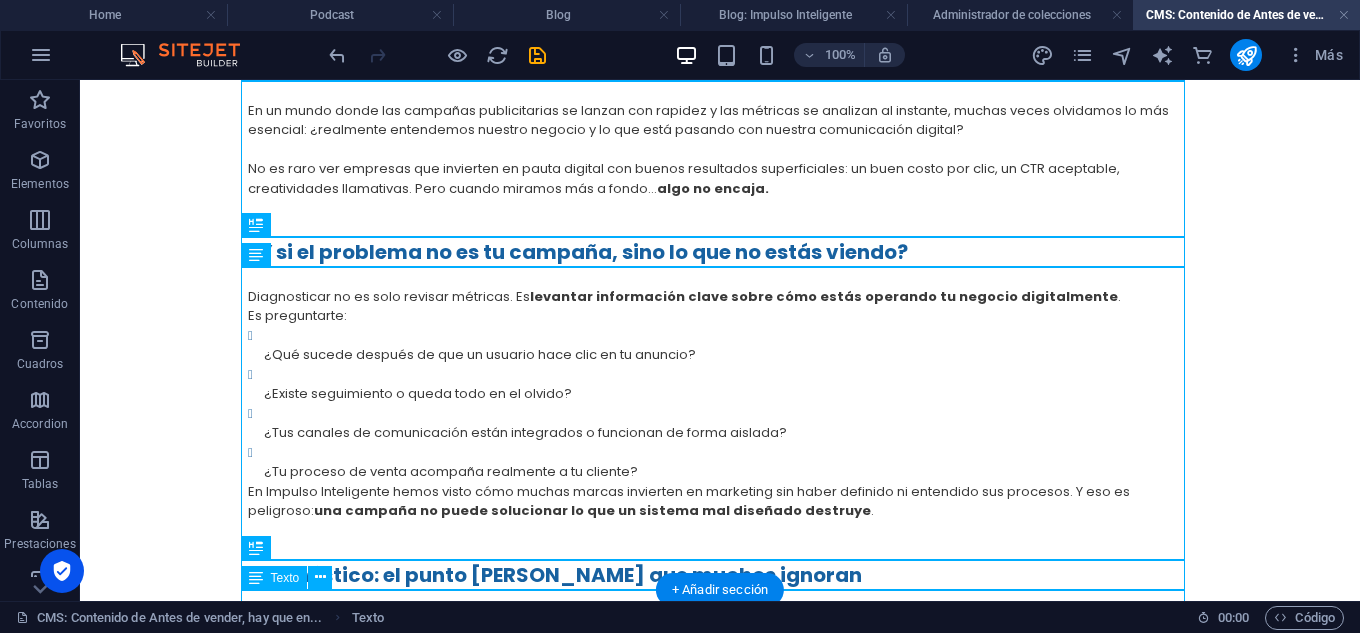 scroll, scrollTop: 263, scrollLeft: 0, axis: vertical 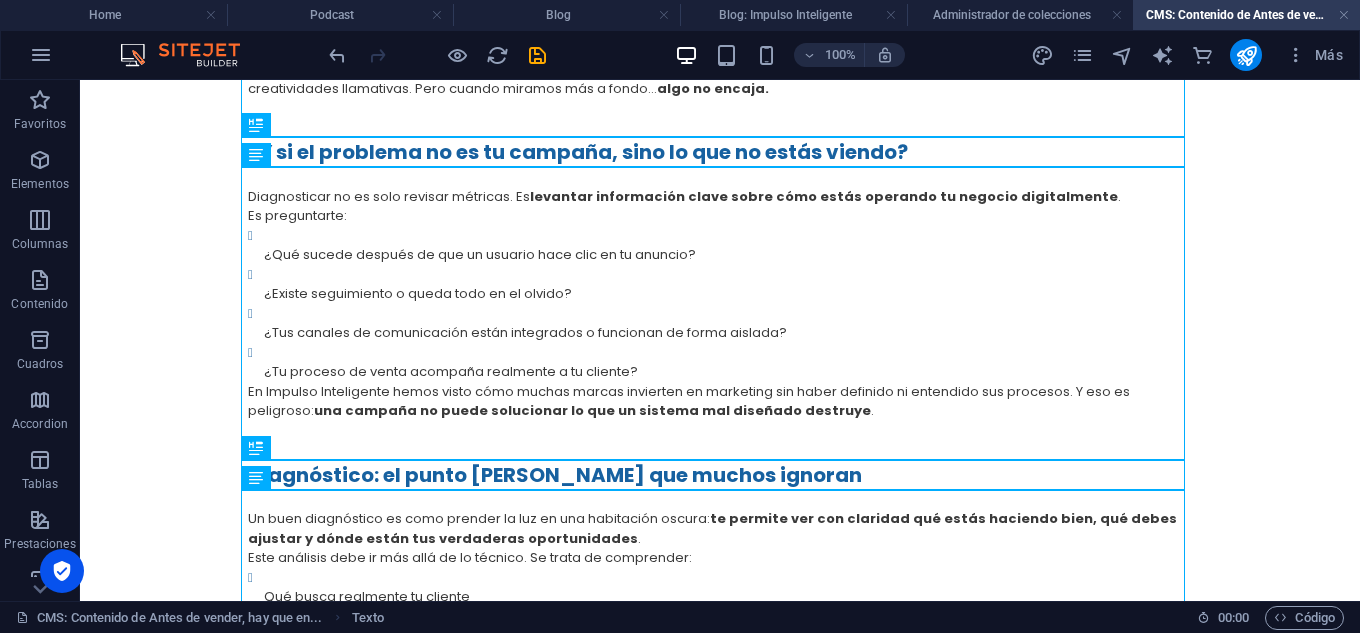 click on "Skip to main content
Antes de vender, hay que entender: el valor de diagnosticar tu negocio En un mundo donde las campañas publicitarias se lanzan con rapidez y las métricas se analizan al instante, muchas veces olvidamos lo más esencial: ¿realmente entendemos nuestro negocio y lo que está pasando con nuestra comunicación digital? No es raro ver empresas que invierten en pauta digital con buenos resultados superficiales: un buen costo por clic, un CTR aceptable, creatividades llamativas. Pero cuando miramos más a fondo…  algo no encaja. ¿Y si el problema no es tu campaña, sino lo que no estás viendo? Diagnosticar no es solo revisar métricas. Es  levantar información clave sobre cómo estás operando tu negocio digitalmente . Es preguntarte: ¿Qué sucede después de que un usuario hace clic en tu anuncio? ¿Existe seguimiento o queda todo en el [MEDICAL_DATA]? ¿Tus canales de comunicación están integrados o funcionan de forma aislada? ¿Tu proceso de venta acompaña realmente a tu cliente? . ." at bounding box center [720, 359] 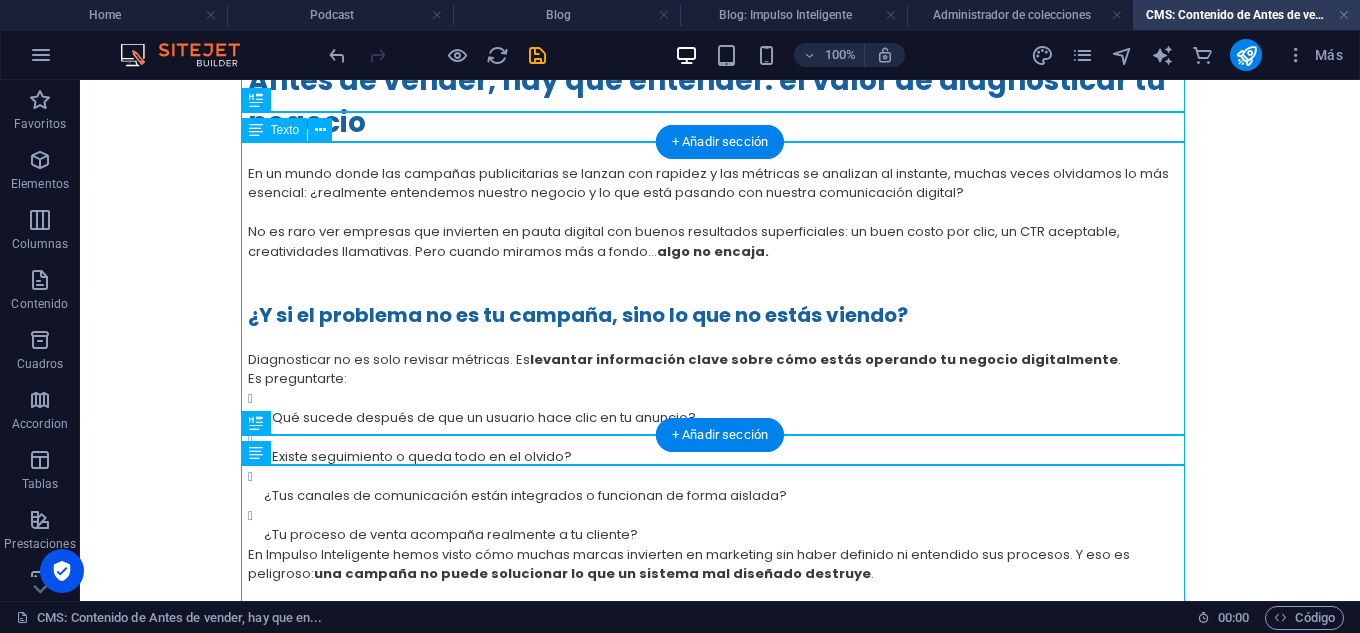 scroll, scrollTop: 300, scrollLeft: 0, axis: vertical 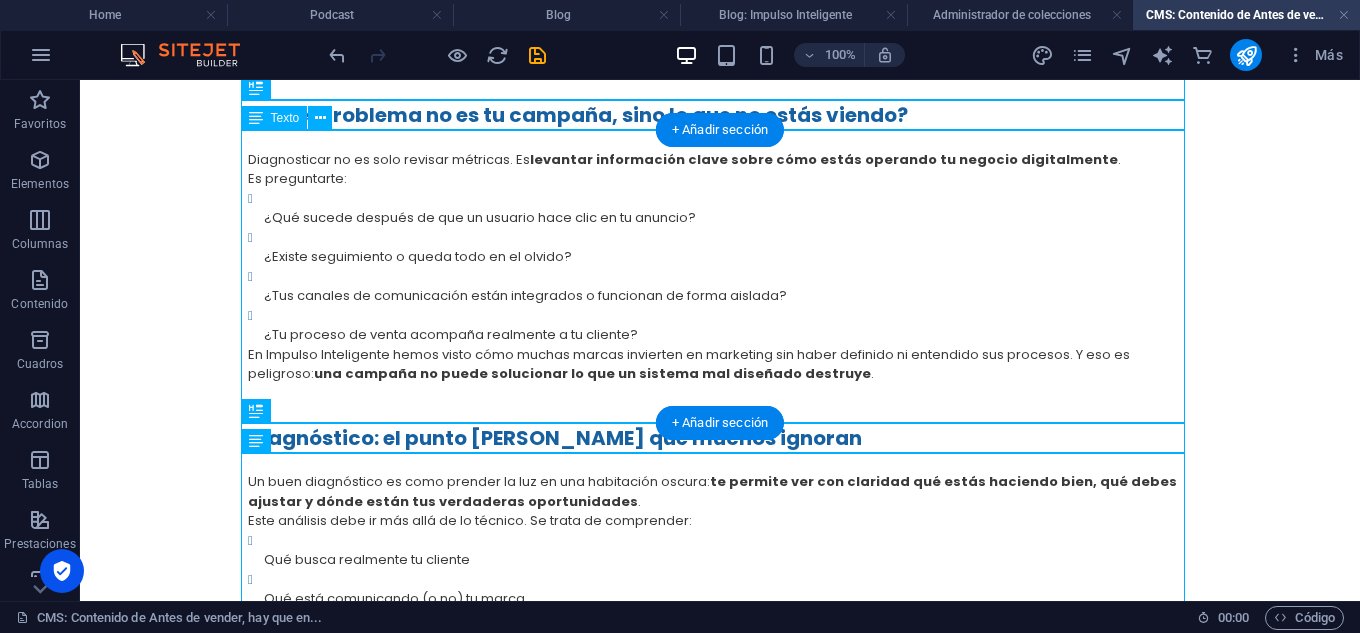click on "Skip to main content
Antes de vender, hay que entender: el valor de diagnosticar tu negocio En un mundo donde las campañas publicitarias se lanzan con rapidez y las métricas se analizan al instante, muchas veces olvidamos lo más esencial: ¿realmente entendemos nuestro negocio y lo que está pasando con nuestra comunicación digital? No es raro ver empresas que invierten en pauta digital con buenos resultados superficiales: un buen costo por clic, un CTR aceptable, creatividades llamativas. Pero cuando miramos más a fondo…  algo no encaja. ¿Y si el problema no es tu campaña, sino lo que no estás viendo? Diagnosticar no es solo revisar métricas. Es  levantar información clave sobre cómo estás operando tu negocio digitalmente . Es preguntarte: ¿Qué sucede después de que un usuario hace clic en tu anuncio? ¿Existe seguimiento o queda todo en el [MEDICAL_DATA]? ¿Tus canales de comunicación están integrados o funcionan de forma aislada? ¿Tu proceso de venta acompaña realmente a tu cliente? . ." at bounding box center (720, 322) 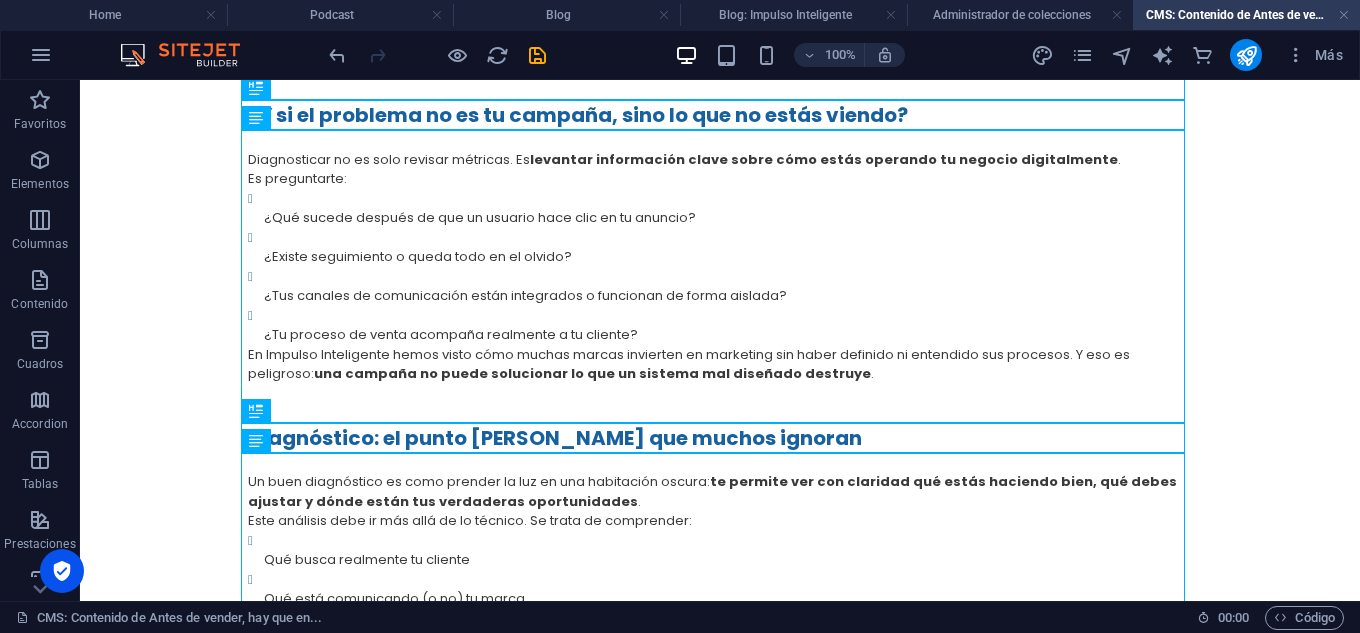 click on "Diagnosticar no es solo revisar métricas. Es  levantar información clave sobre cómo estás operando tu negocio digitalmente . Es preguntarte: ¿Qué sucede después de que un usuario hace clic en tu anuncio? ¿Existe seguimiento o queda todo en el olvido? ¿Tus canales de comunicación están integrados o funcionan de forma aislada? ¿Tu proceso de venta acompaña realmente a tu cliente? En Impulso Inteligente hemos visto cómo muchas marcas invierten en marketing sin haber definido ni entendido sus procesos. Y eso es peligroso:  una campaña no puede solucionar lo que un sistema mal diseñado destruye ." at bounding box center [720, 276] 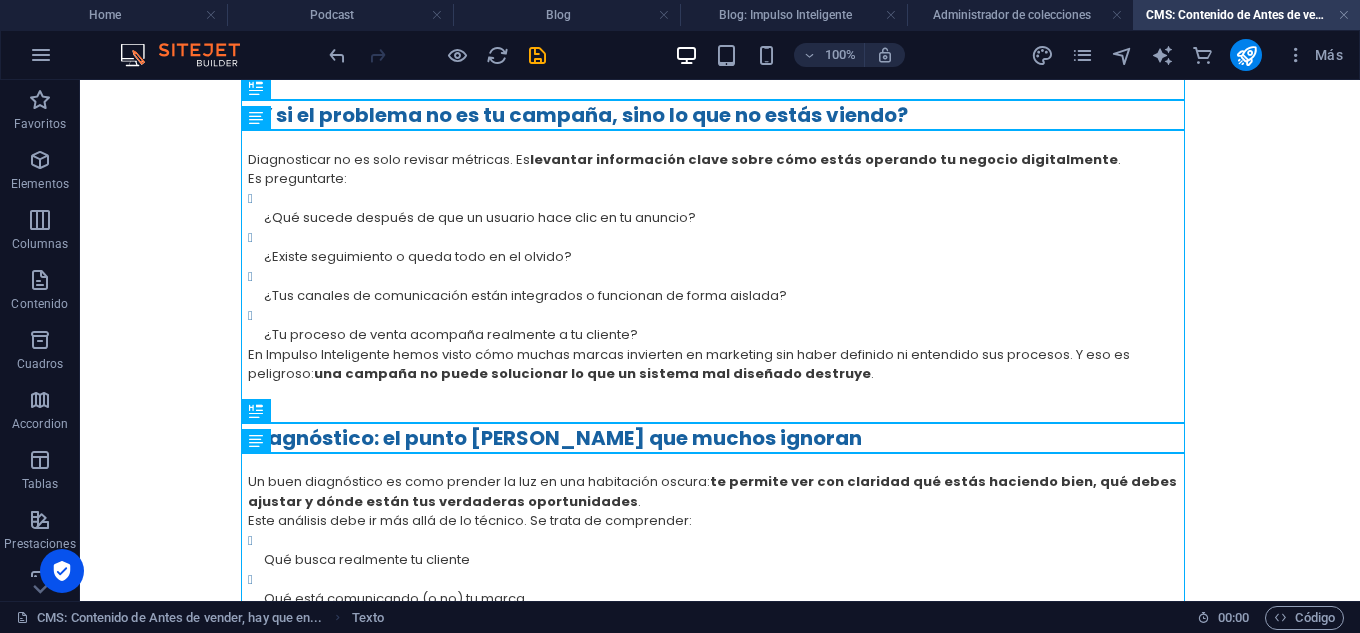 click on "Skip to main content
Antes de vender, hay que entender: el valor de diagnosticar tu negocio En un mundo donde las campañas publicitarias se lanzan con rapidez y las métricas se analizan al instante, muchas veces olvidamos lo más esencial: ¿realmente entendemos nuestro negocio y lo que está pasando con nuestra comunicación digital? No es raro ver empresas que invierten en pauta digital con buenos resultados superficiales: un buen costo por clic, un CTR aceptable, creatividades llamativas. Pero cuando miramos más a fondo…  algo no encaja. ¿Y si el problema no es tu campaña, sino lo que no estás viendo? Diagnosticar no es solo revisar métricas. Es  levantar información clave sobre cómo estás operando tu negocio digitalmente . Es preguntarte: ¿Qué sucede después de que un usuario hace clic en tu anuncio? ¿Existe seguimiento o queda todo en el [MEDICAL_DATA]? ¿Tus canales de comunicación están integrados o funcionan de forma aislada? ¿Tu proceso de venta acompaña realmente a tu cliente? . ." at bounding box center [720, 322] 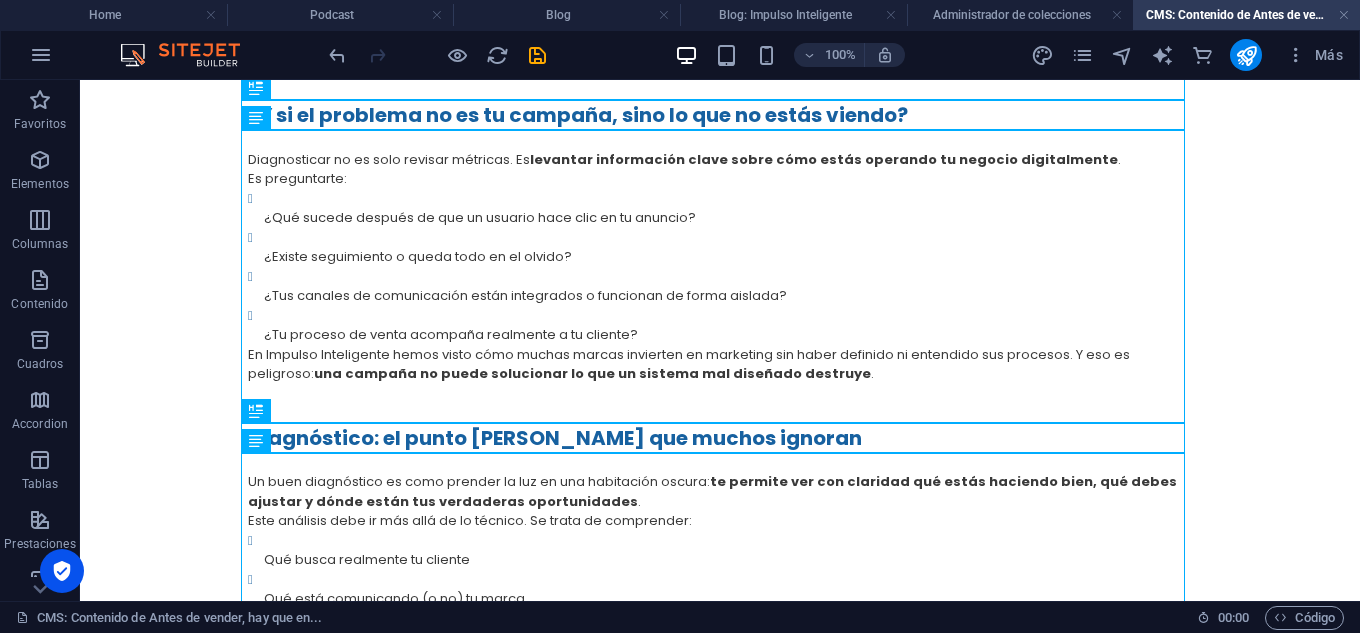 click on "Skip to main content
Antes de vender, hay que entender: el valor de diagnosticar tu negocio En un mundo donde las campañas publicitarias se lanzan con rapidez y las métricas se analizan al instante, muchas veces olvidamos lo más esencial: ¿realmente entendemos nuestro negocio y lo que está pasando con nuestra comunicación digital? No es raro ver empresas que invierten en pauta digital con buenos resultados superficiales: un buen costo por clic, un CTR aceptable, creatividades llamativas. Pero cuando miramos más a fondo…  algo no encaja. ¿Y si el problema no es tu campaña, sino lo que no estás viendo? Diagnosticar no es solo revisar métricas. Es  levantar información clave sobre cómo estás operando tu negocio digitalmente . Es preguntarte: ¿Qué sucede después de que un usuario hace clic en tu anuncio? ¿Existe seguimiento o queda todo en el [MEDICAL_DATA]? ¿Tus canales de comunicación están integrados o funcionan de forma aislada? ¿Tu proceso de venta acompaña realmente a tu cliente? . ." at bounding box center [720, 322] 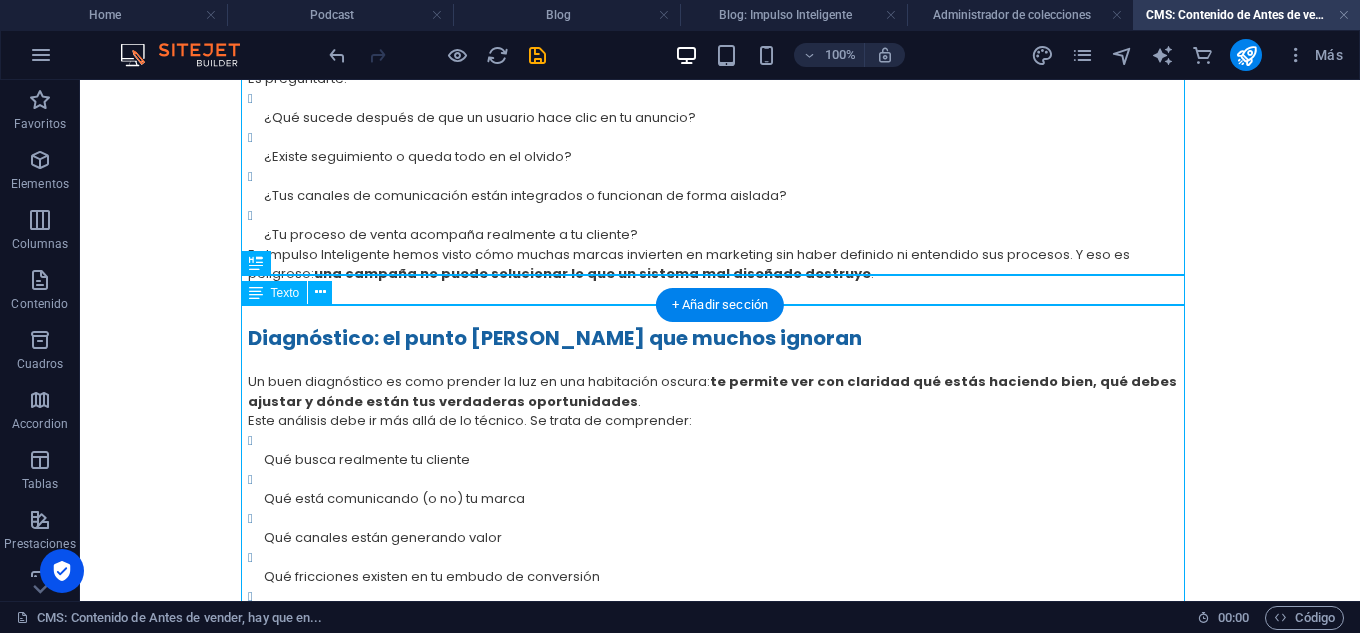scroll, scrollTop: 563, scrollLeft: 0, axis: vertical 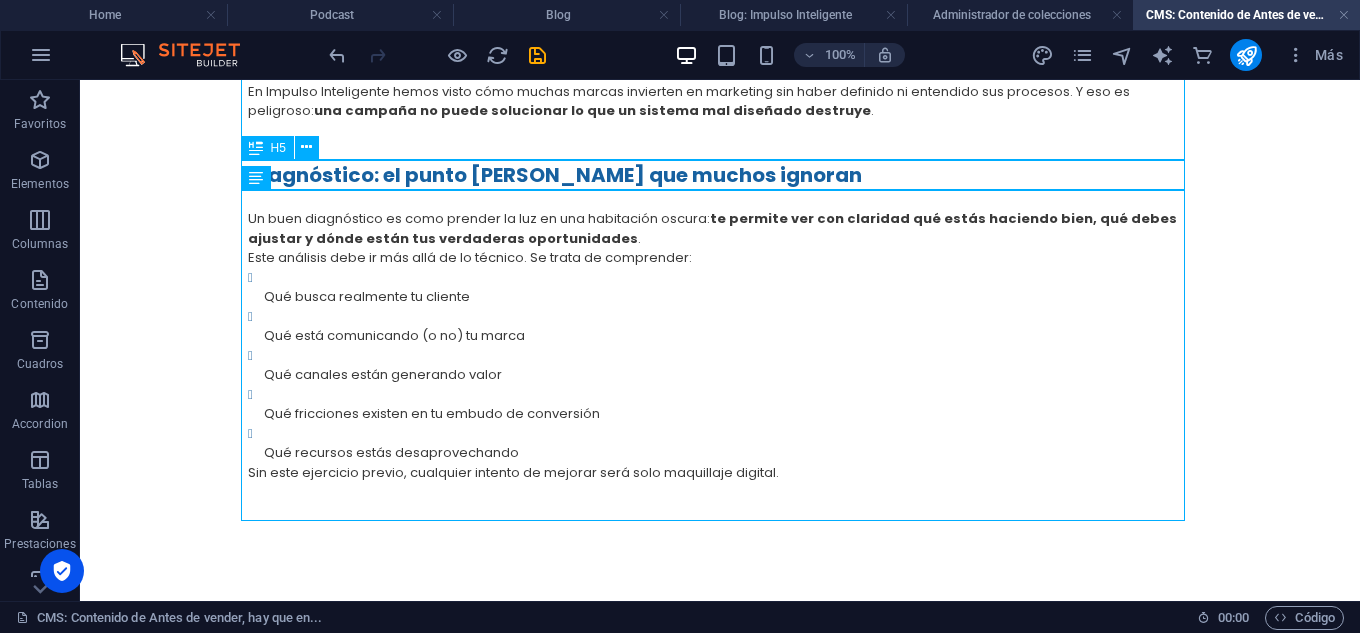 click on "Diagnóstico: el punto [PERSON_NAME] que muchos ignoran" at bounding box center (720, 175) 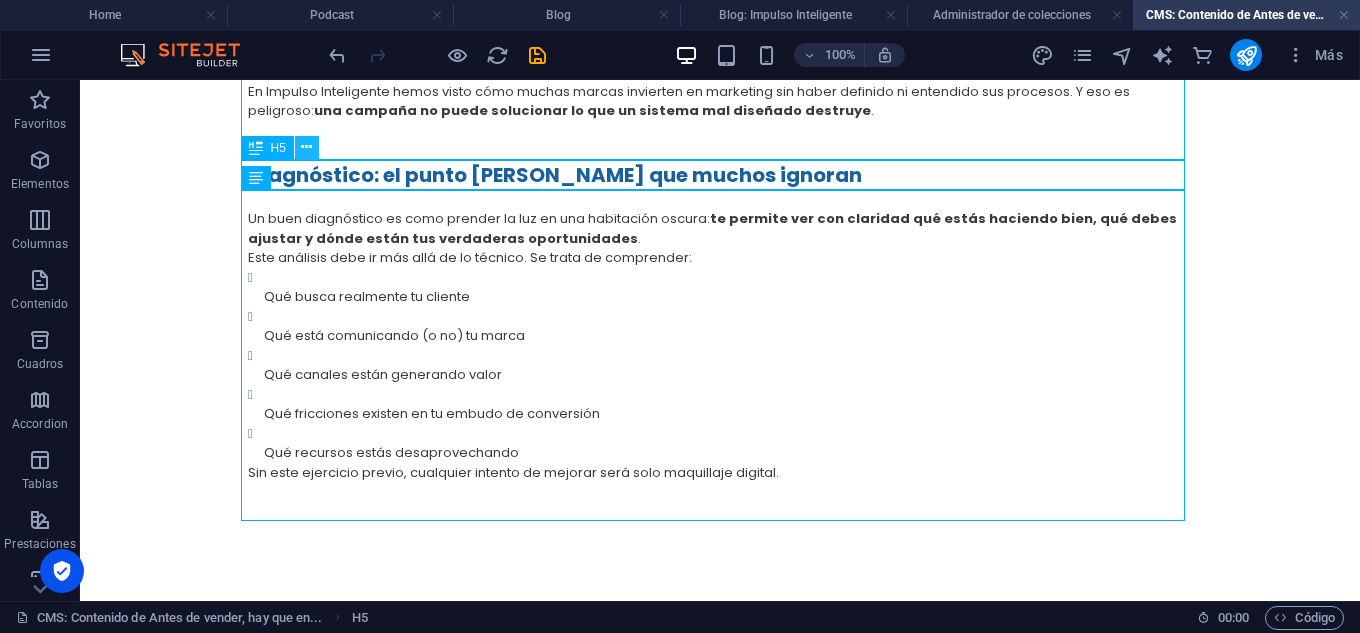 click at bounding box center (306, 147) 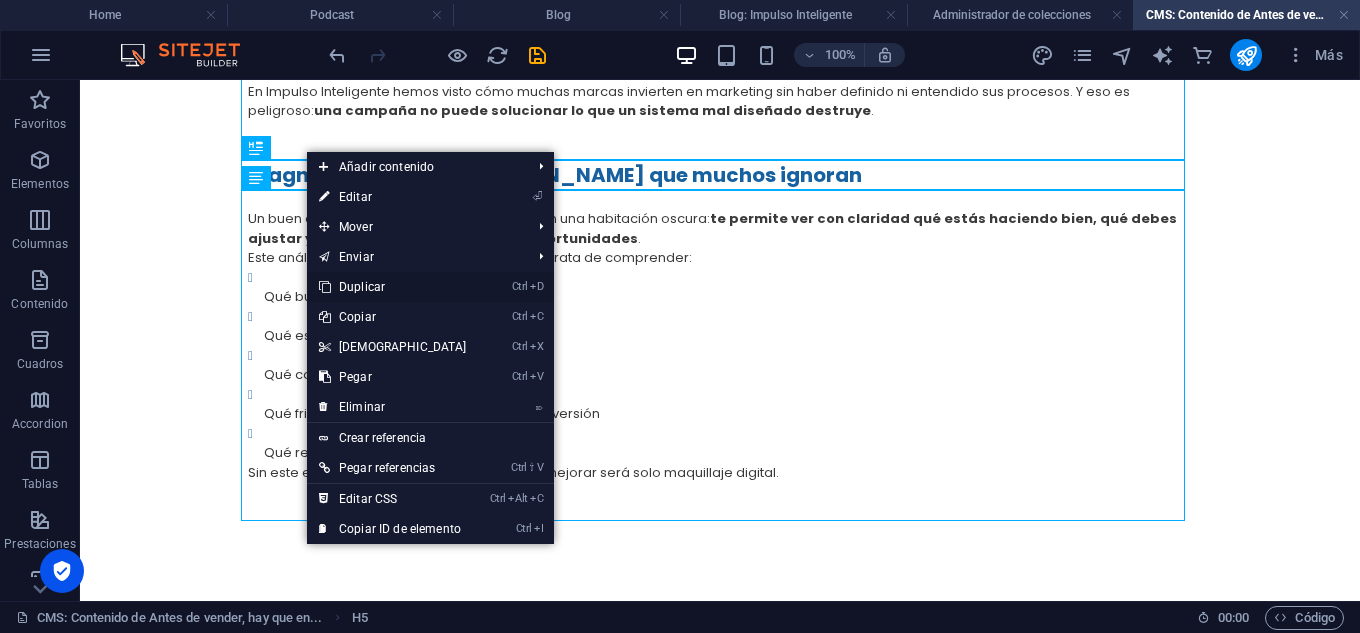 click on "Ctrl D  Duplicar" at bounding box center [393, 287] 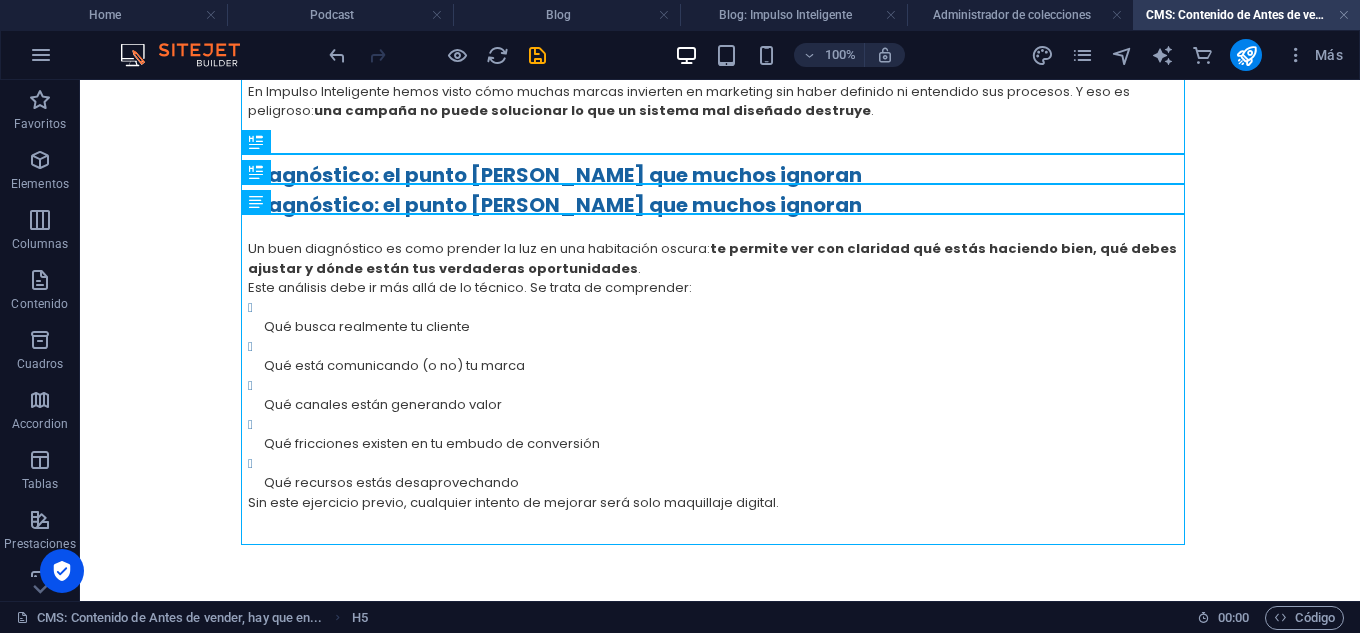 scroll, scrollTop: 593, scrollLeft: 0, axis: vertical 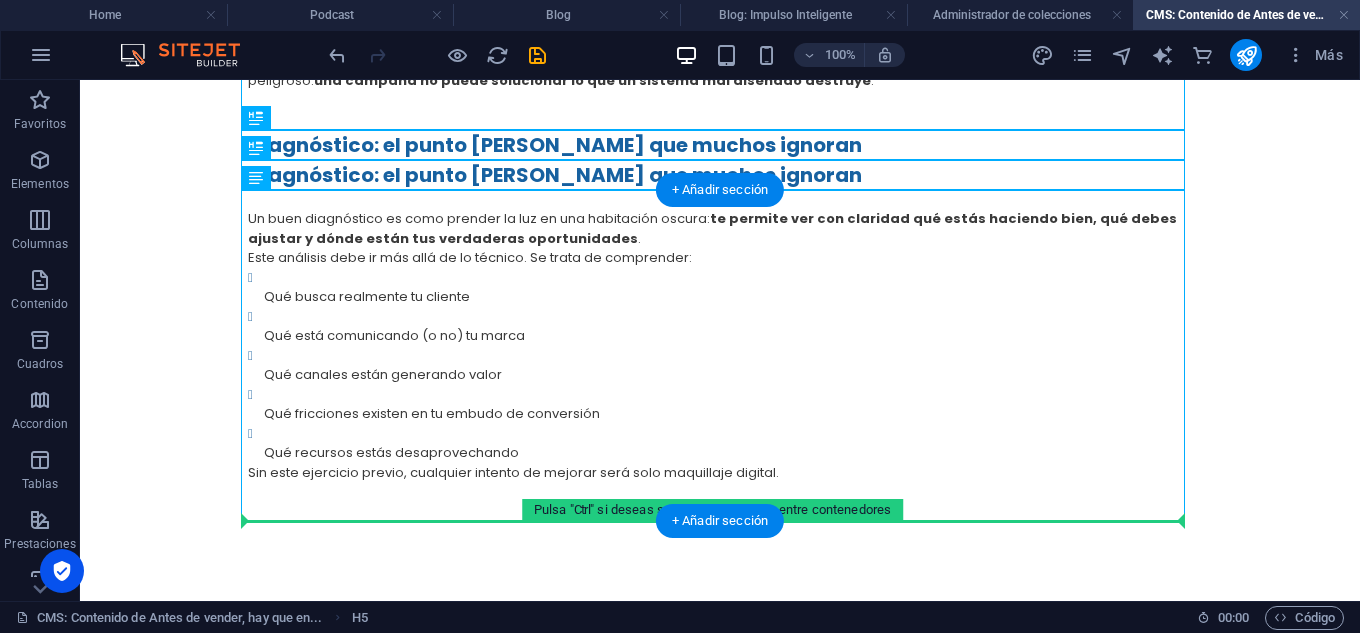 drag, startPoint x: 491, startPoint y: 196, endPoint x: 446, endPoint y: 518, distance: 325.1292 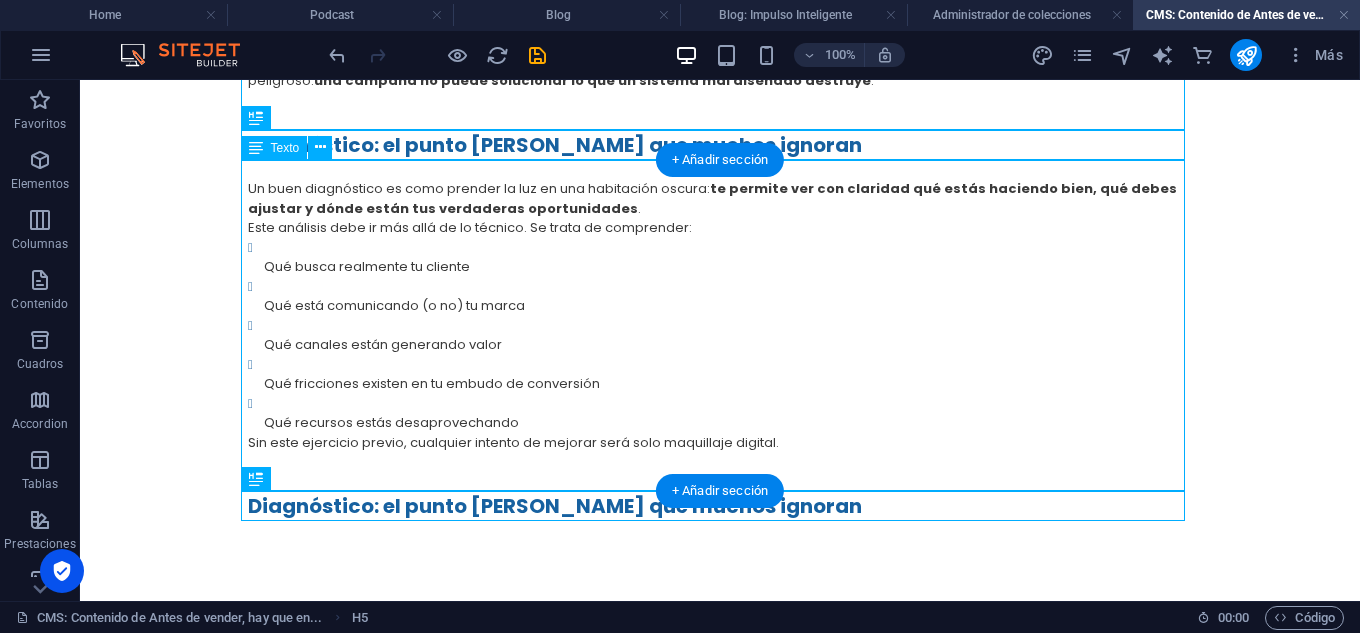 click on "Un buen diagnóstico es como prender la luz en una habitación oscura:  te permite ver con claridad qué estás haciendo bien, qué debes ajustar y dónde están tus verdaderas oportunidades . Este análisis debe ir más allá de lo técnico. Se trata de comprender: Qué busca realmente tu cliente Qué está comunicando (o no) tu marca Qué canales están generando valor Qué fricciones existen en tu embudo de conversión Qué recursos estás desaprovechando Sin este ejercicio previo, cualquier intento de mejorar será solo maquillaje digital." at bounding box center (720, 326) 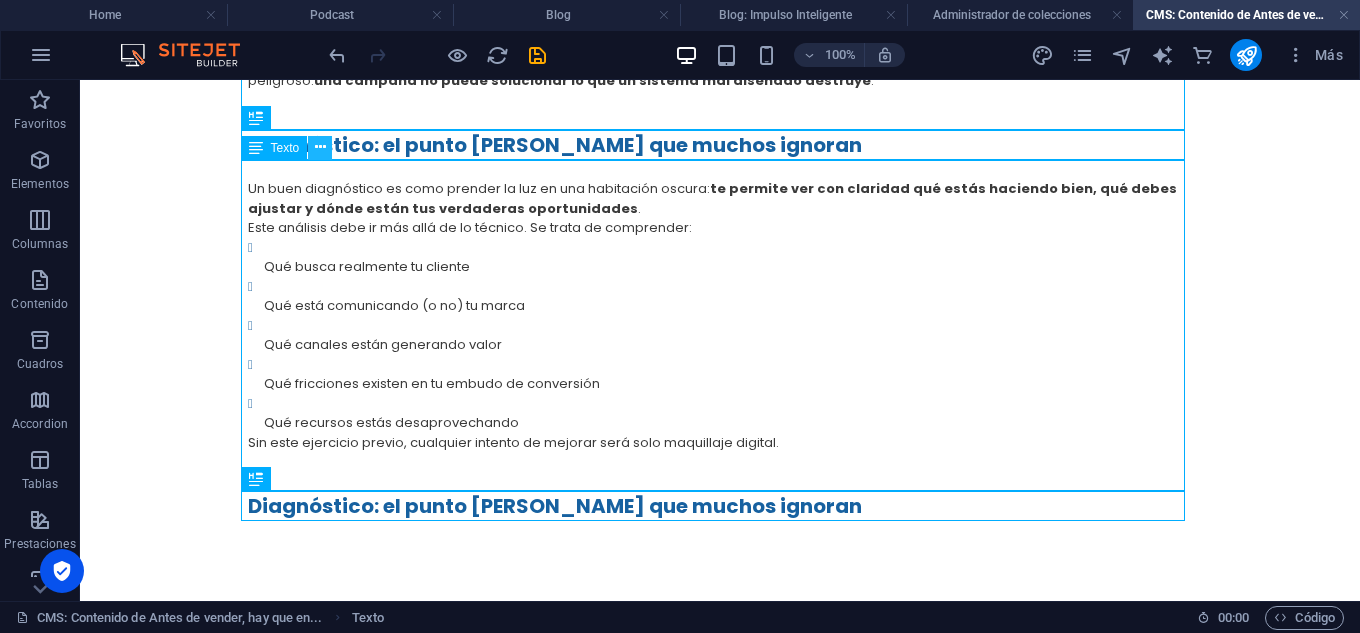 click at bounding box center (320, 147) 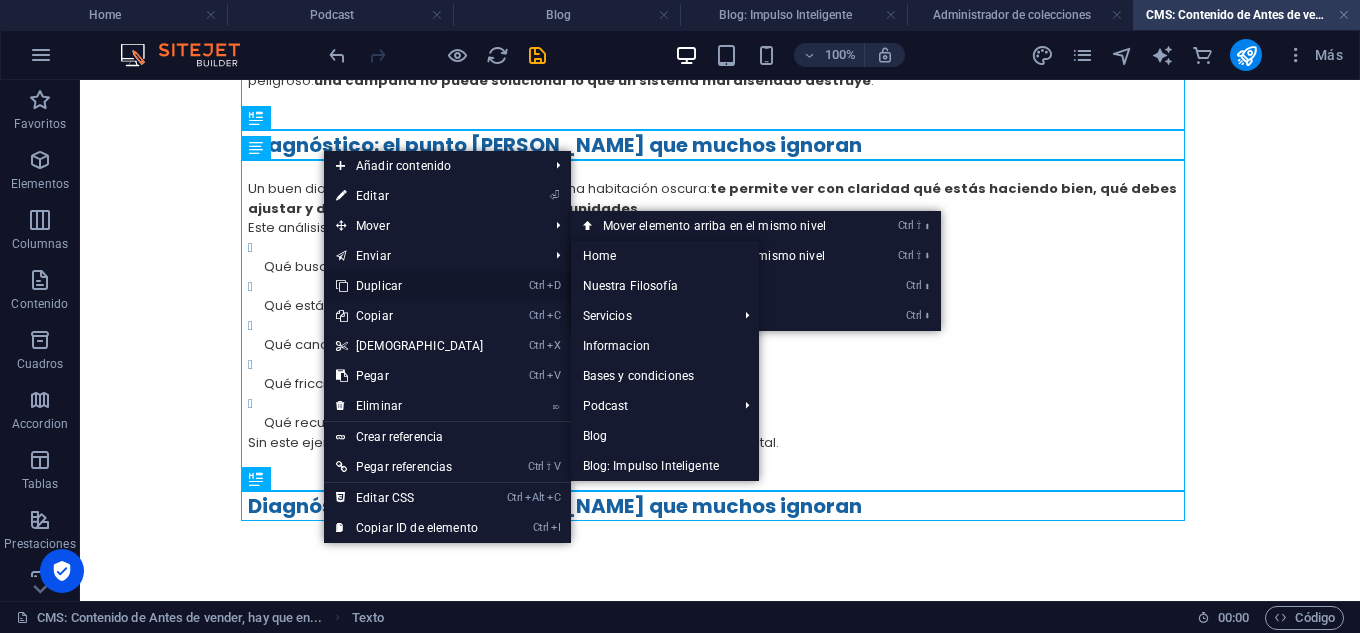 click on "Ctrl D  Duplicar" at bounding box center (410, 286) 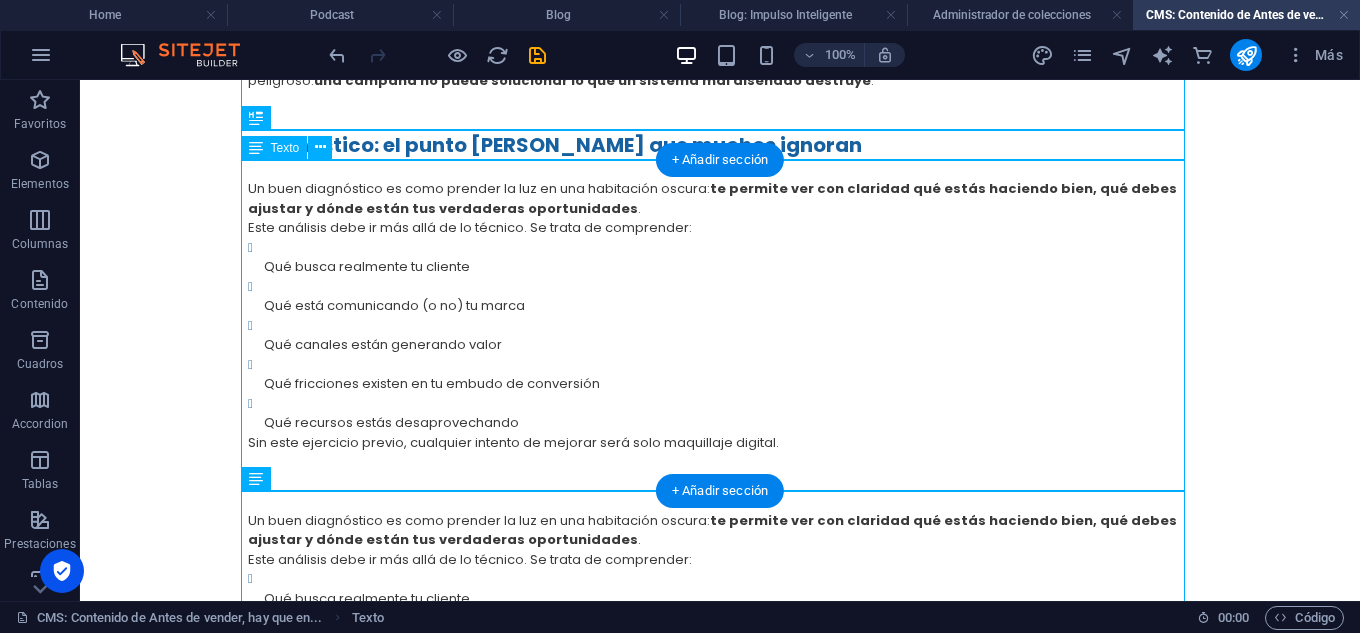 scroll, scrollTop: 893, scrollLeft: 0, axis: vertical 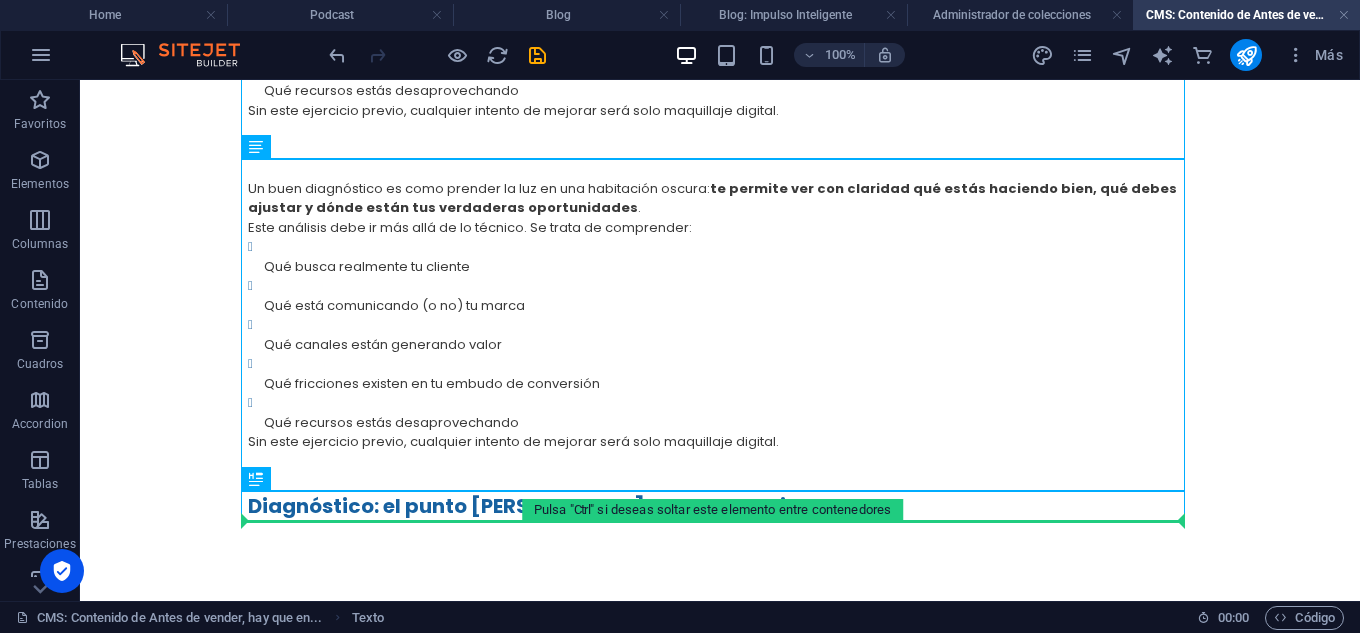 drag, startPoint x: 459, startPoint y: 353, endPoint x: 410, endPoint y: 519, distance: 173.0809 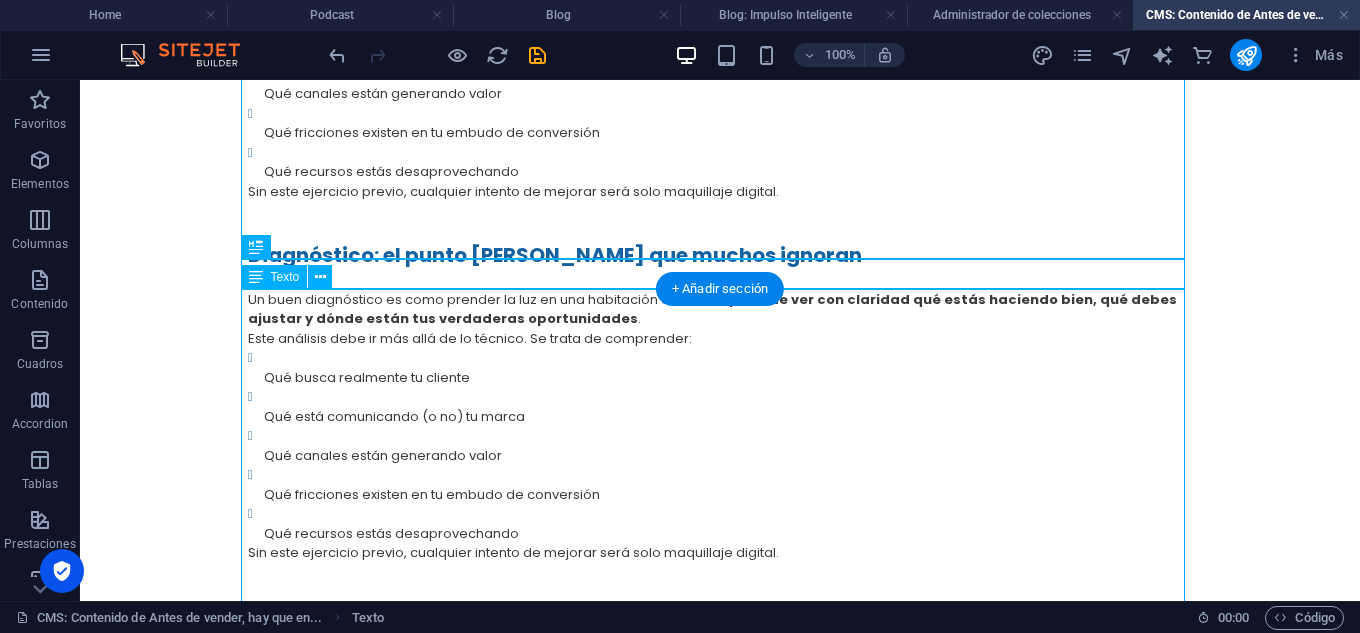 scroll, scrollTop: 825, scrollLeft: 0, axis: vertical 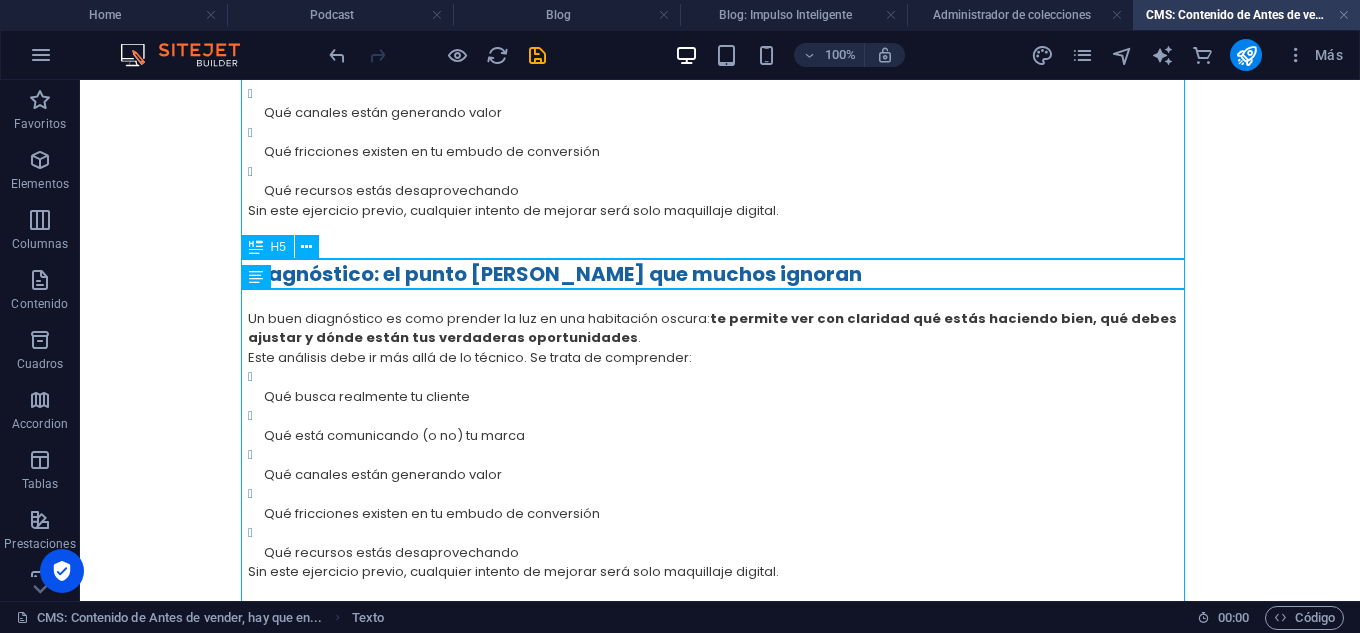 click on "Diagnóstico: el punto [PERSON_NAME] que muchos ignoran" at bounding box center [720, 274] 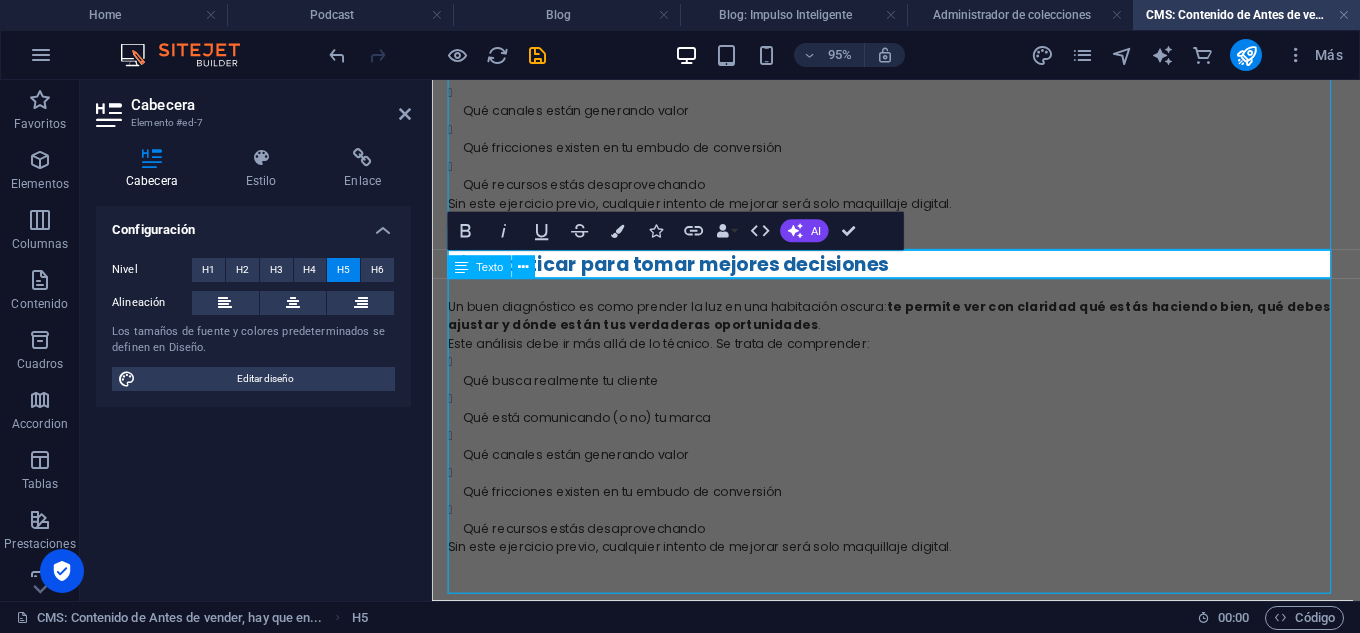 click on "Un buen diagnóstico es como prender la luz en una habitación oscura:  te permite ver con claridad qué estás haciendo bien, qué debes ajustar y dónde están tus verdaderas oportunidades . Este análisis debe ir más allá de lo técnico. Se trata de comprender: Qué busca realmente tu cliente Qué está comunicando (o no) tu marca Qué canales están generando valor Qué fricciones existen en tu embudo de conversión Qué recursos estás desaprovechando Sin este ejercicio previo, cualquier intento de mejorar será solo maquillaje digital." at bounding box center (921, 455) 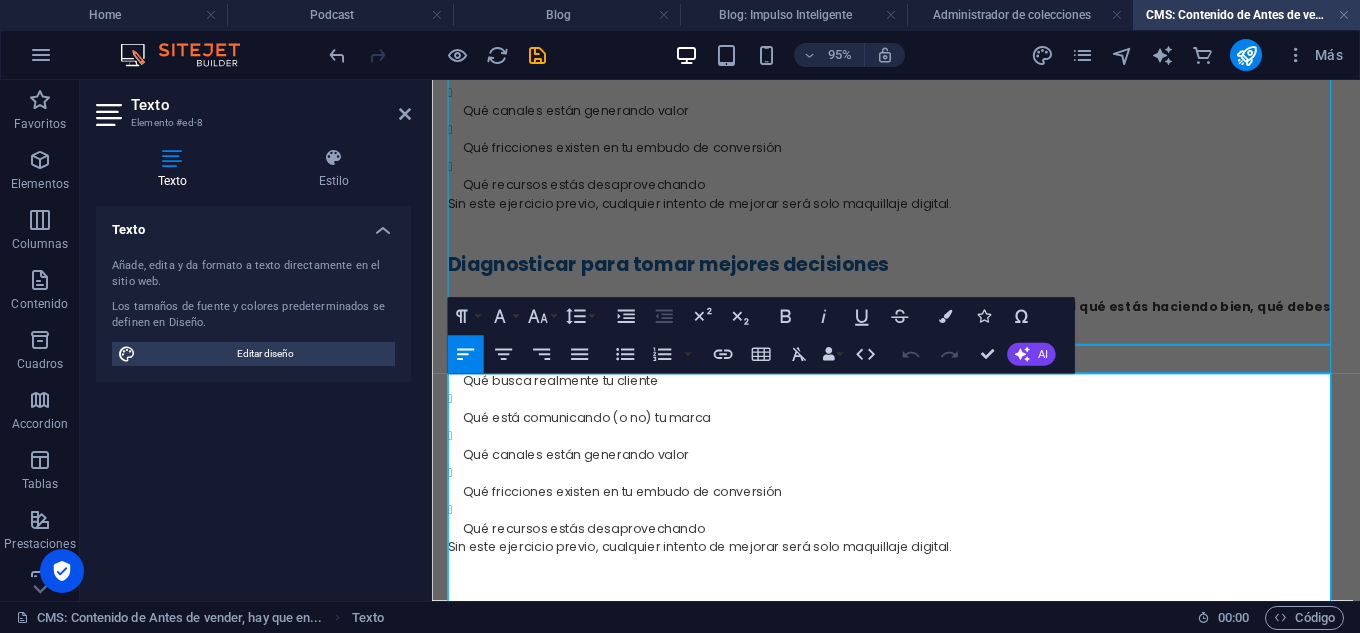 scroll, scrollTop: 725, scrollLeft: 0, axis: vertical 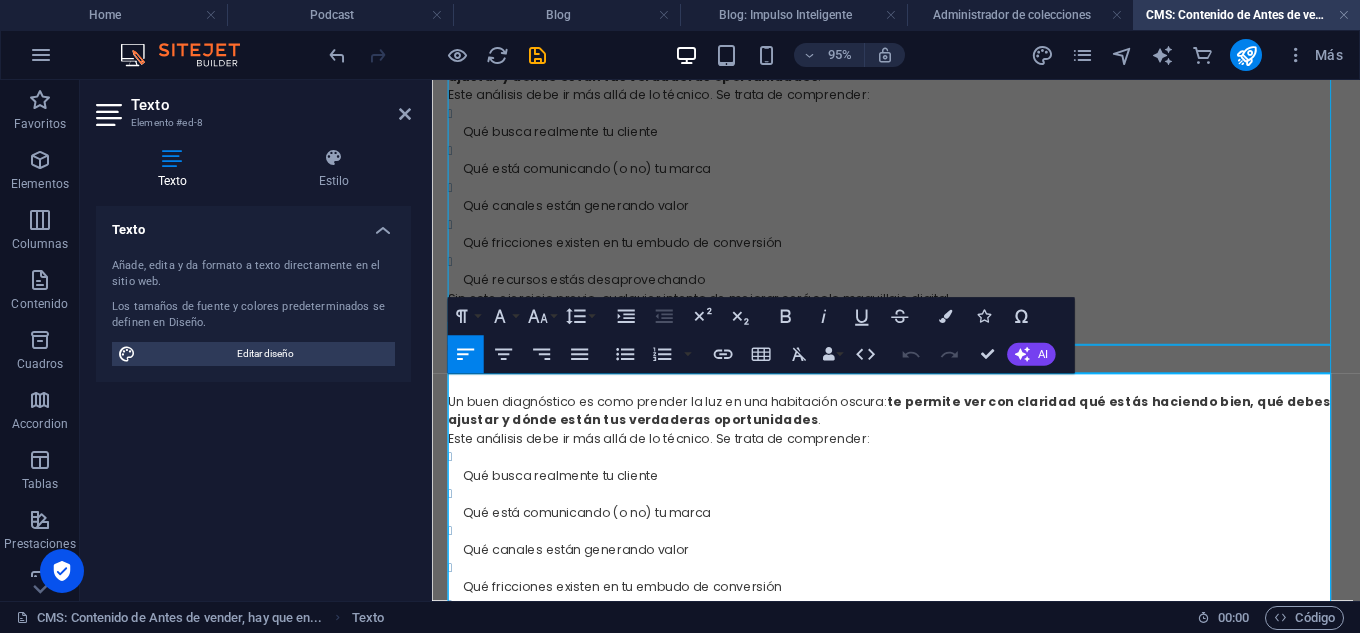 click on "Un buen diagnóstico es como prender la luz en una habitación oscura:  te permite ver con claridad qué estás haciendo bien, qué debes ajustar y dónde están tus verdaderas oportunidades ." at bounding box center (921, 428) 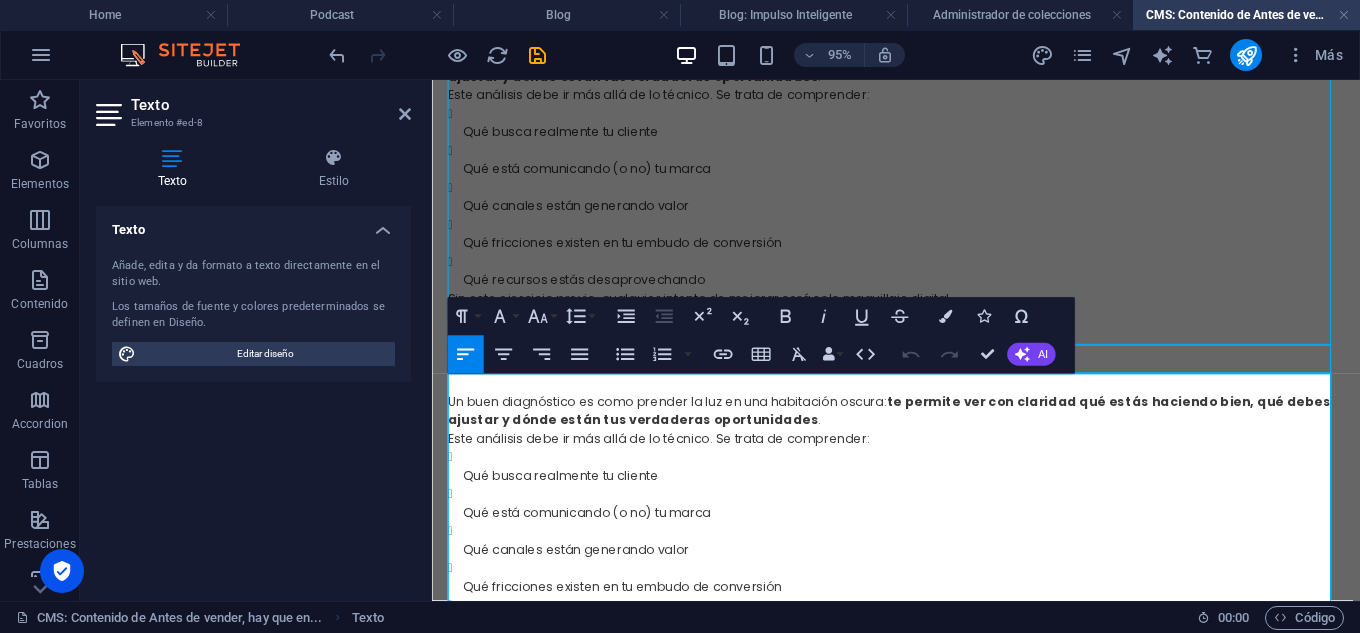 click on "Diagnosticar para tomar mejores decisiones" at bounding box center (921, 374) 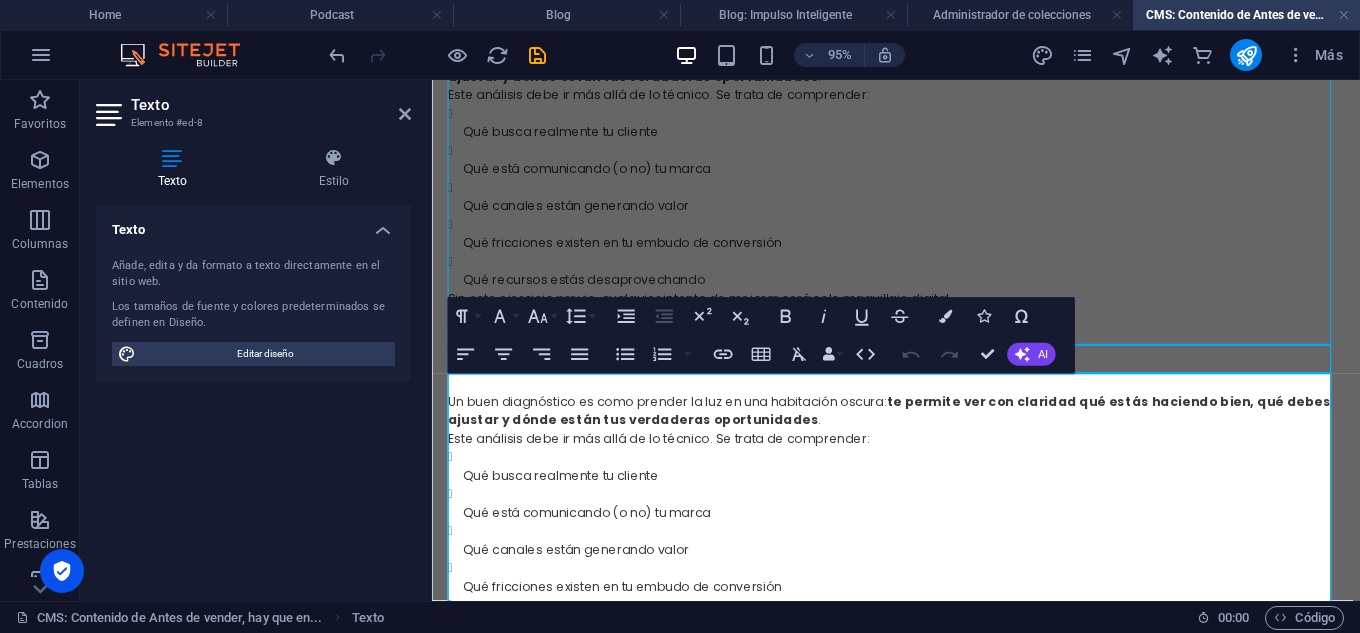 click on "Diagnosticar para tomar mejores decisiones" at bounding box center [921, 374] 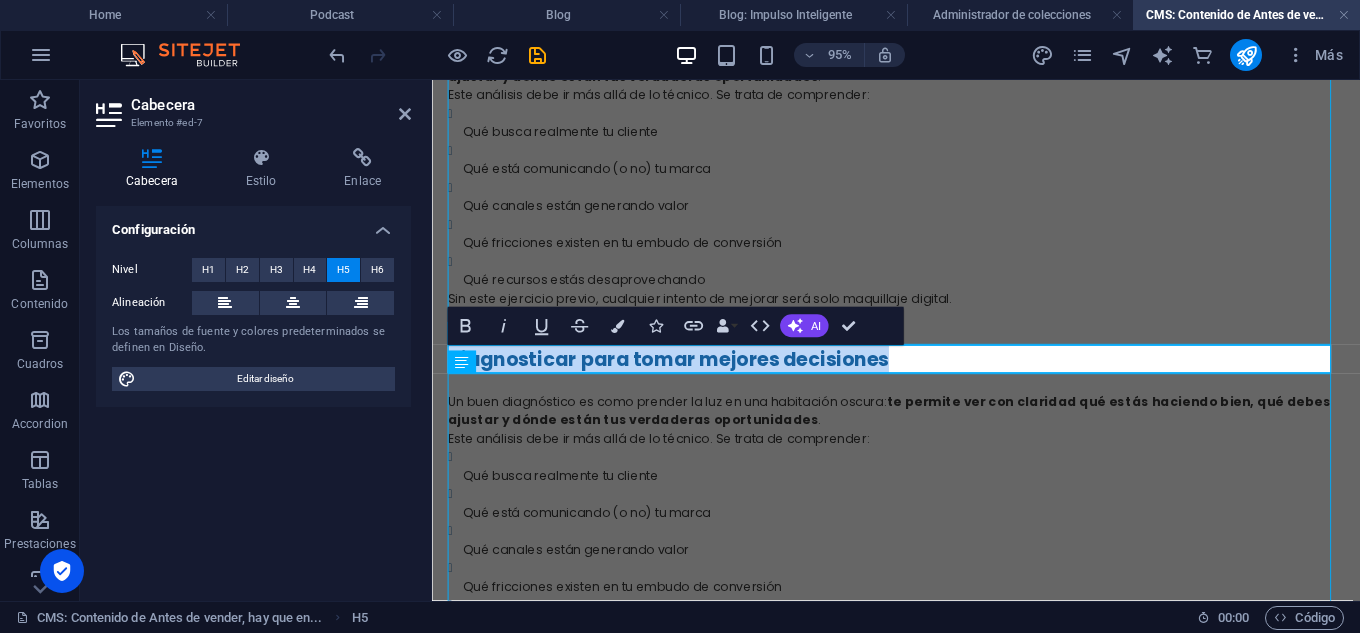 drag, startPoint x: 848, startPoint y: 365, endPoint x: 739, endPoint y: 451, distance: 138.84163 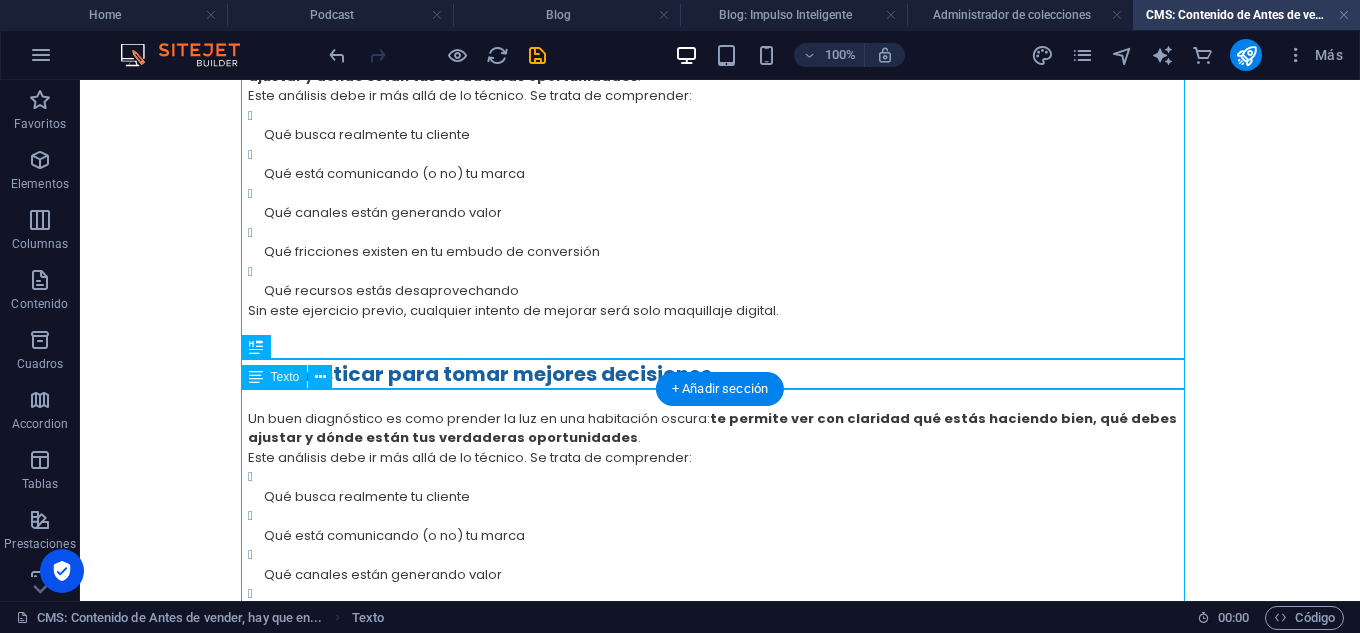 click on "Un buen diagnóstico es como prender la luz en una habitación oscura:  te permite ver con claridad qué estás haciendo bien, qué debes ajustar y dónde están tus verdaderas oportunidades . Este análisis debe ir más allá de lo técnico. Se trata de comprender: Qué busca realmente tu cliente Qué está comunicando (o no) tu marca Qué canales están generando valor Qué fricciones existen en tu embudo de conversión Qué recursos estás desaprovechando Sin este ejercicio previo, cualquier intento de mejorar será solo maquillaje digital." at bounding box center (720, 555) 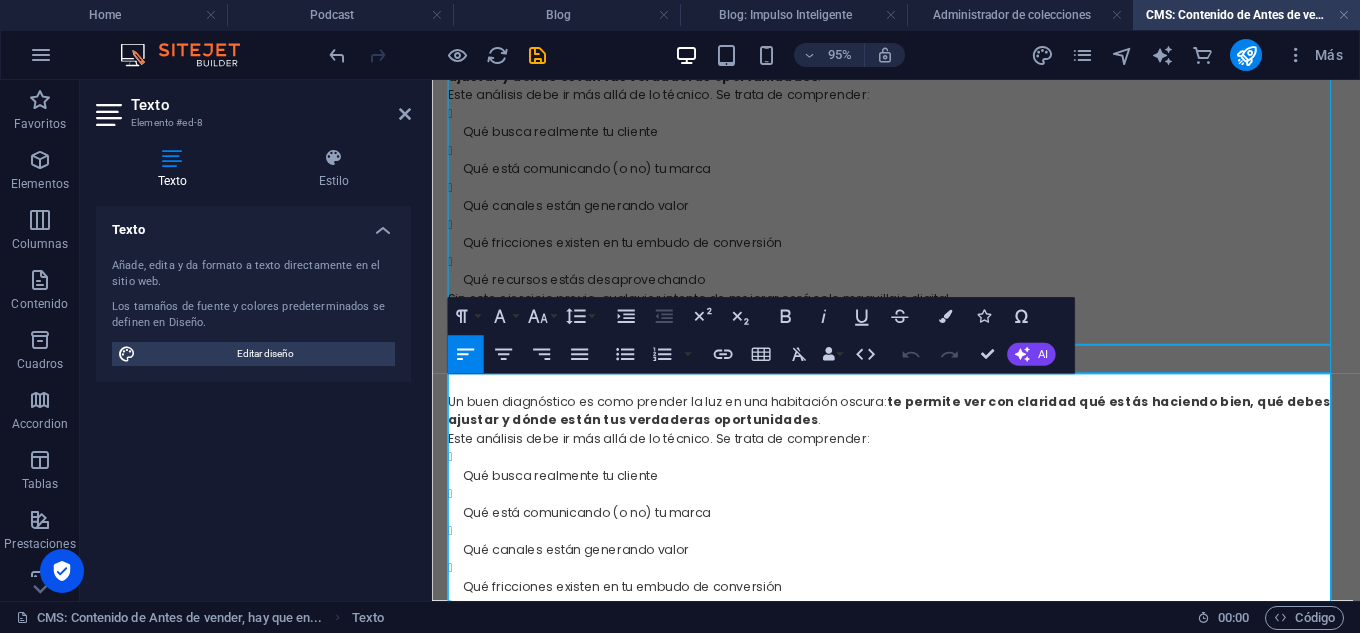 scroll, scrollTop: 898, scrollLeft: 0, axis: vertical 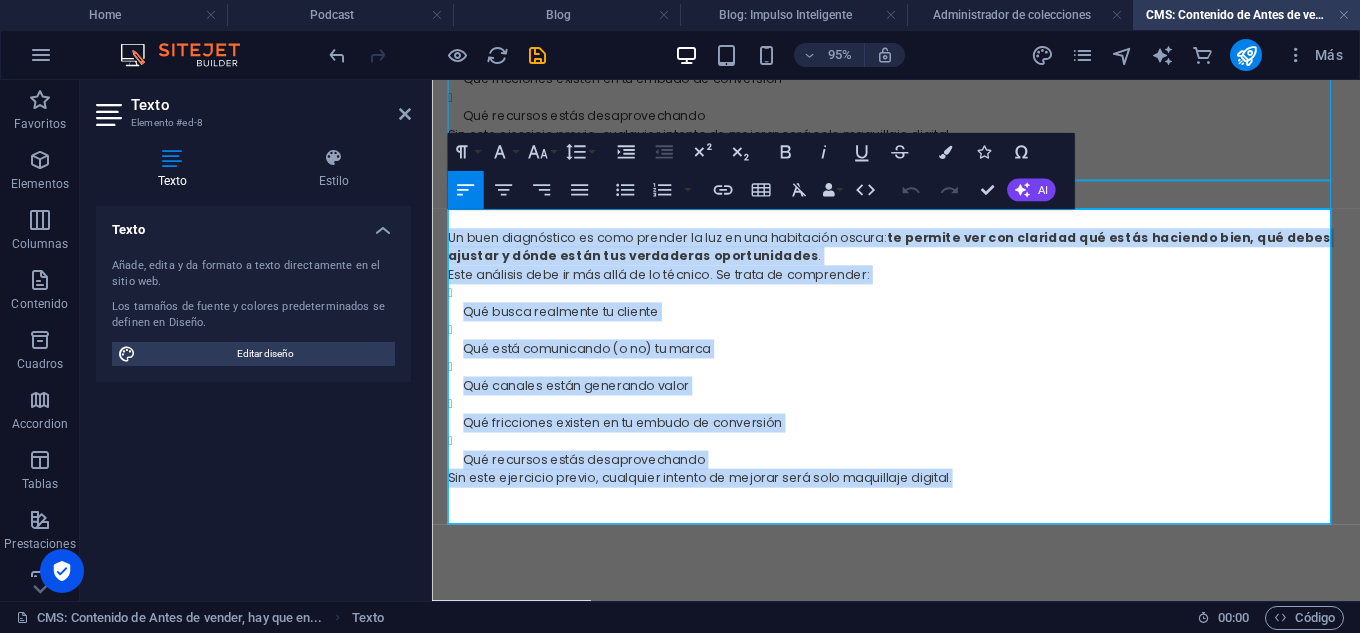 drag, startPoint x: 989, startPoint y: 495, endPoint x: 450, endPoint y: 246, distance: 593.73566 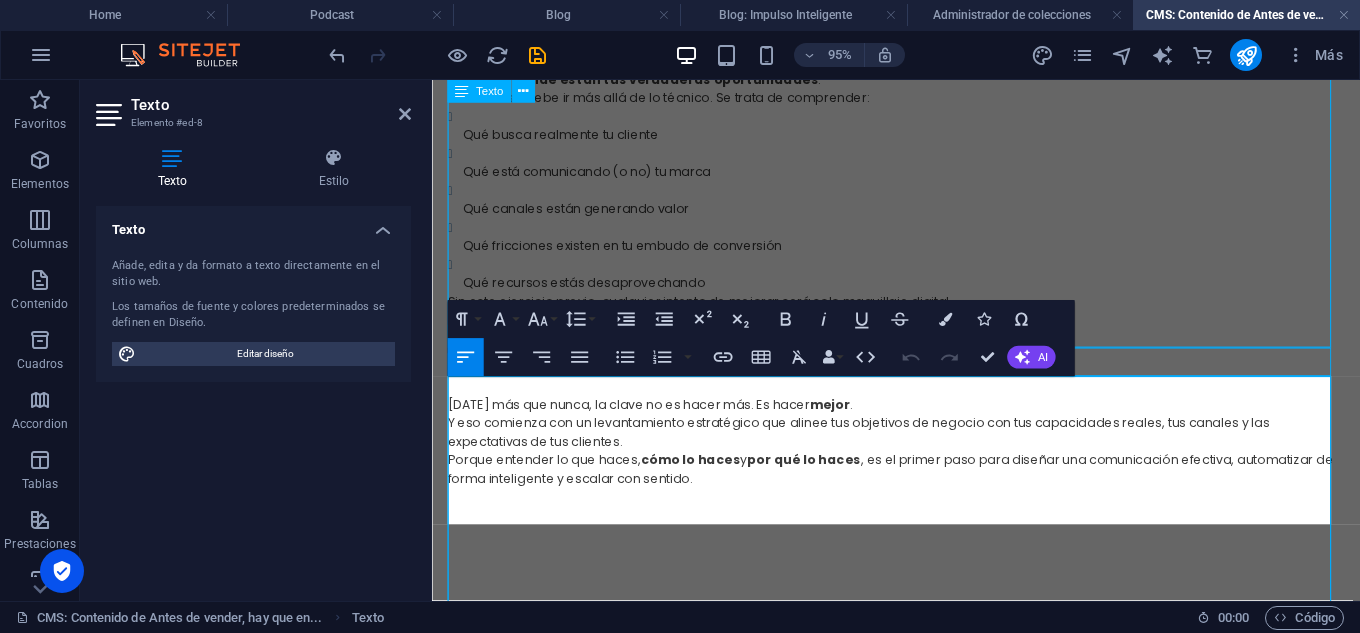 scroll, scrollTop: 722, scrollLeft: 0, axis: vertical 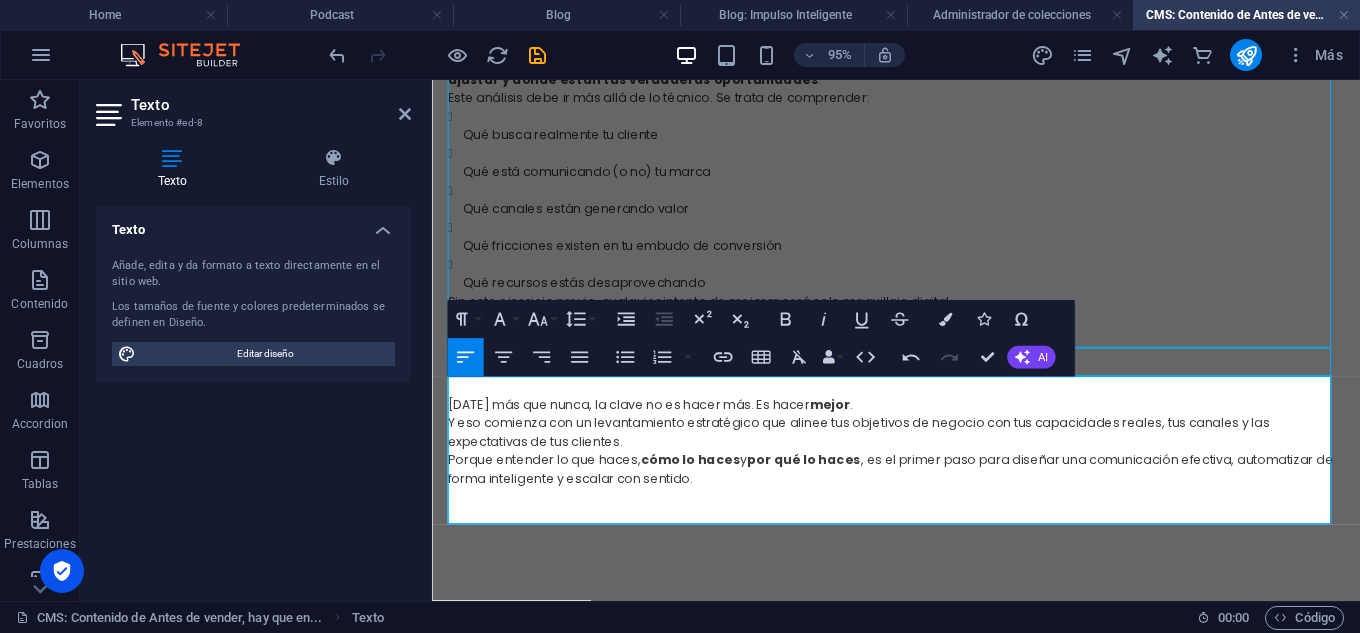 click on "Antes de vender, hay que entender: el valor de diagnosticar tu negocio En un mundo donde las campañas publicitarias se lanzan con rapidez y las métricas se analizan al instante, muchas veces olvidamos lo más esencial: ¿realmente entendemos nuestro negocio y lo que está pasando con nuestra comunicación digital? No es raro ver empresas que invierten en pauta digital con buenos resultados superficiales: un buen costo por clic, un CTR aceptable, creatividades llamativas. Pero cuando miramos más a fondo…  algo no encaja. ¿Y si el problema no es tu campaña, sino lo que no estás viendo? Diagnosticar no es solo revisar métricas. Es  levantar información clave sobre cómo estás operando tu negocio digitalmente . Es preguntarte: ¿Qué sucede después de que un usuario hace clic en tu anuncio? ¿Existe seguimiento o queda todo en el [MEDICAL_DATA]? ¿Tus canales de comunicación están integrados o funcionan de forma aislada? ¿Tu proceso de venta acompaña realmente a tu cliente? . . mejor . cómo lo haces" at bounding box center (921, -7) 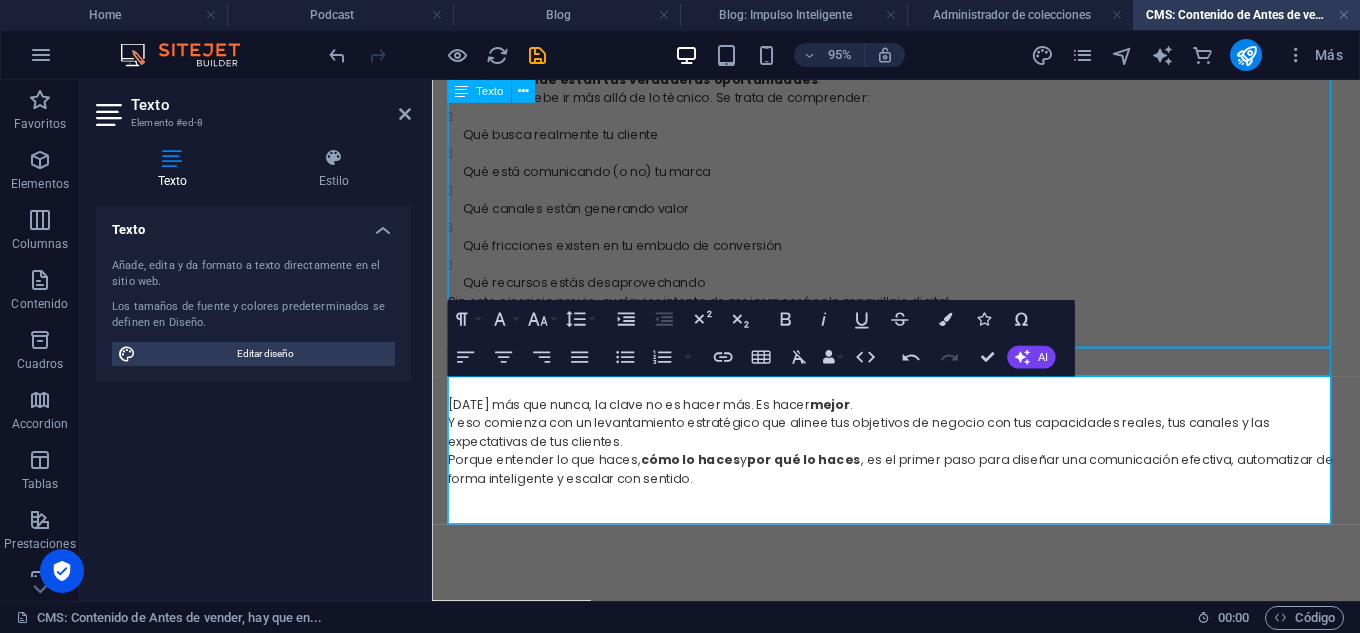 click on "Un buen diagnóstico es como prender la luz en una habitación oscura:  te permite ver con claridad qué estás haciendo bien, qué debes ajustar y dónde están tus verdaderas oportunidades . Este análisis debe ir más allá de lo técnico. Se trata de comprender: Qué busca realmente tu cliente Qué está comunicando (o no) tu marca Qué canales están generando valor Qué fricciones existen en tu embudo de conversión Qué recursos estás desaprovechando Sin este ejercicio previo, cualquier intento de mejorar será solo maquillaje digital." at bounding box center [921, 197] 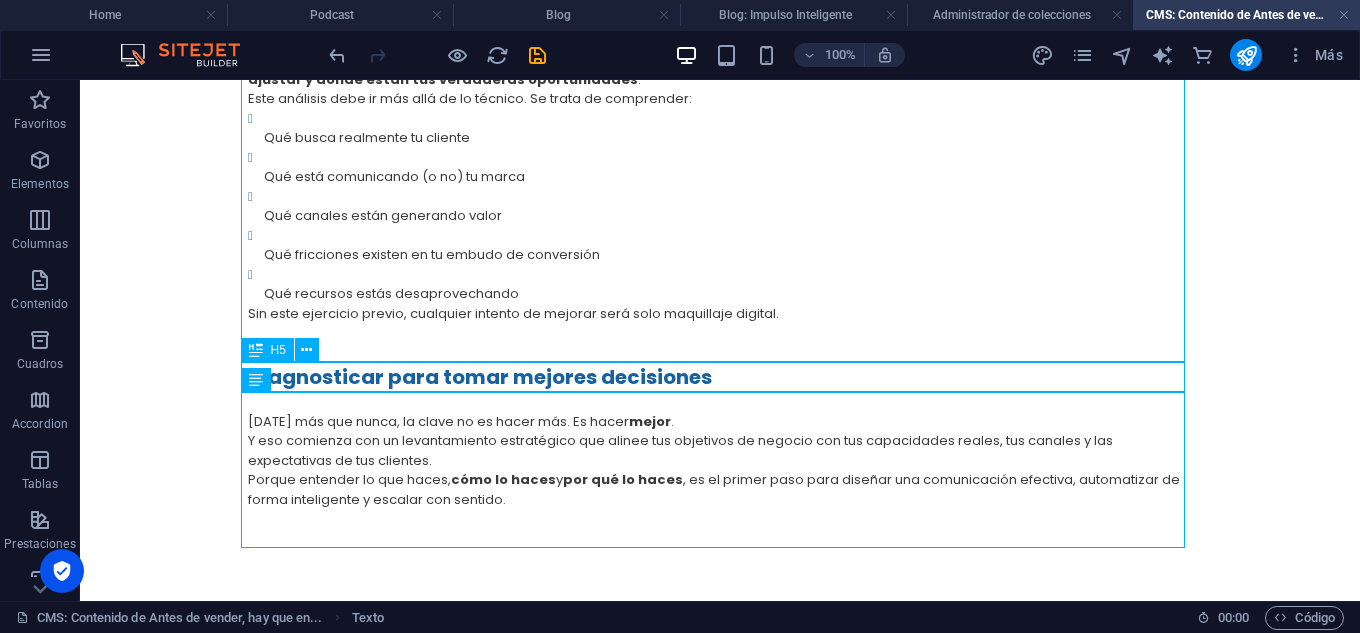 click on "Diagnosticar para tomar mejores decisiones" at bounding box center (720, 377) 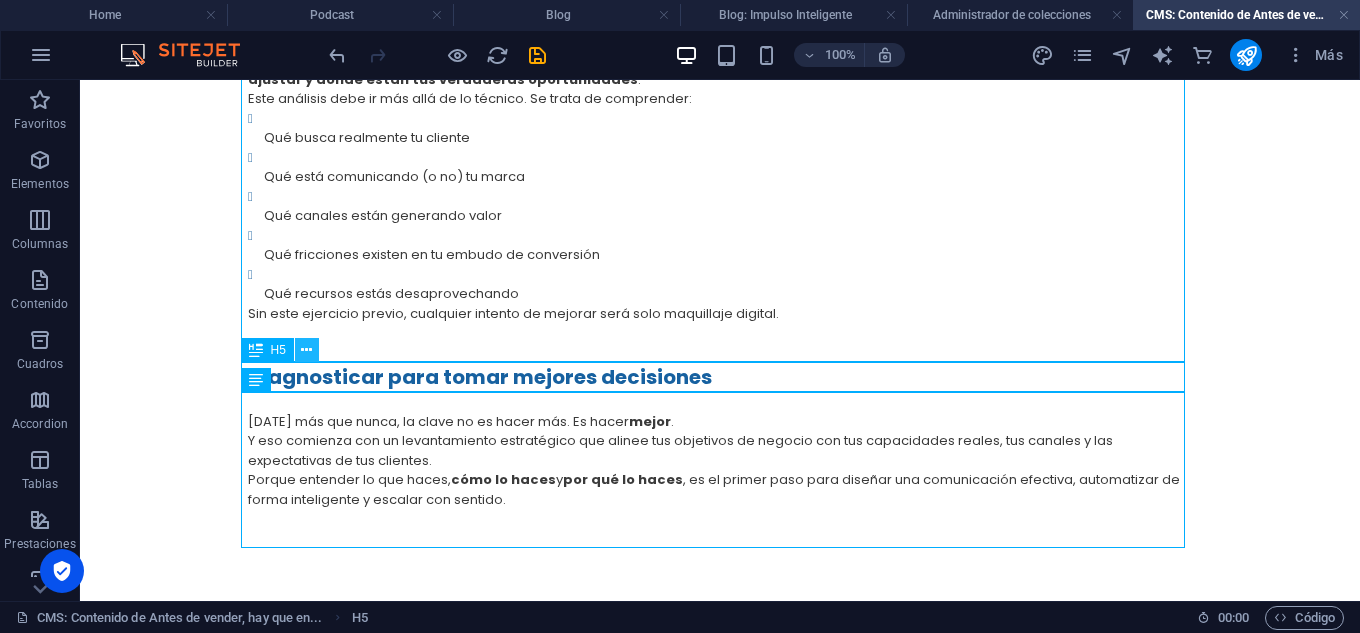 click at bounding box center [306, 350] 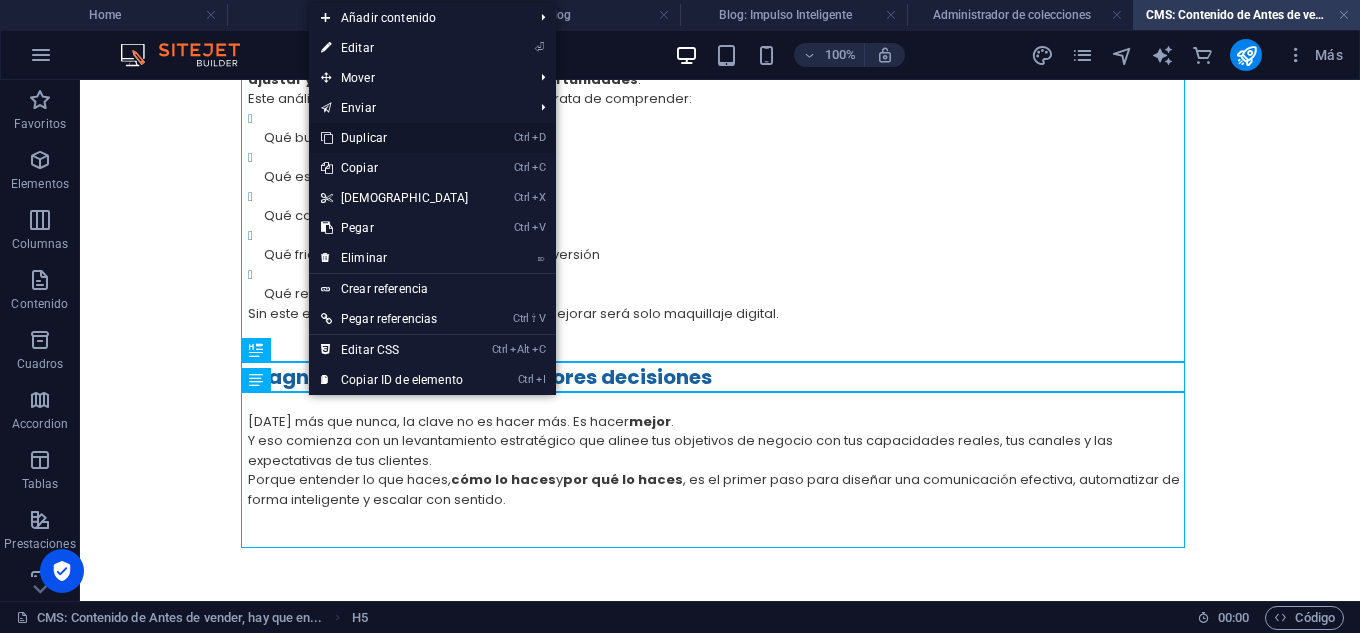 click on "Ctrl D  Duplicar" at bounding box center (395, 138) 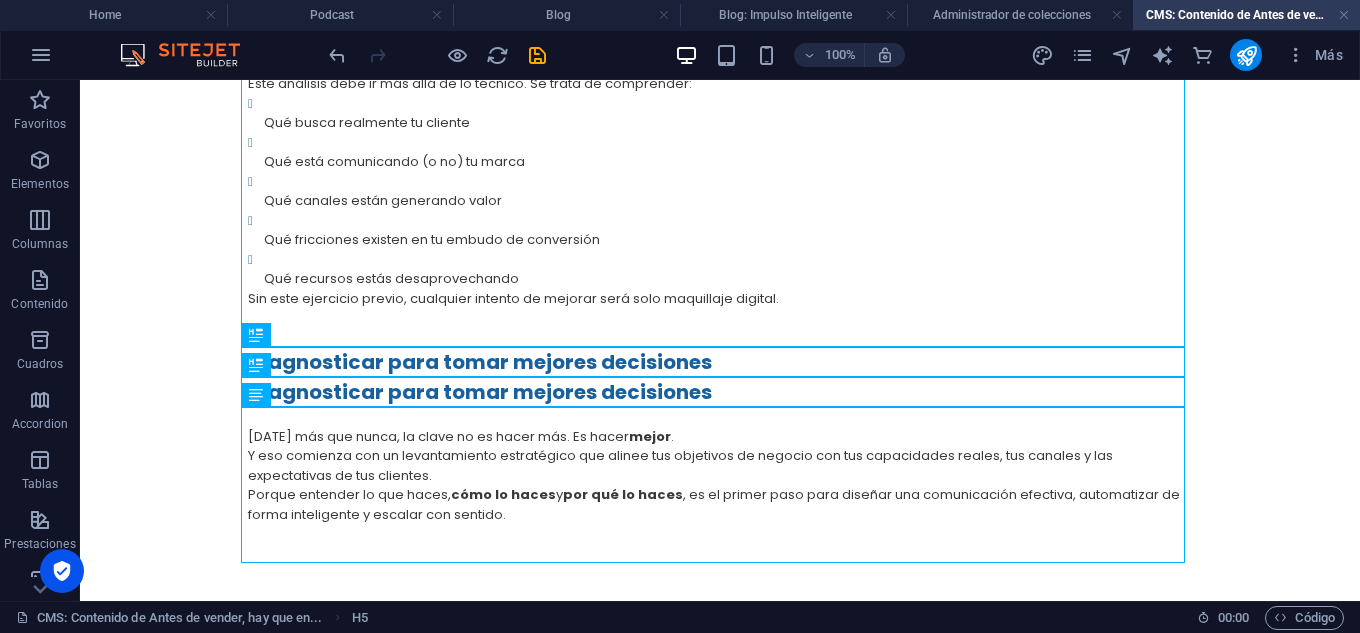 scroll, scrollTop: 779, scrollLeft: 0, axis: vertical 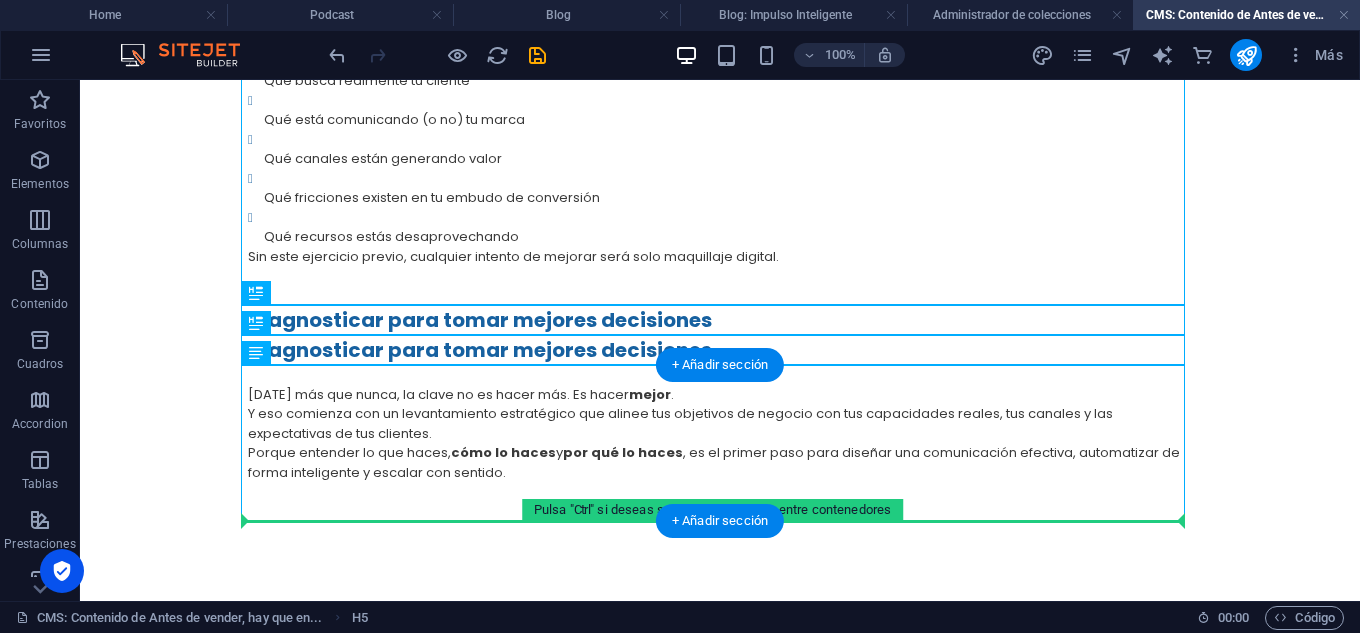 drag, startPoint x: 368, startPoint y: 413, endPoint x: 371, endPoint y: 517, distance: 104.04326 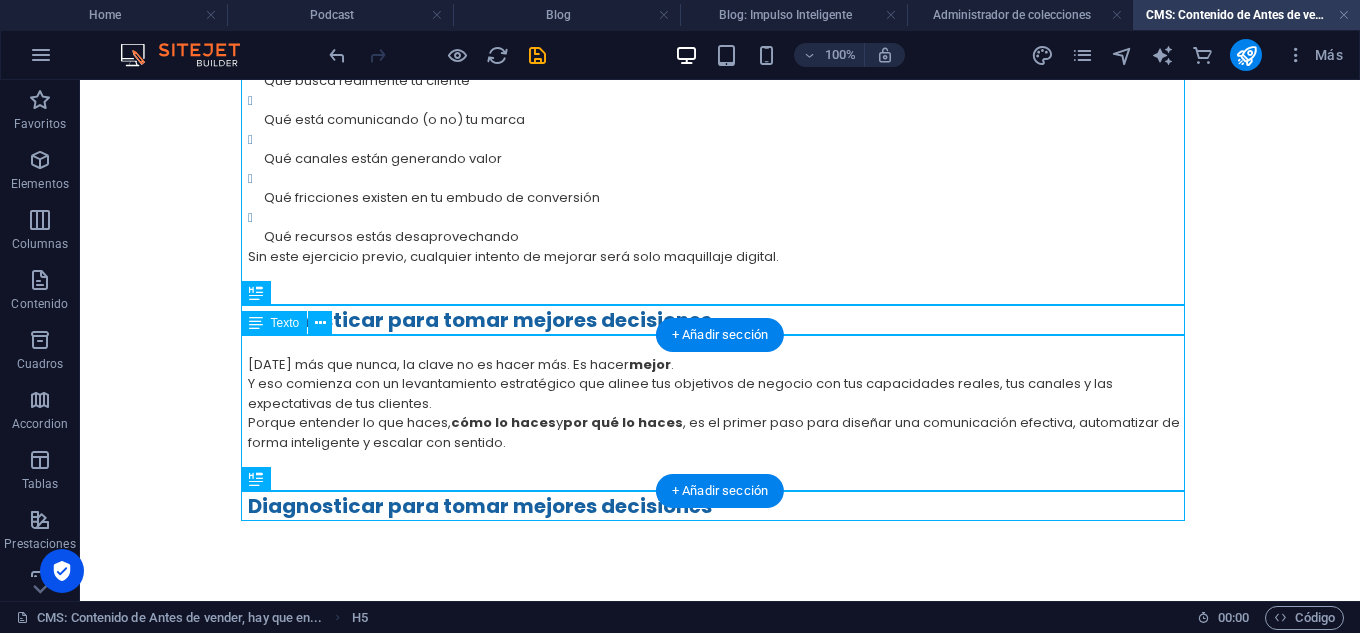 click on "[DATE] más que nunca, la clave no es hacer más. Es hacer  mejor . Y eso comienza con un levantamiento estratégico que alinee tus objetivos de negocio con tus capacidades reales, tus canales y las expectativas de tus clientes. Porque entender lo que haces,  cómo lo haces  y  por qué lo haces , es el primer paso para diseñar una comunicación efectiva, automatizar de forma inteligente y escalar con sentido." at bounding box center [720, 413] 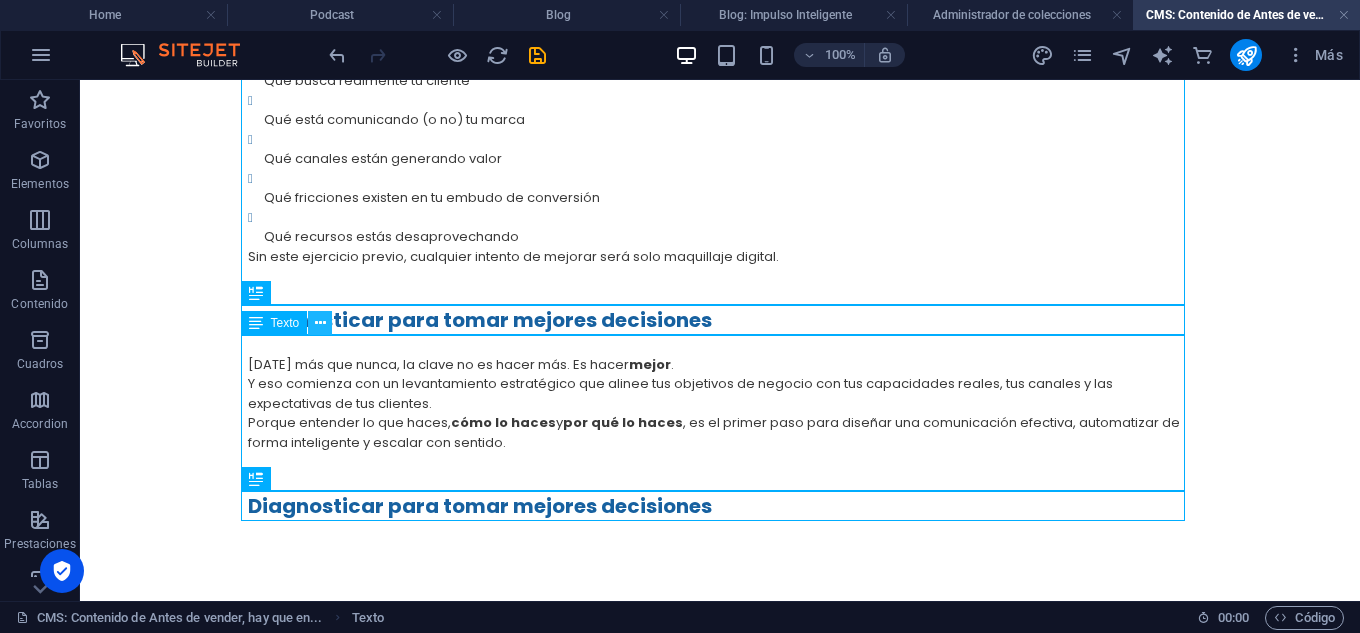 click at bounding box center (320, 323) 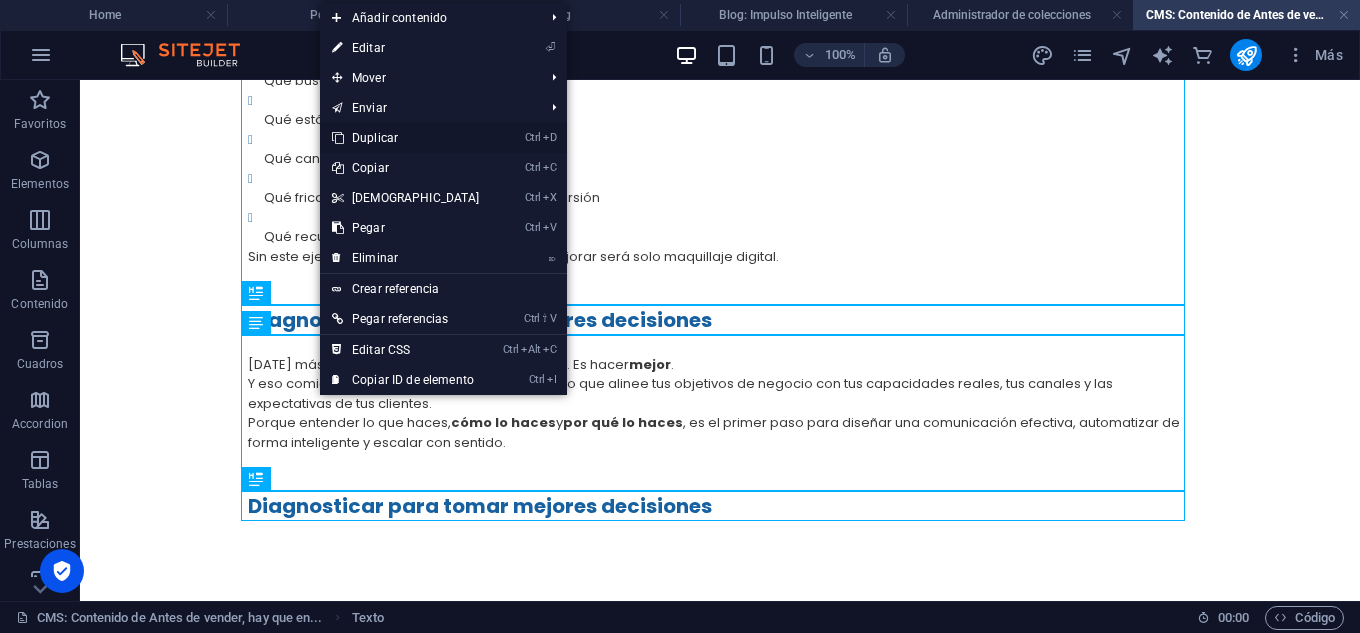 click on "Ctrl D  Duplicar" at bounding box center [406, 138] 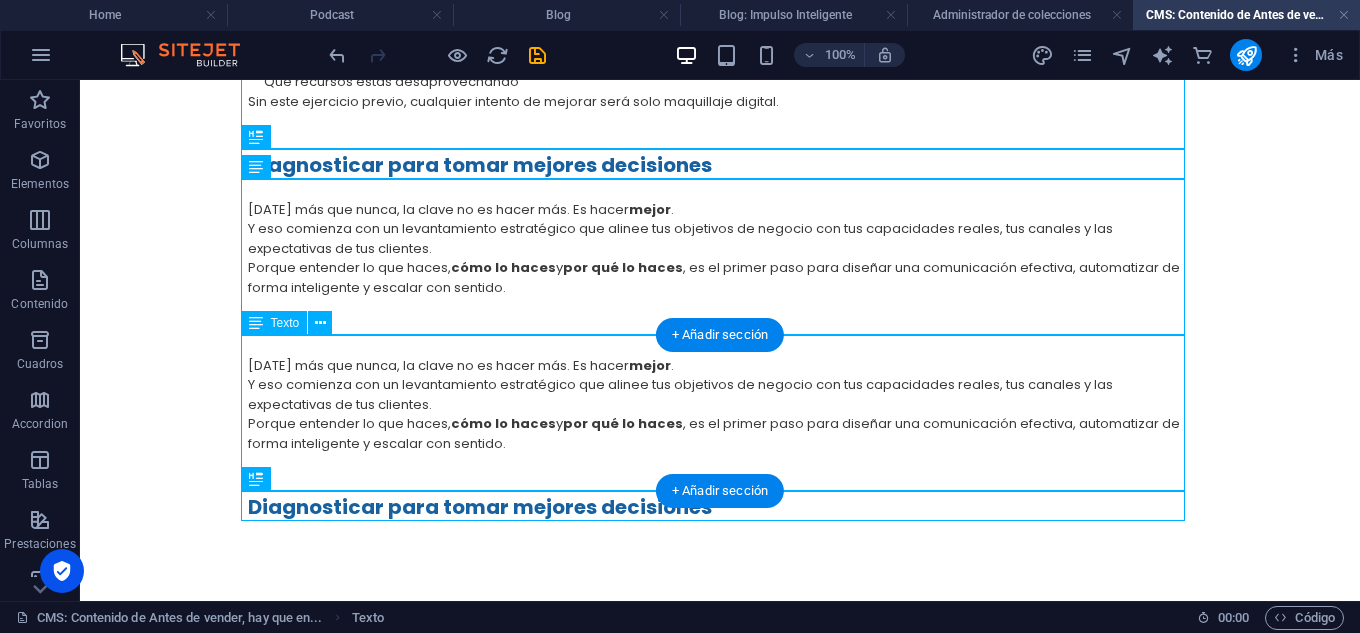 scroll, scrollTop: 935, scrollLeft: 0, axis: vertical 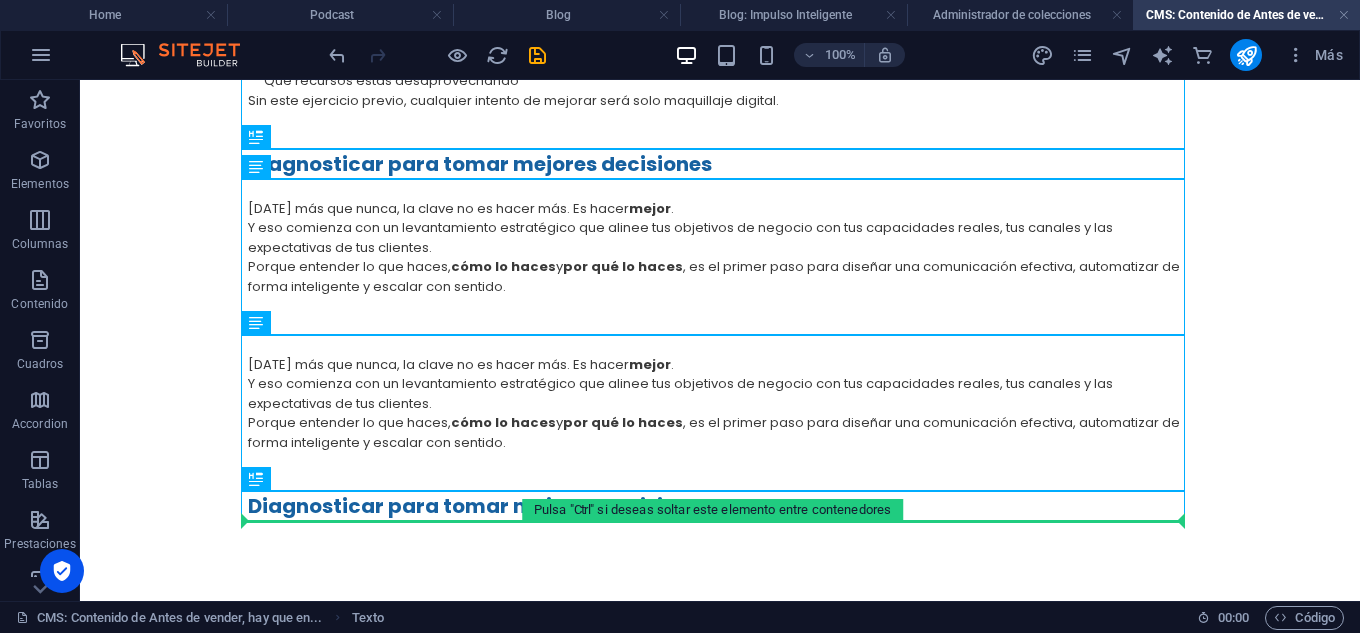 drag, startPoint x: 416, startPoint y: 526, endPoint x: 407, endPoint y: 513, distance: 15.811388 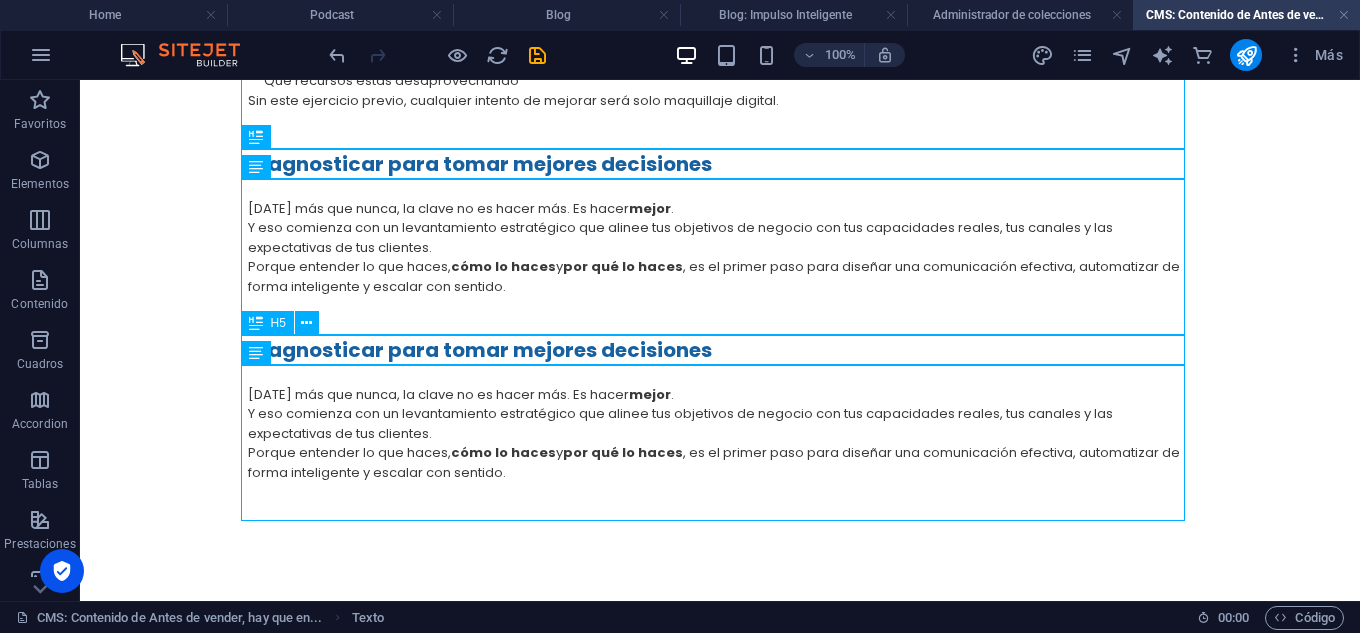 click on "Diagnosticar para tomar mejores decisiones" at bounding box center (720, 350) 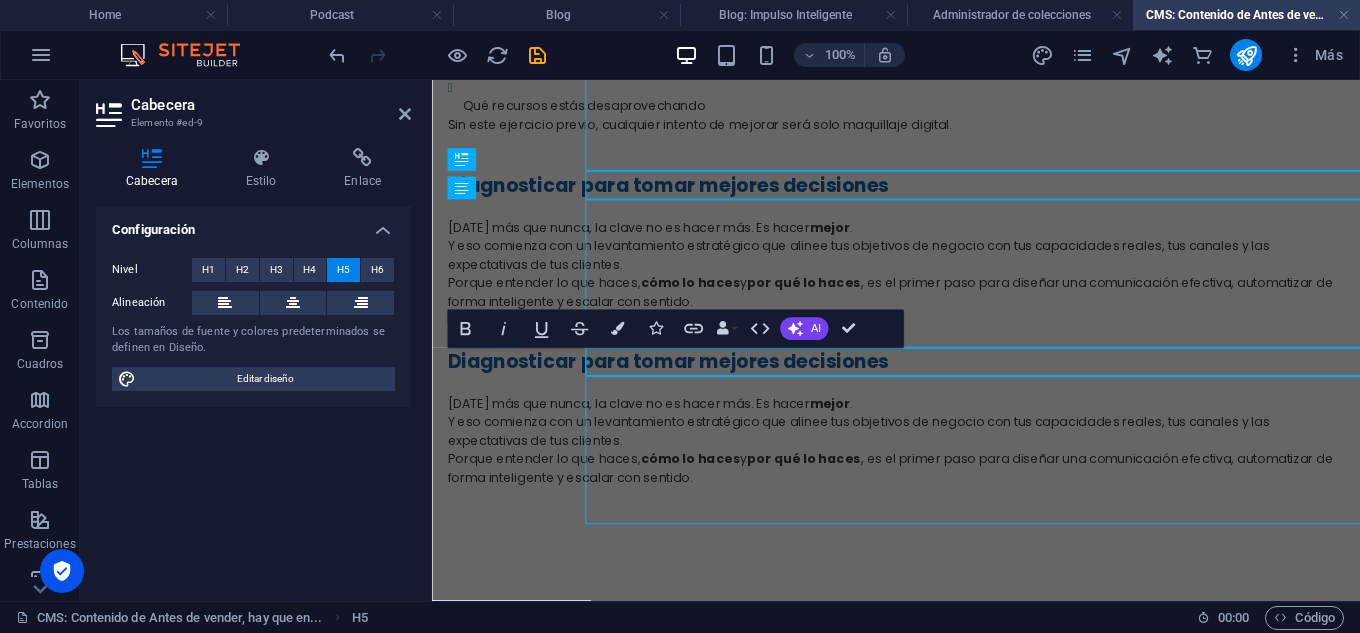 scroll, scrollTop: 908, scrollLeft: 0, axis: vertical 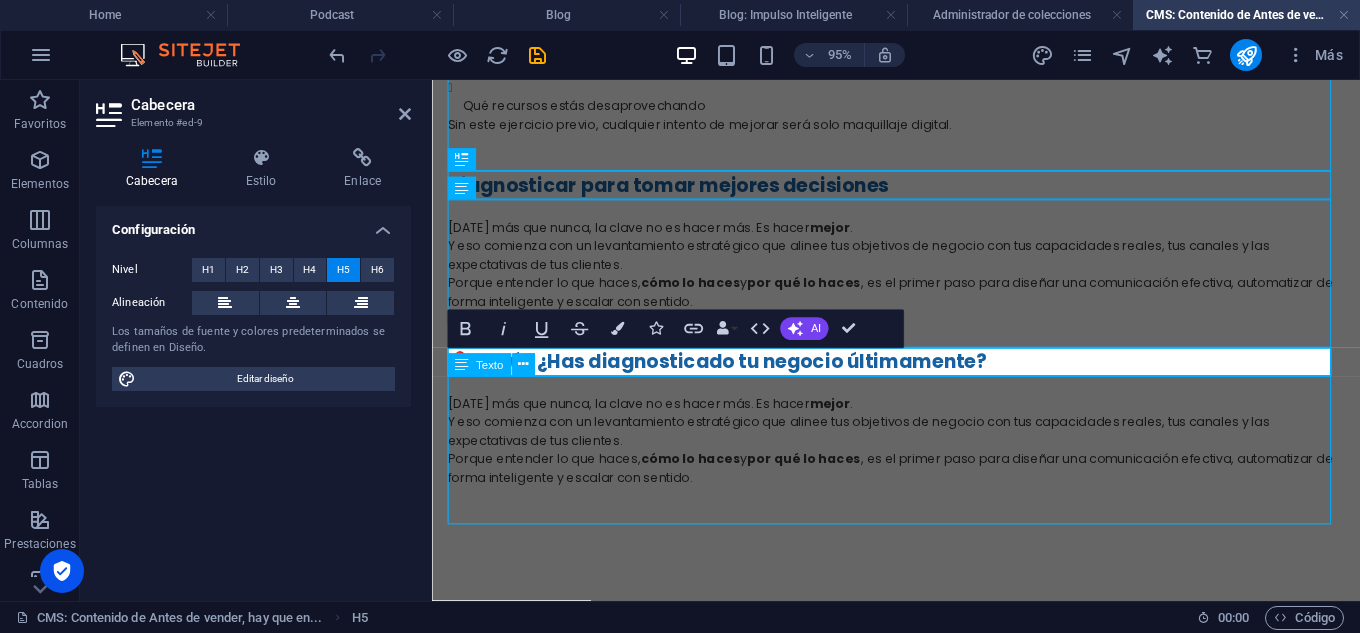 click on "[DATE] más que nunca, la clave no es hacer más. Es hacer  mejor . Y eso comienza con un levantamiento estratégico que alinee tus objetivos de negocio con tus capacidades reales, tus canales y las expectativas de tus clientes. Porque entender lo que haces,  cómo lo haces  y  por qué lo haces , es el primer paso para diseñar una comunicación efectiva, automatizar de forma inteligente y escalar con sentido." at bounding box center [921, 470] 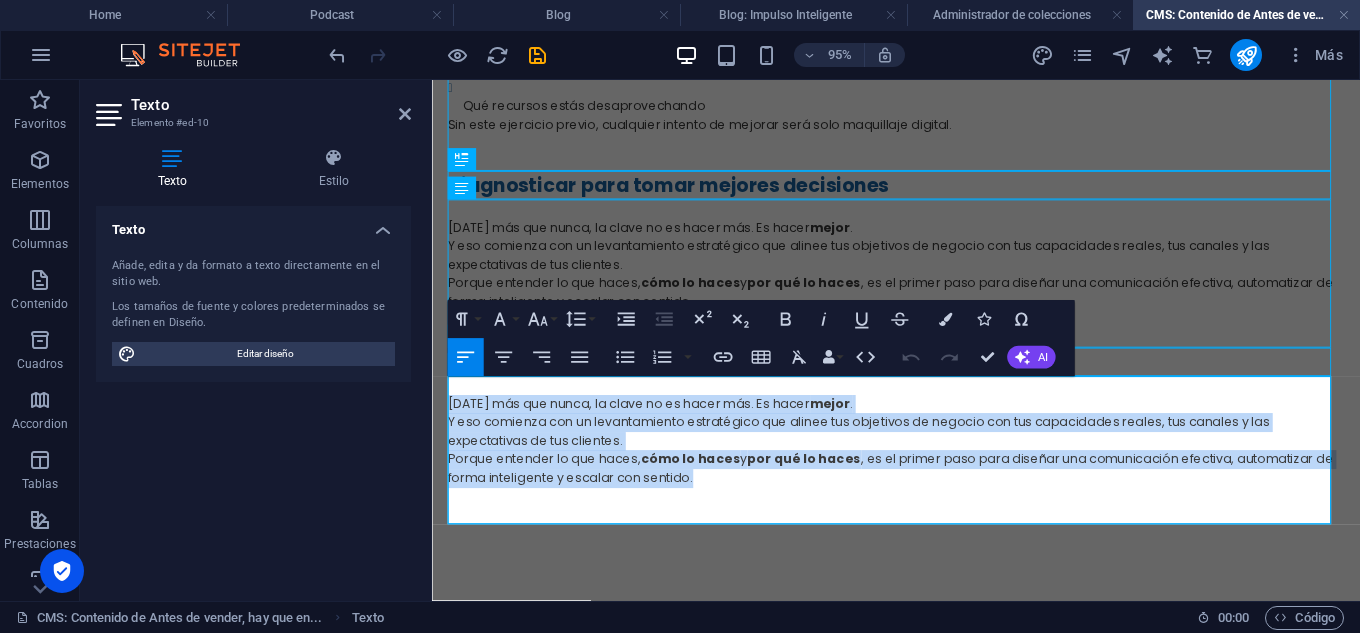 drag, startPoint x: 685, startPoint y: 496, endPoint x: 447, endPoint y: 412, distance: 252.3886 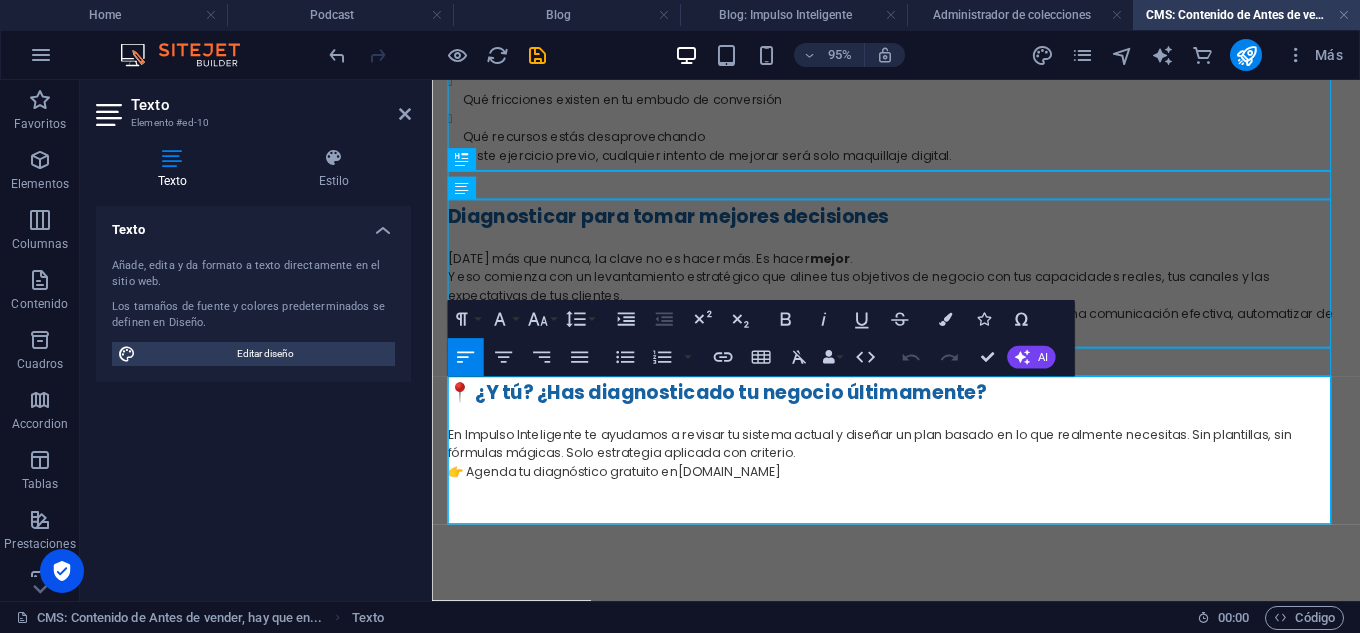 scroll, scrollTop: 876, scrollLeft: 0, axis: vertical 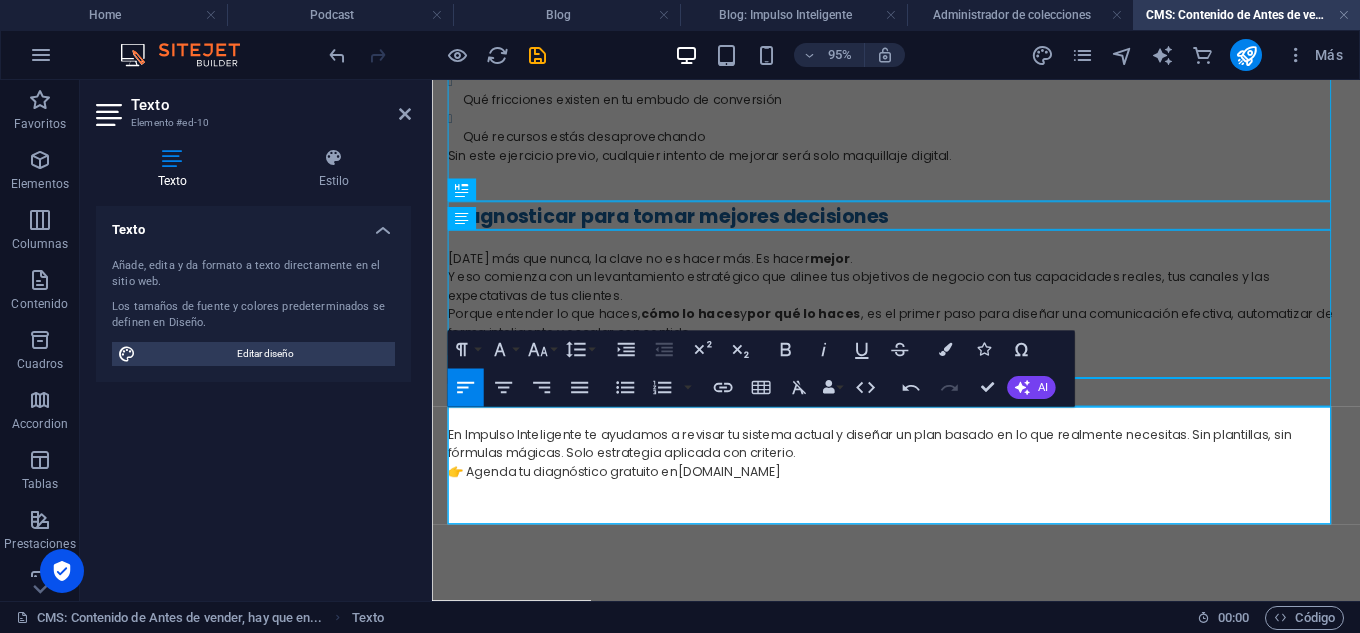 click on "Antes de vender, hay que entender: el valor de diagnosticar tu negocio En un mundo donde las campañas publicitarias se lanzan con rapidez y las métricas se analizan al instante, muchas veces olvidamos lo más esencial: ¿realmente entendemos nuestro negocio y lo que está pasando con nuestra comunicación digital? No es raro ver empresas que invierten en pauta digital con buenos resultados superficiales: un buen costo por clic, un CTR aceptable, creatividades llamativas. Pero cuando miramos más a fondo…  algo no encaja. ¿Y si el problema no es tu campaña, sino lo que no estás viendo? Diagnosticar no es solo revisar métricas. Es  levantar información clave sobre cómo estás operando tu negocio digitalmente . Es preguntarte: ¿Qué sucede después de que un usuario hace clic en tu anuncio? ¿Existe seguimiento o queda todo en el [MEDICAL_DATA]? ¿Tus canales de comunicación están integrados o funcionan de forma aislada? ¿Tu proceso de venta acompaña realmente a tu cliente? . . mejor . cómo lo haces" at bounding box center (921, -84) 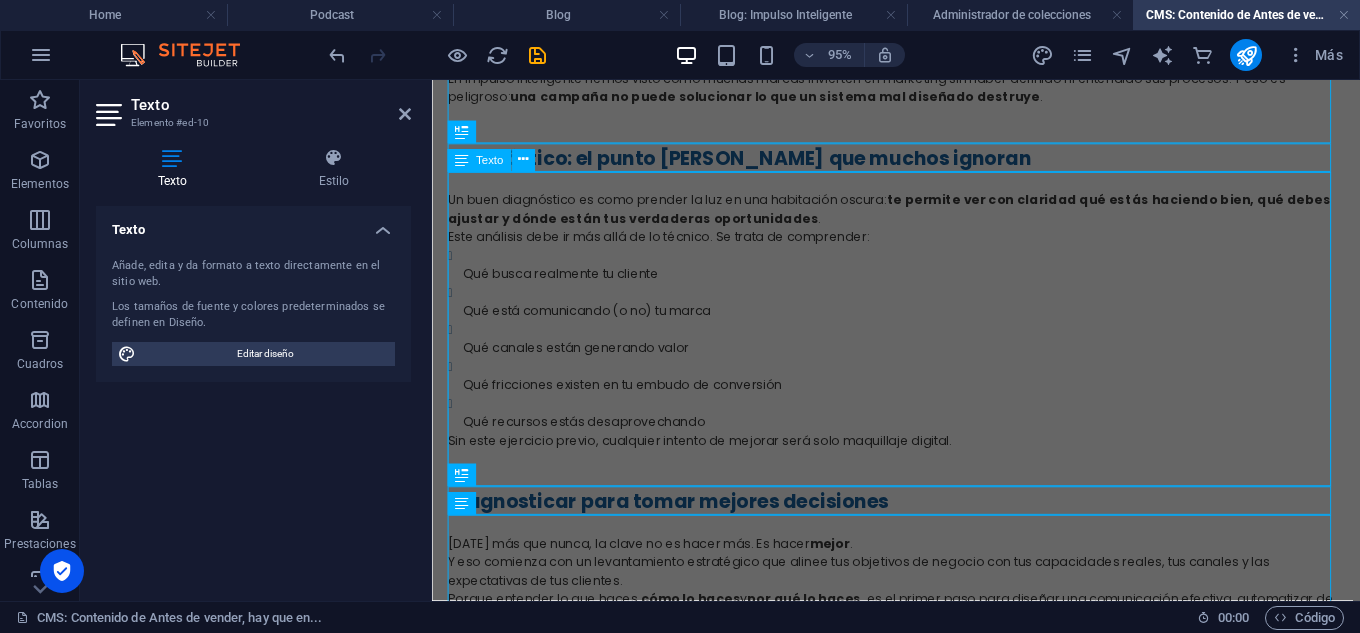 scroll, scrollTop: 876, scrollLeft: 0, axis: vertical 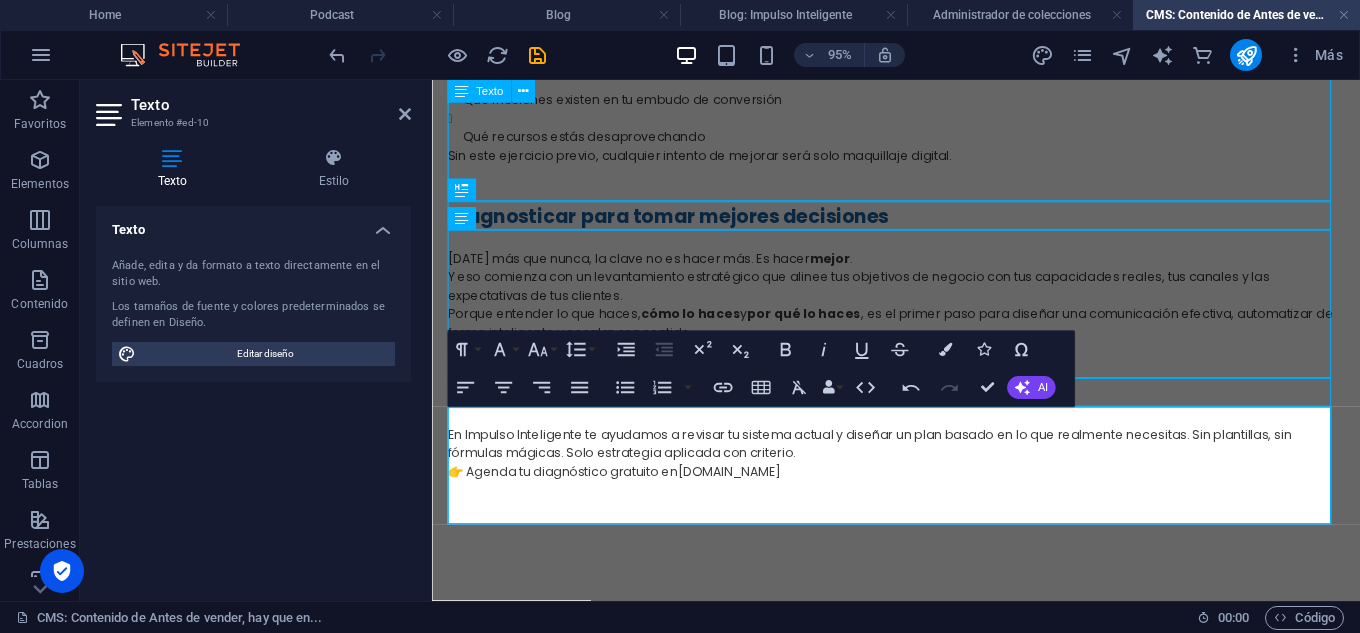 click on "Un buen diagnóstico es como prender la luz en una habitación oscura:  te permite ver con claridad qué estás haciendo bien, qué debes ajustar y dónde están tus verdaderas oportunidades . Este análisis debe ir más allá de lo técnico. Se trata de comprender: Qué busca realmente tu cliente Qué está comunicando (o no) tu marca Qué canales están generando valor Qué fricciones existen en tu embudo de conversión Qué recursos estás desaprovechando Sin este ejercicio previo, cualquier intento de mejorar será solo maquillaje digital." at bounding box center (921, 43) 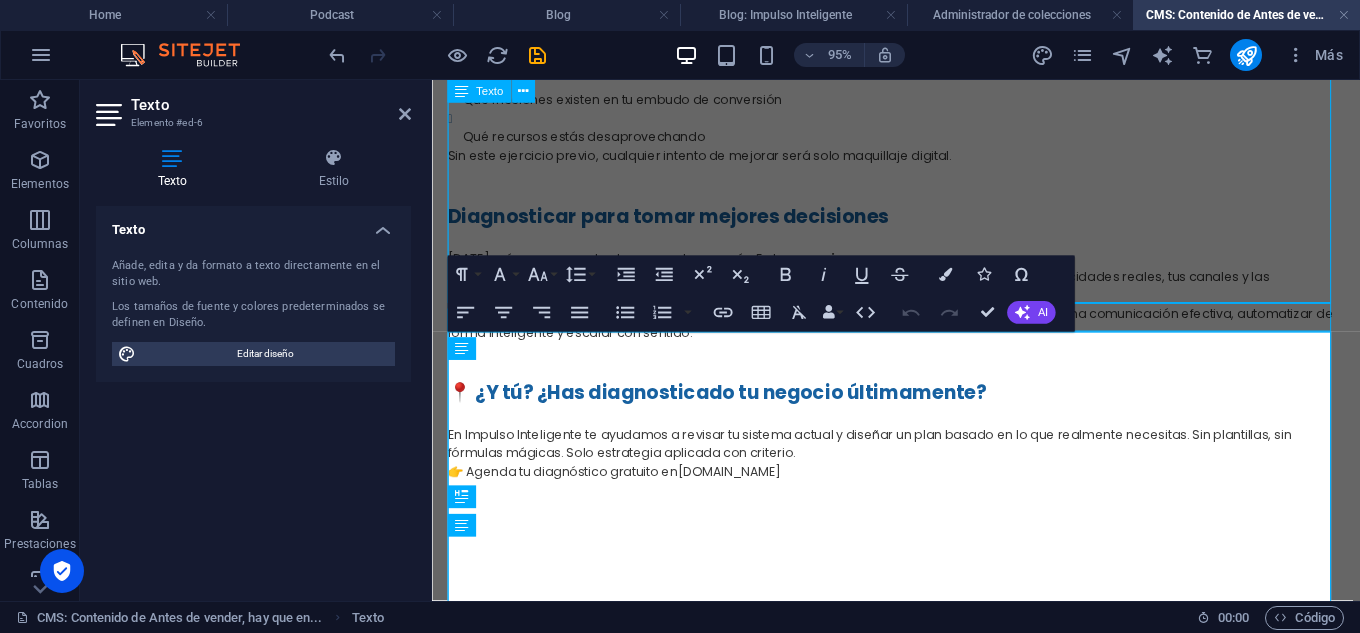 scroll, scrollTop: 408, scrollLeft: 0, axis: vertical 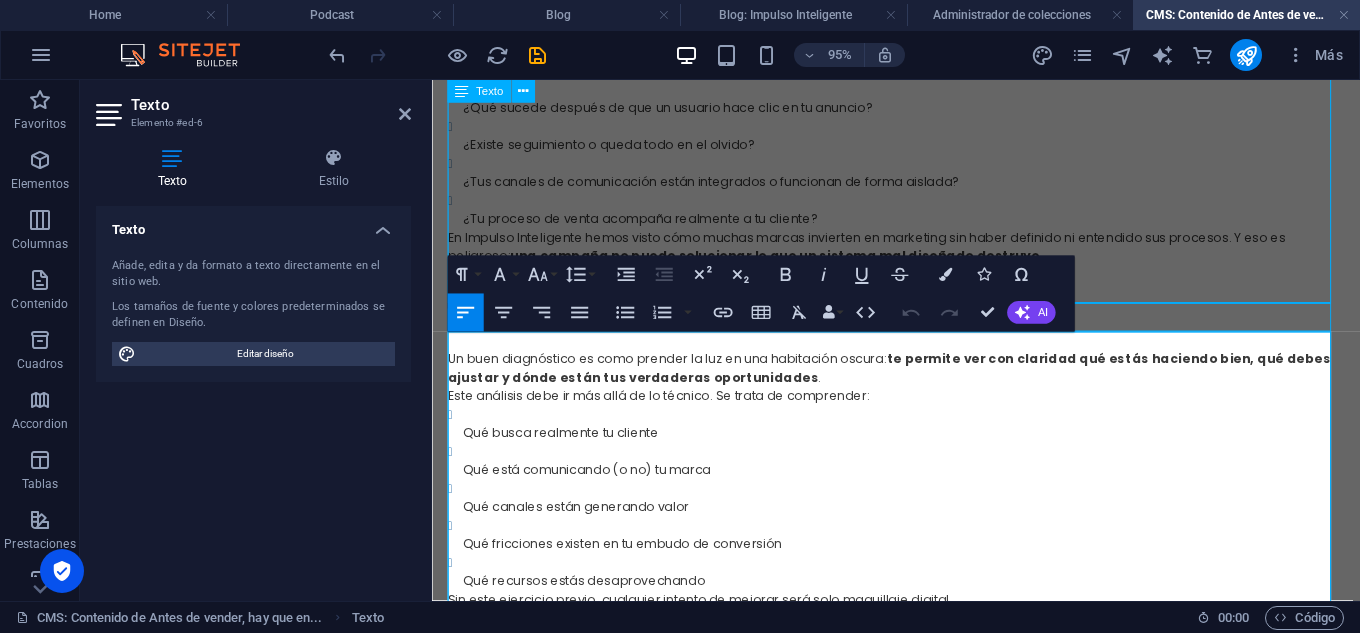 click on "Diagnosticar no es solo revisar métricas. Es  levantar información clave sobre cómo estás operando tu negocio digitalmente . Es preguntarte: ¿Qué sucede después de que un usuario hace clic en tu anuncio? ¿Existe seguimiento o queda todo en el olvido? ¿Tus canales de comunicación están integrados o funcionan de forma aislada? ¿Tu proceso de venta acompaña realmente a tu cliente? En Impulso Inteligente hemos visto cómo muchas marcas invierten en marketing sin haber definido ni entendido sus procesos. Y eso es peligroso:  una campaña no puede solucionar lo que un sistema mal diseñado destruye ." at bounding box center [921, 168] 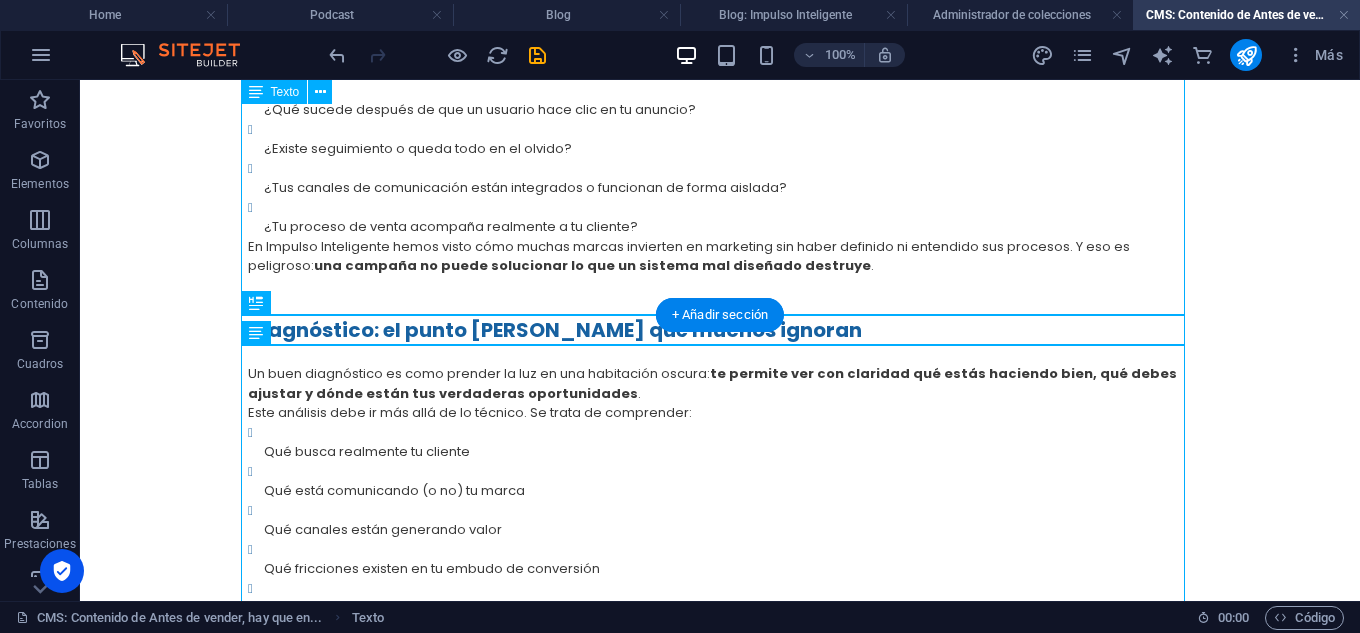 click on "Diagnosticar no es solo revisar métricas. Es  levantar información clave sobre cómo estás operando tu negocio digitalmente . Es preguntarte: ¿Qué sucede después de que un usuario hace clic en tu anuncio? ¿Existe seguimiento o queda todo en el olvido? ¿Tus canales de comunicación están integrados o funcionan de forma aislada? ¿Tu proceso de venta acompaña realmente a tu cliente? En Impulso Inteligente hemos visto cómo muchas marcas invierten en marketing sin haber definido ni entendido sus procesos. Y eso es peligroso:  una campaña no puede solucionar lo que un sistema mal diseñado destruye ." at bounding box center [720, 168] 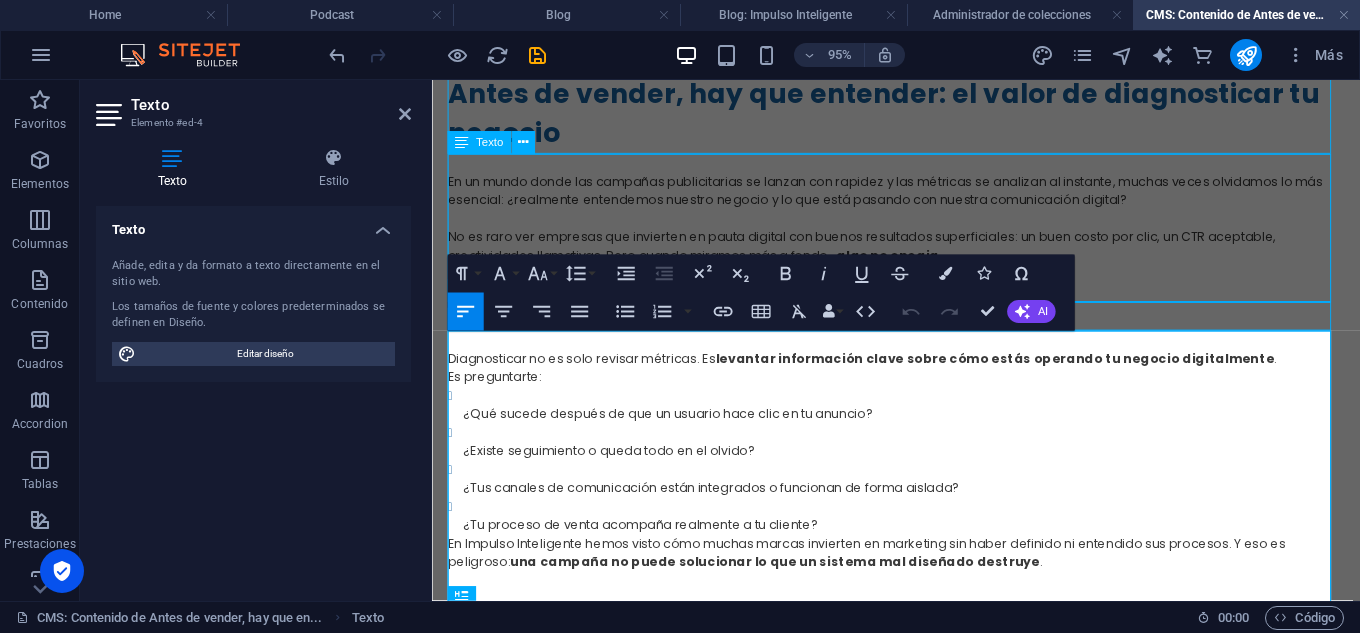 click on "En un mundo donde las campañas publicitarias se lanzan con rapidez y las métricas se analizan al instante, muchas veces olvidamos lo más esencial: ¿realmente entendemos nuestro negocio y lo que está pasando con nuestra comunicación digital? No es raro ver empresas que invierten en pauta digital con buenos resultados superficiales: un buen costo por clic, un CTR aceptable, creatividades llamativas. Pero cuando miramos más a fondo…  algo no encaja." at bounding box center [921, 236] 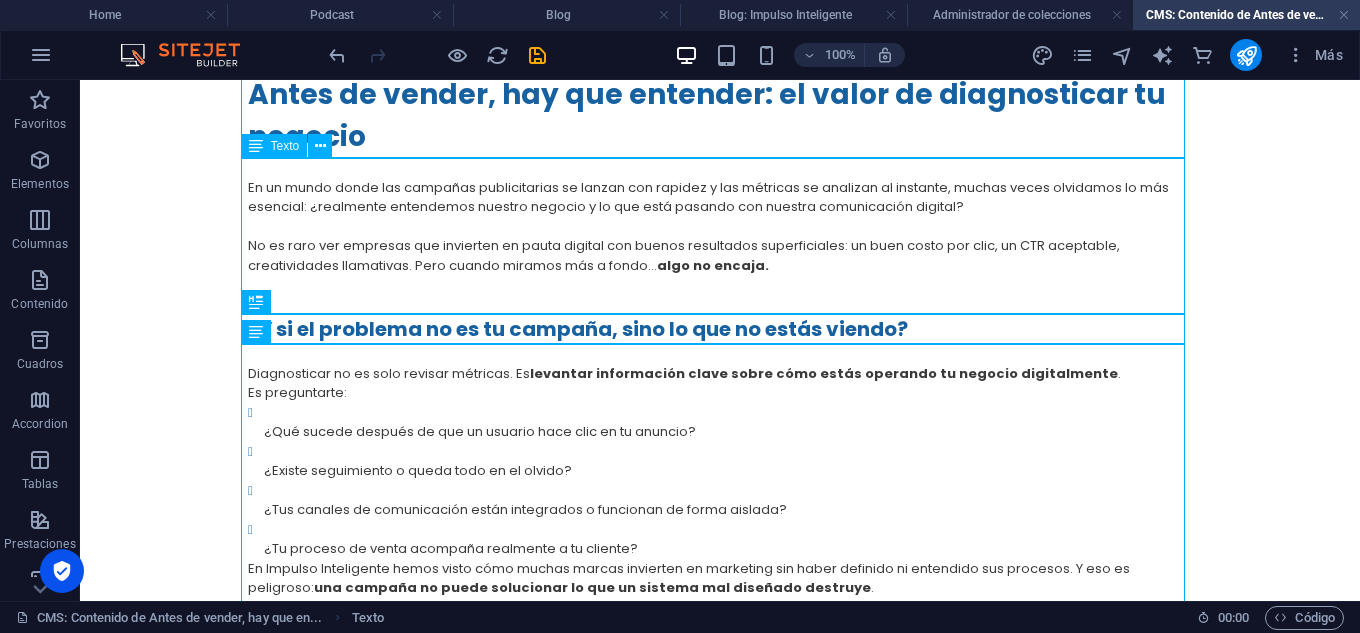 click on "En un mundo donde las campañas publicitarias se lanzan con rapidez y las métricas se analizan al instante, muchas veces olvidamos lo más esencial: ¿realmente entendemos nuestro negocio y lo que está pasando con nuestra comunicación digital? No es raro ver empresas que invierten en pauta digital con buenos resultados superficiales: un buen costo por clic, un CTR aceptable, creatividades llamativas. Pero cuando miramos más a fondo…  algo no encaja." at bounding box center (720, 236) 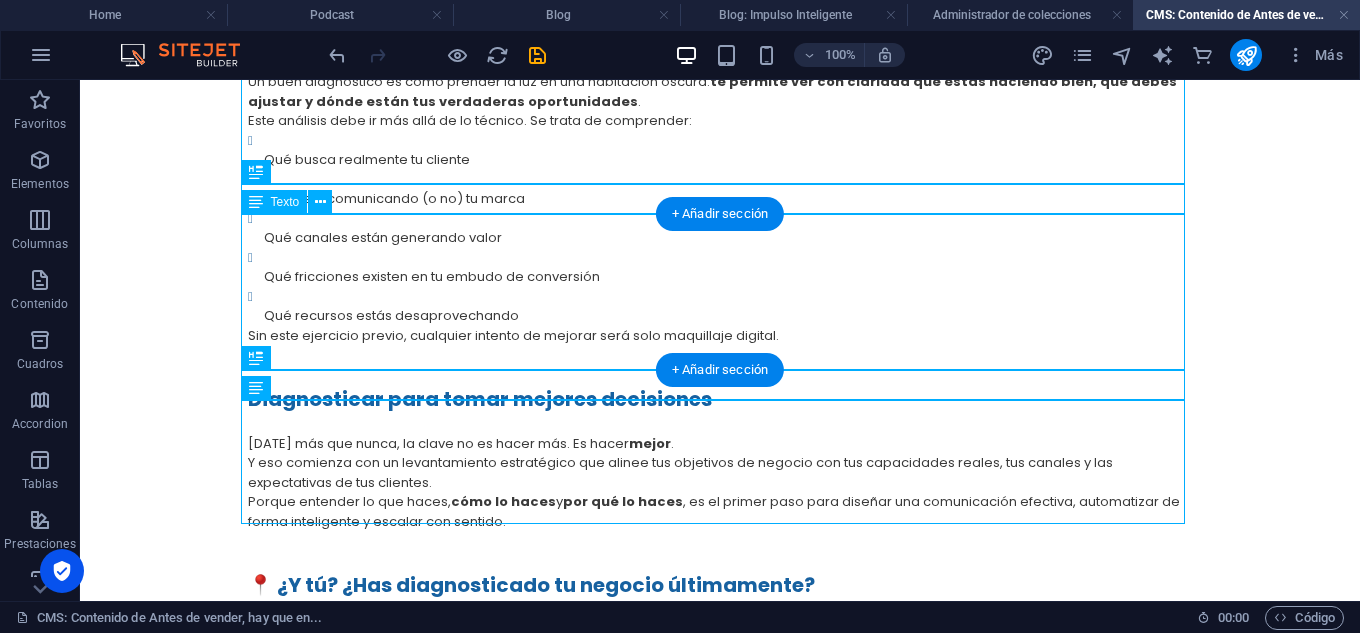 scroll, scrollTop: 900, scrollLeft: 0, axis: vertical 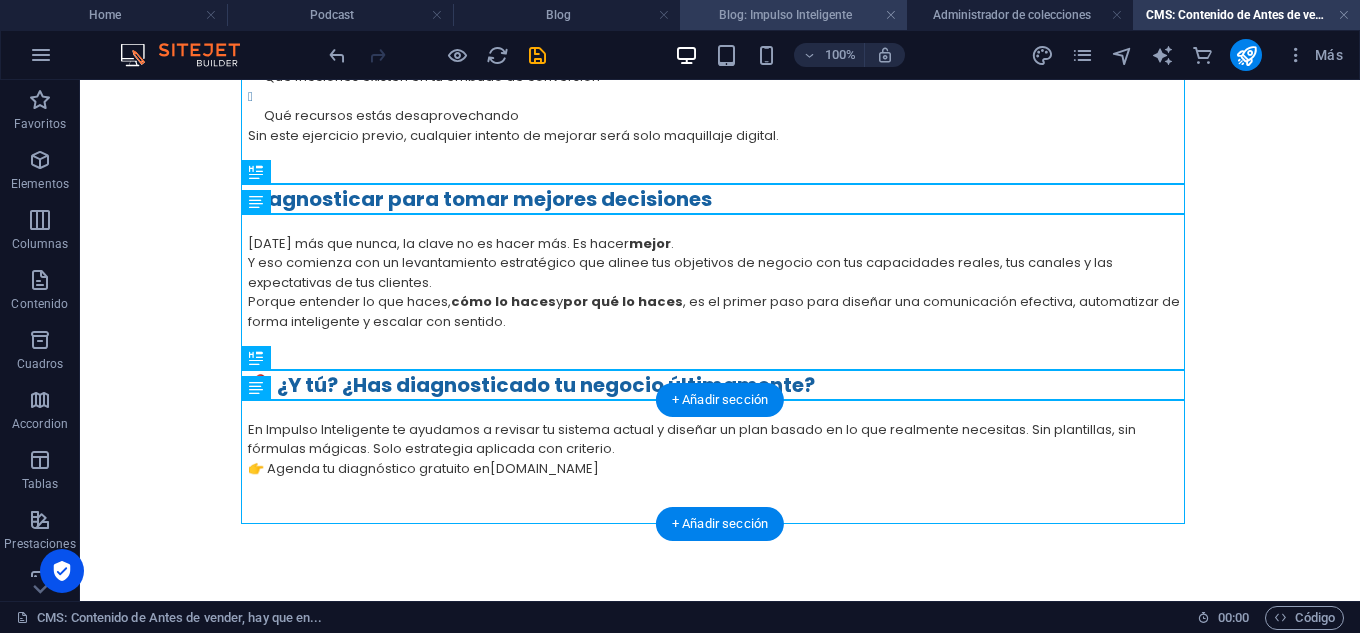 drag, startPoint x: 593, startPoint y: 425, endPoint x: 686, endPoint y: 23, distance: 412.61725 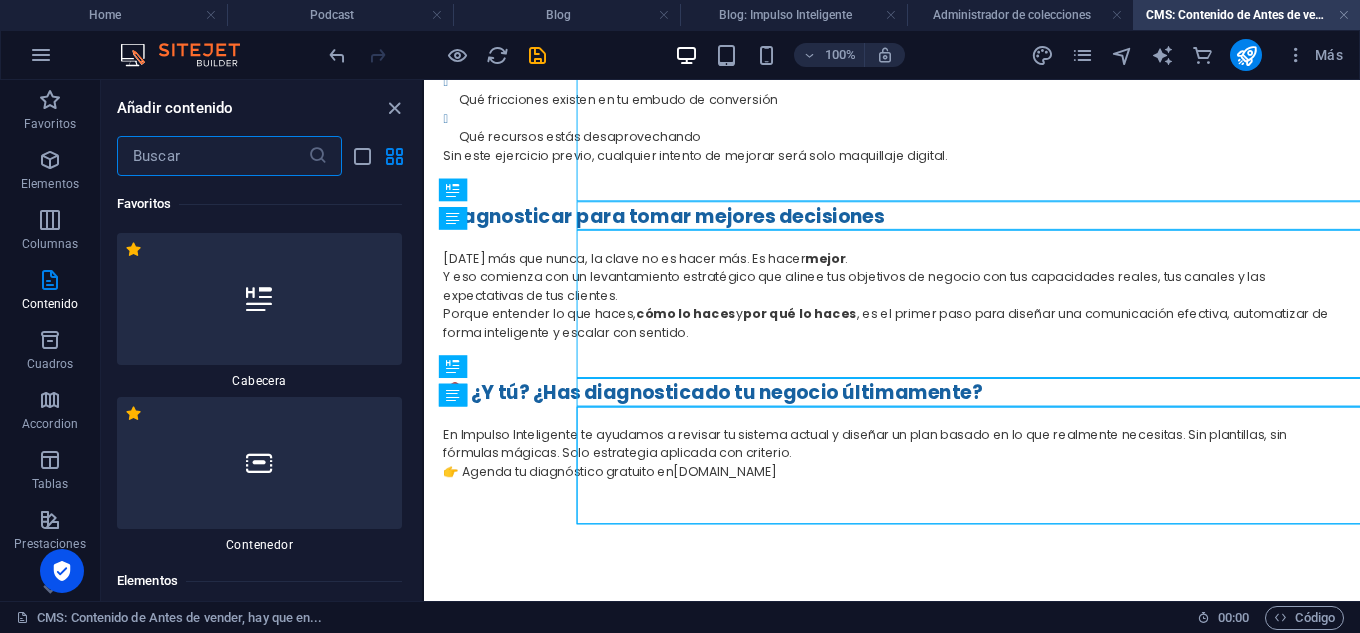 scroll, scrollTop: 876, scrollLeft: 0, axis: vertical 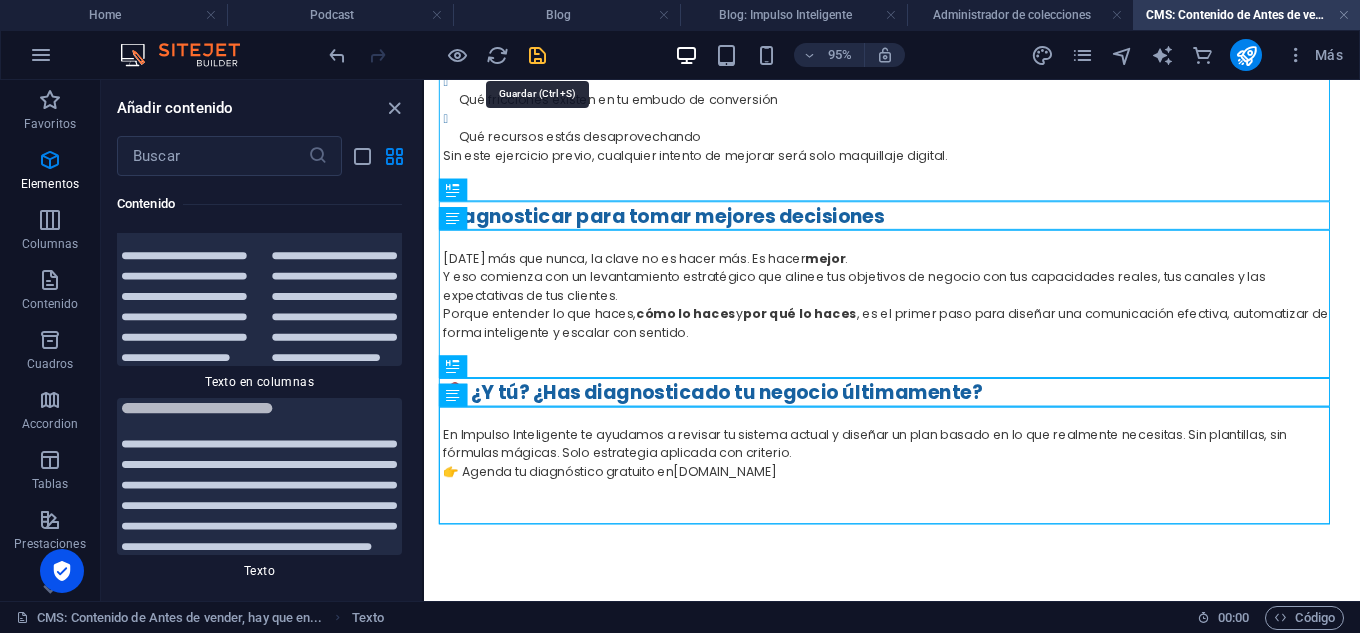 click at bounding box center [537, 55] 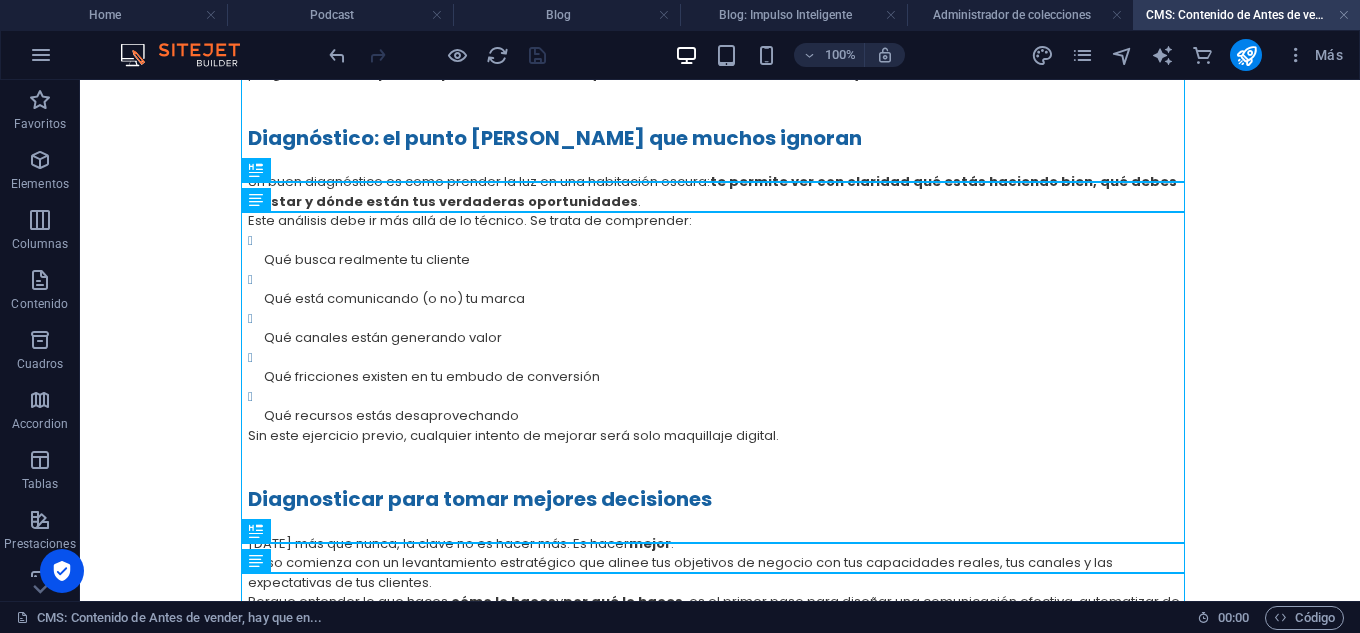 scroll, scrollTop: 0, scrollLeft: 0, axis: both 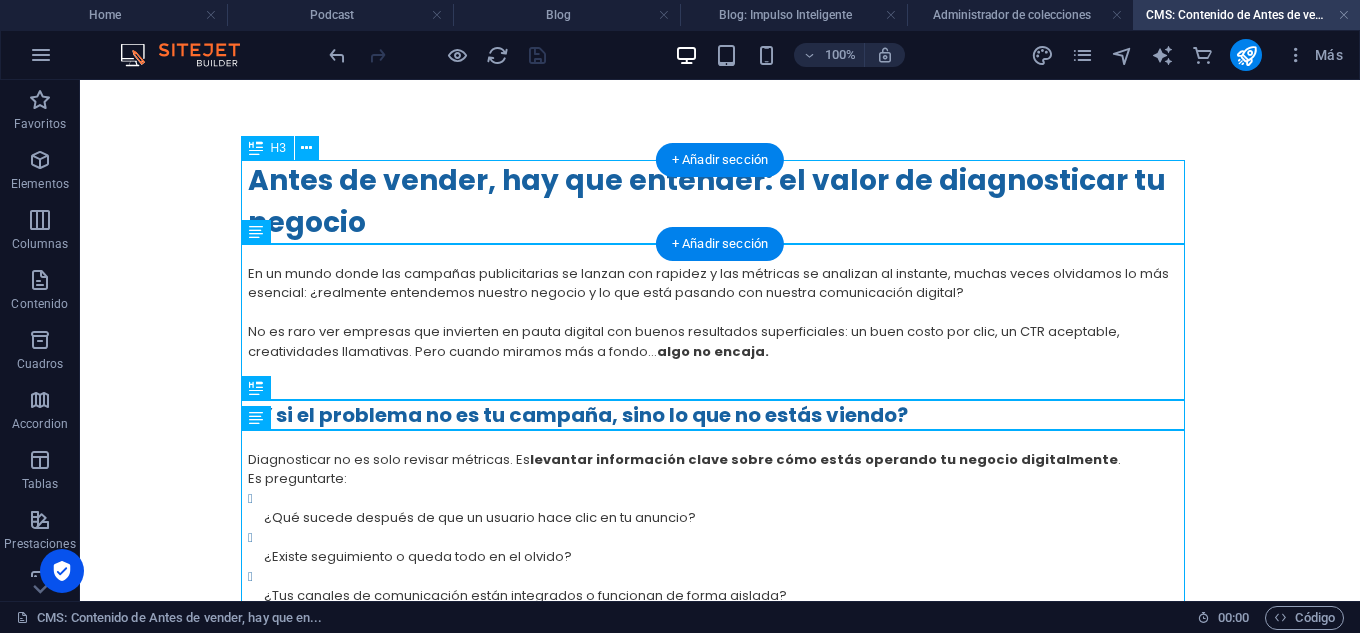 click on "Antes de vender, hay que entender: el valor de diagnosticar tu negocio" at bounding box center (720, 202) 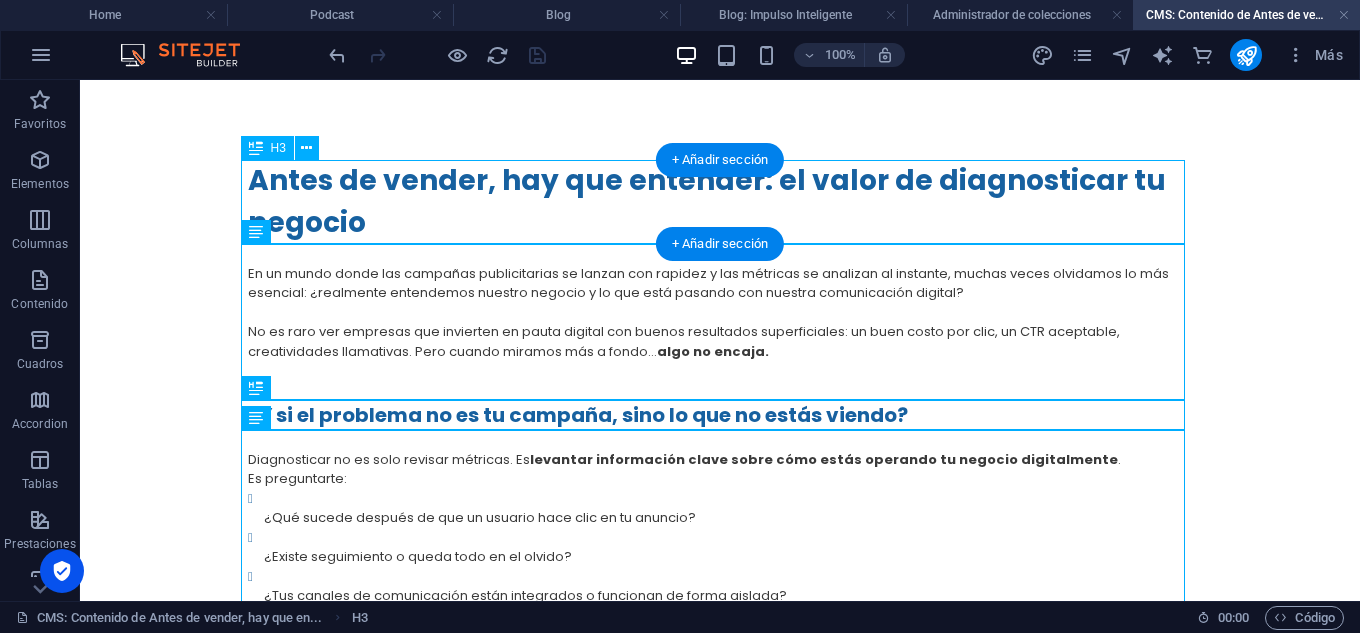 click on "Antes de vender, hay que entender: el valor de diagnosticar tu negocio" at bounding box center (720, 202) 